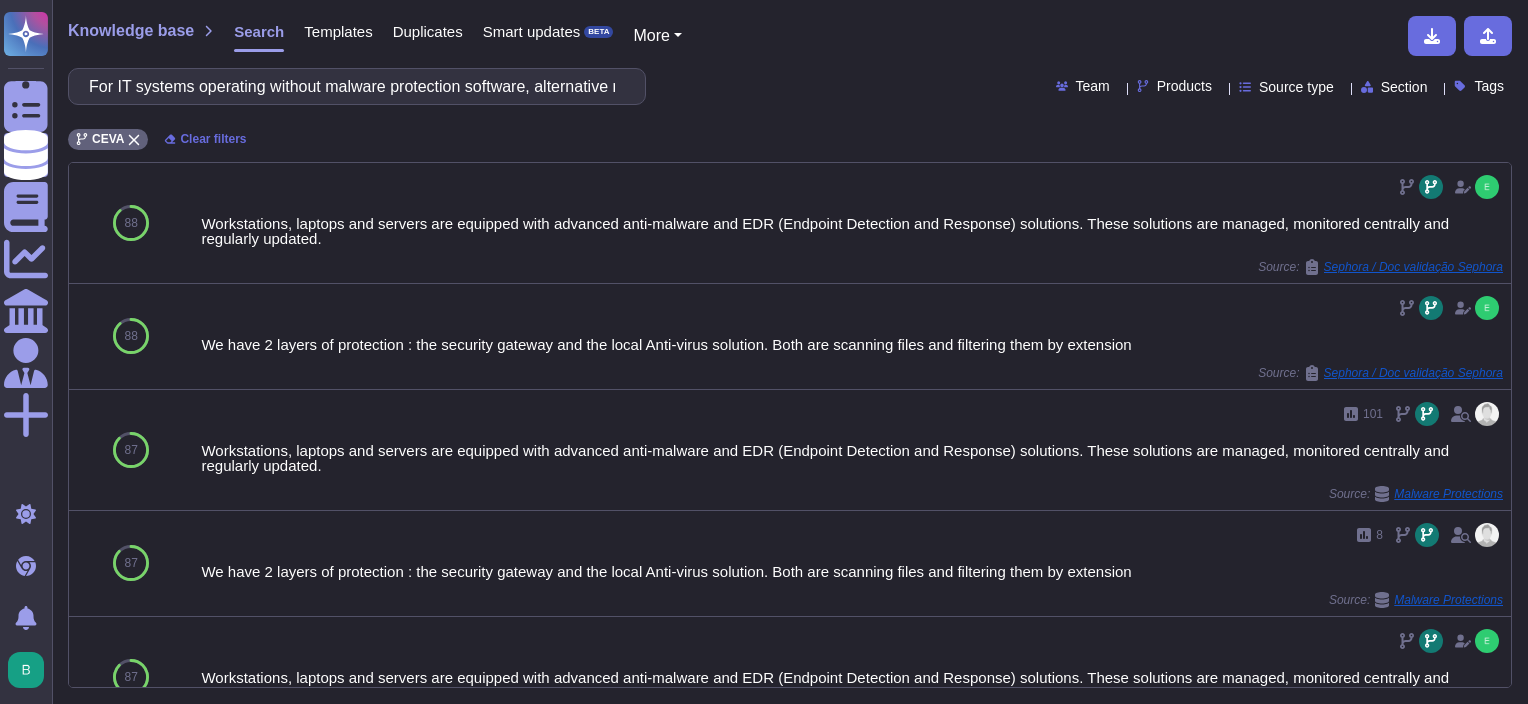 click on "For IT systems operating without malware protection software, alternative measures MUST be implemented." at bounding box center (352, 86) 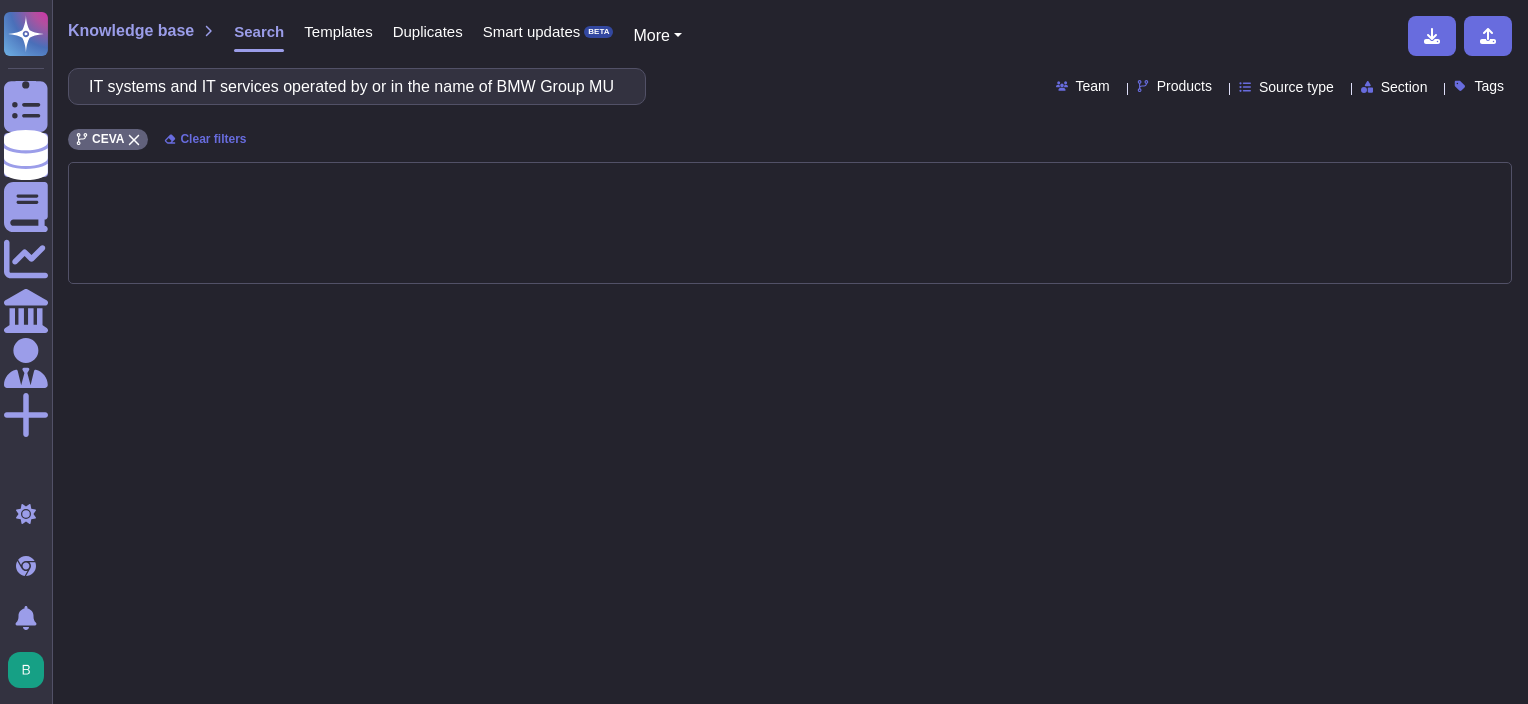 scroll, scrollTop: 0, scrollLeft: 1563, axis: horizontal 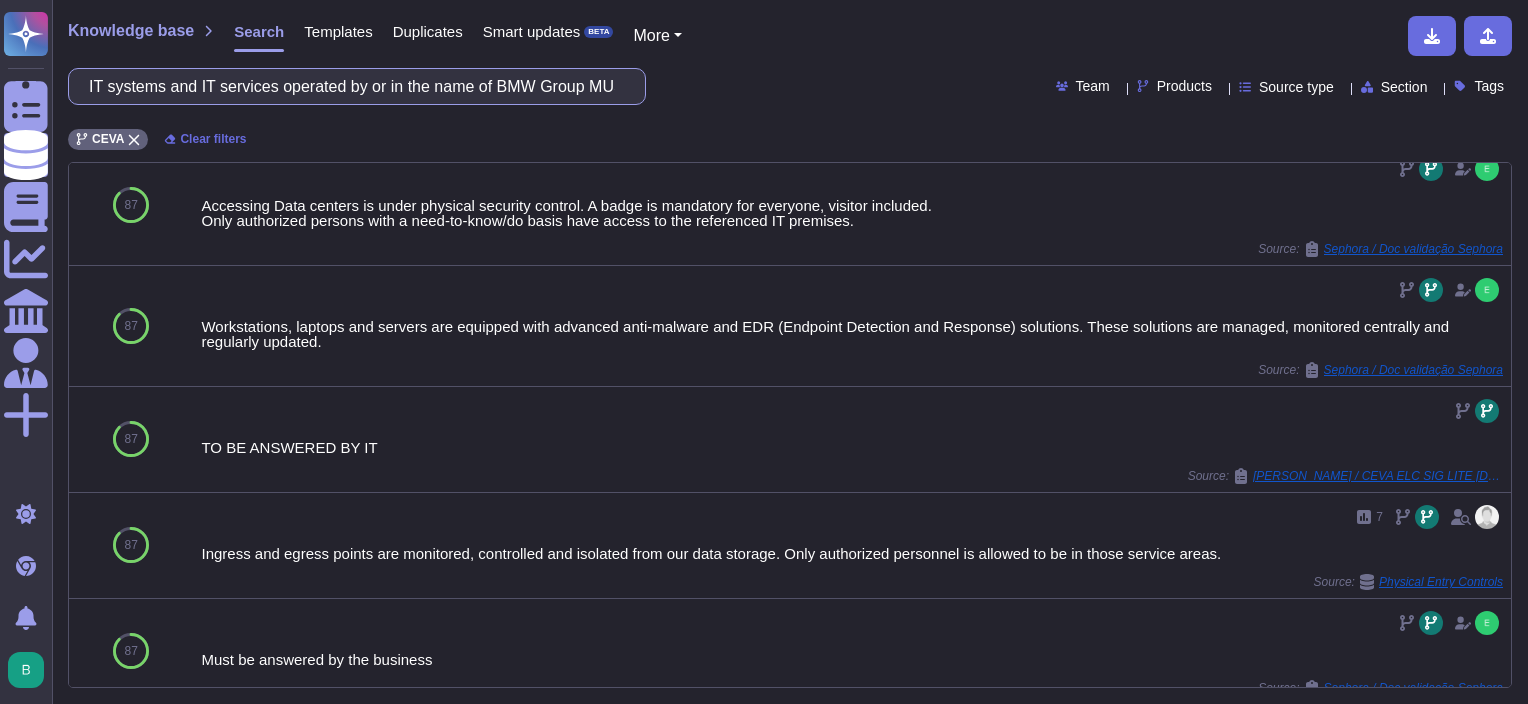 click on "IT systems and IT services operated by or in the name of BMW Group MUST be designed to avoid security risks, whether they are the result of wilful intent, human error, technical failure or force majeure. IT systems and IT services MUST be set up and operated in access-controlled premises only." at bounding box center (352, 86) 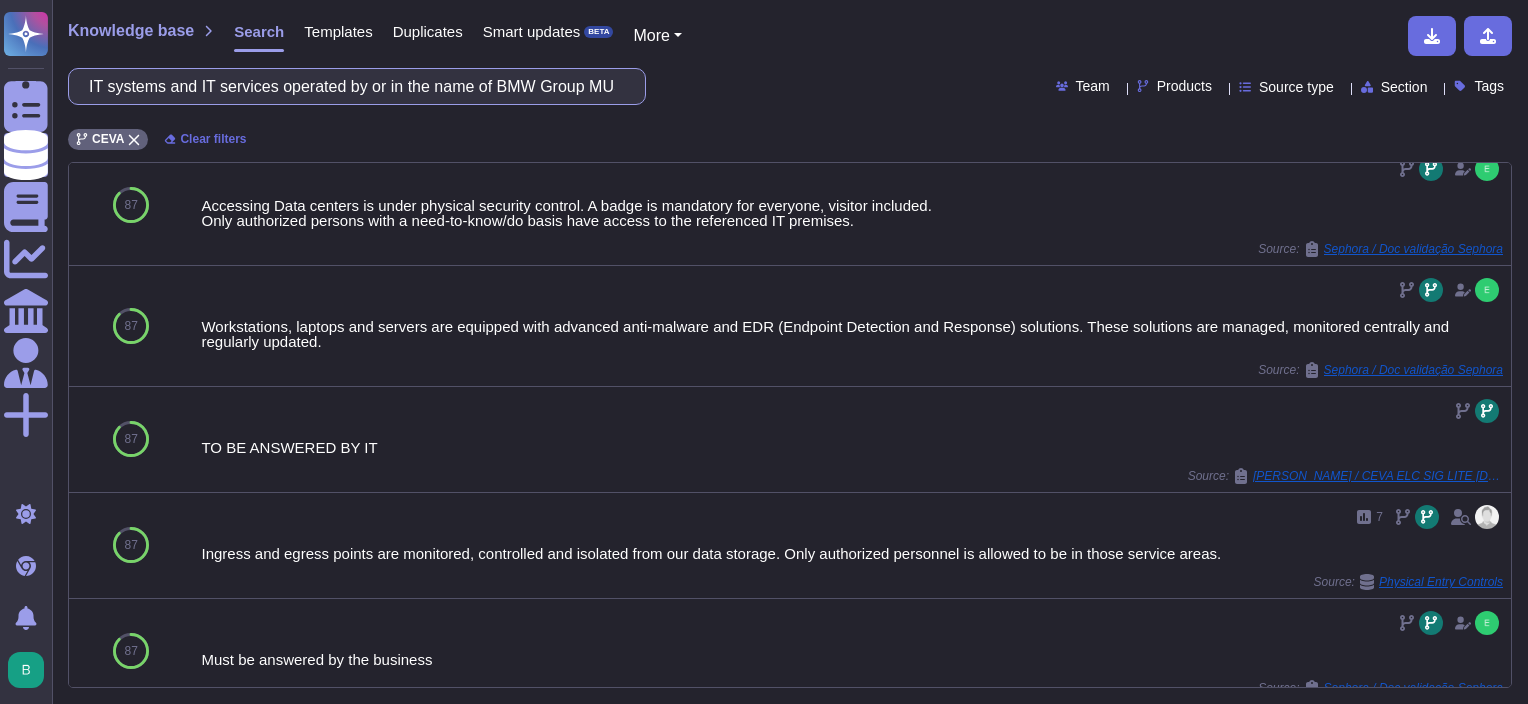 scroll, scrollTop: 0, scrollLeft: 1563, axis: horizontal 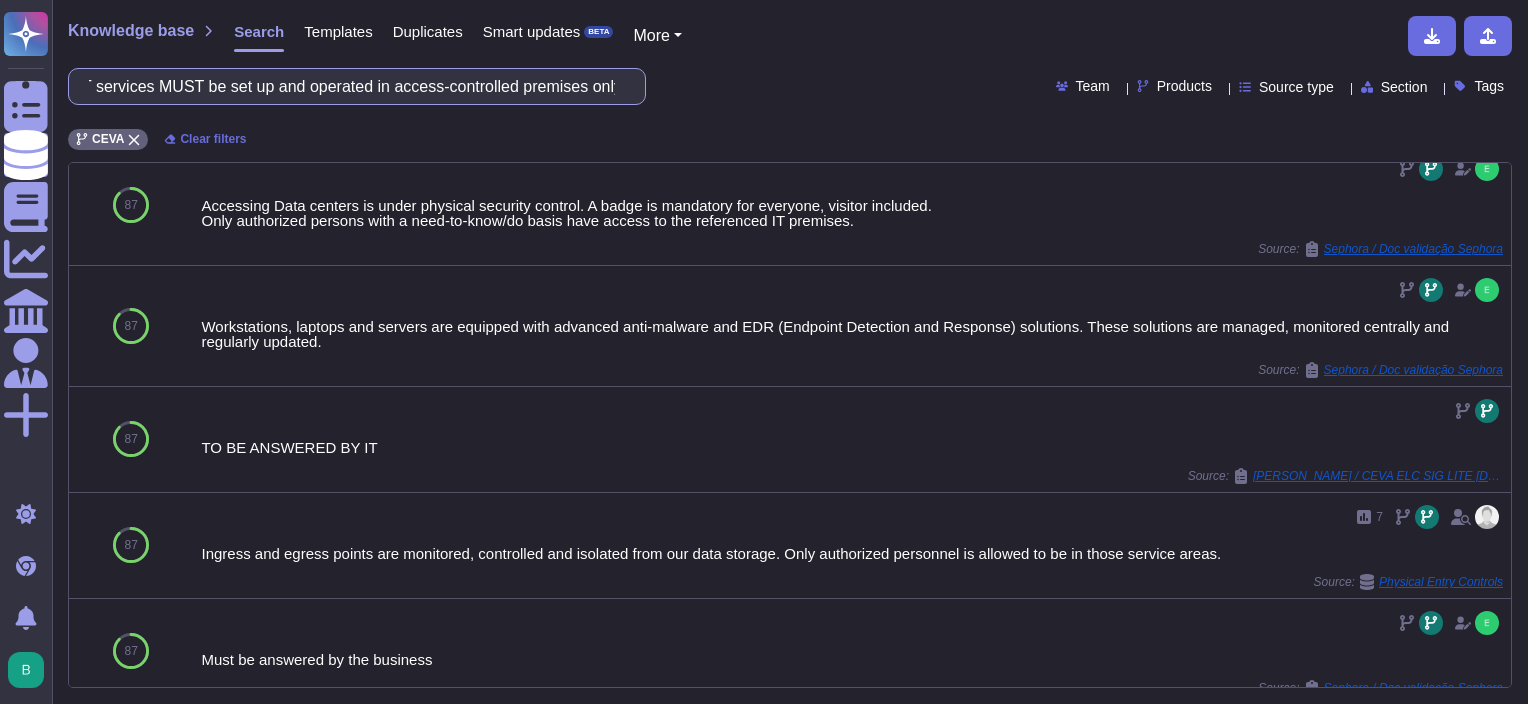 click on "IT systems and IT services operated by or in the name of BMW Group MUST be designed to avoid security risks, whether they are the result of wilful intent, human error, technical failure or force majeure. IT systems and IT services MUST be set up and operated in access-controlled premises only." at bounding box center (352, 86) 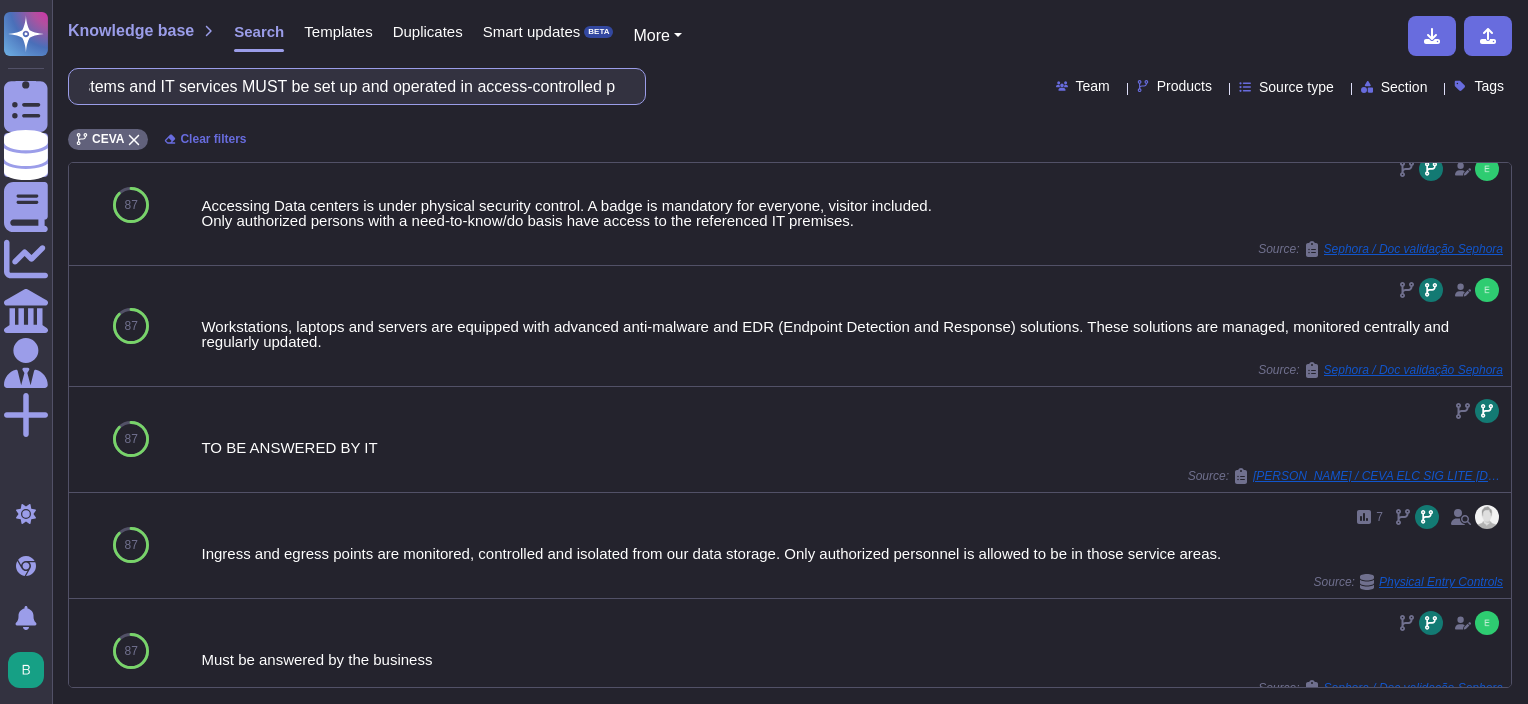 scroll, scrollTop: 0, scrollLeft: 1074, axis: horizontal 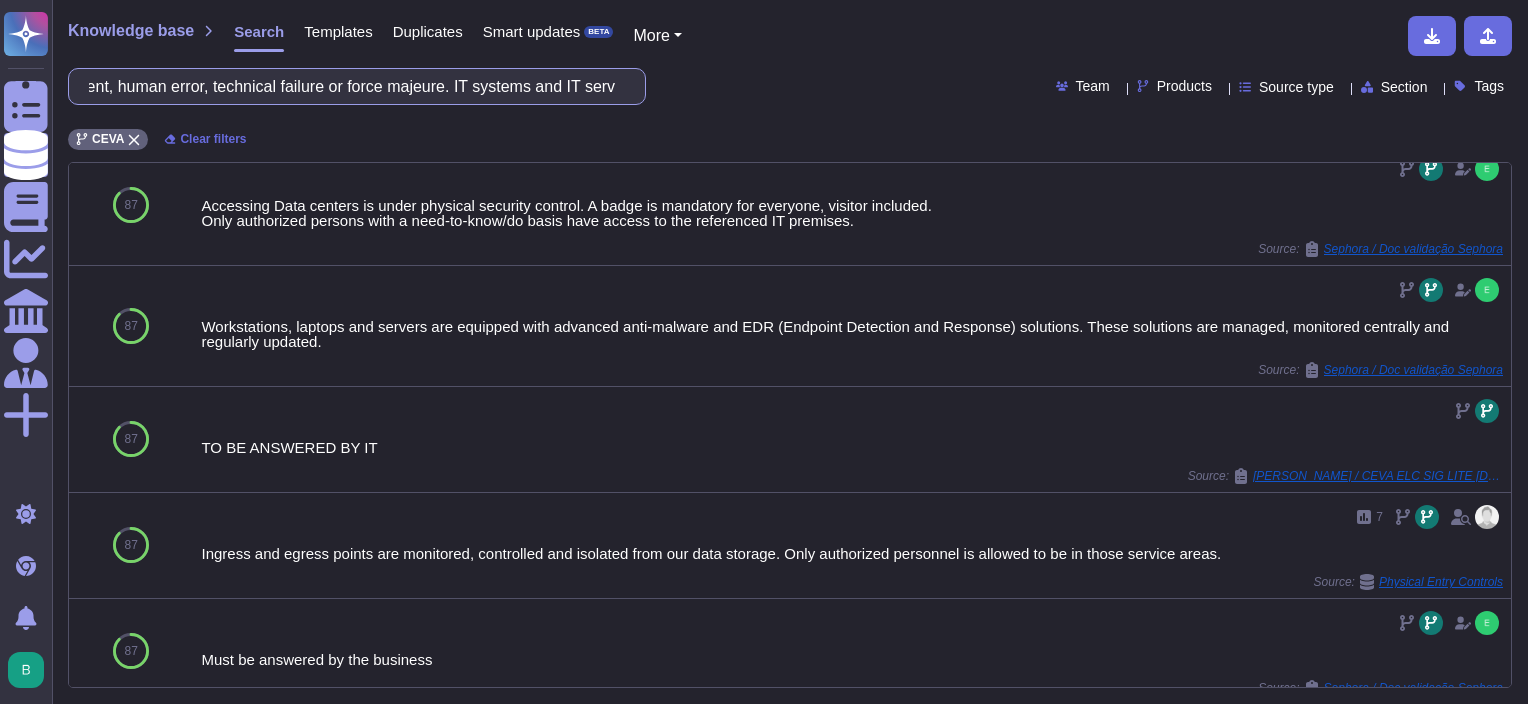 drag, startPoint x: 128, startPoint y: 93, endPoint x: 317, endPoint y: 88, distance: 189.06613 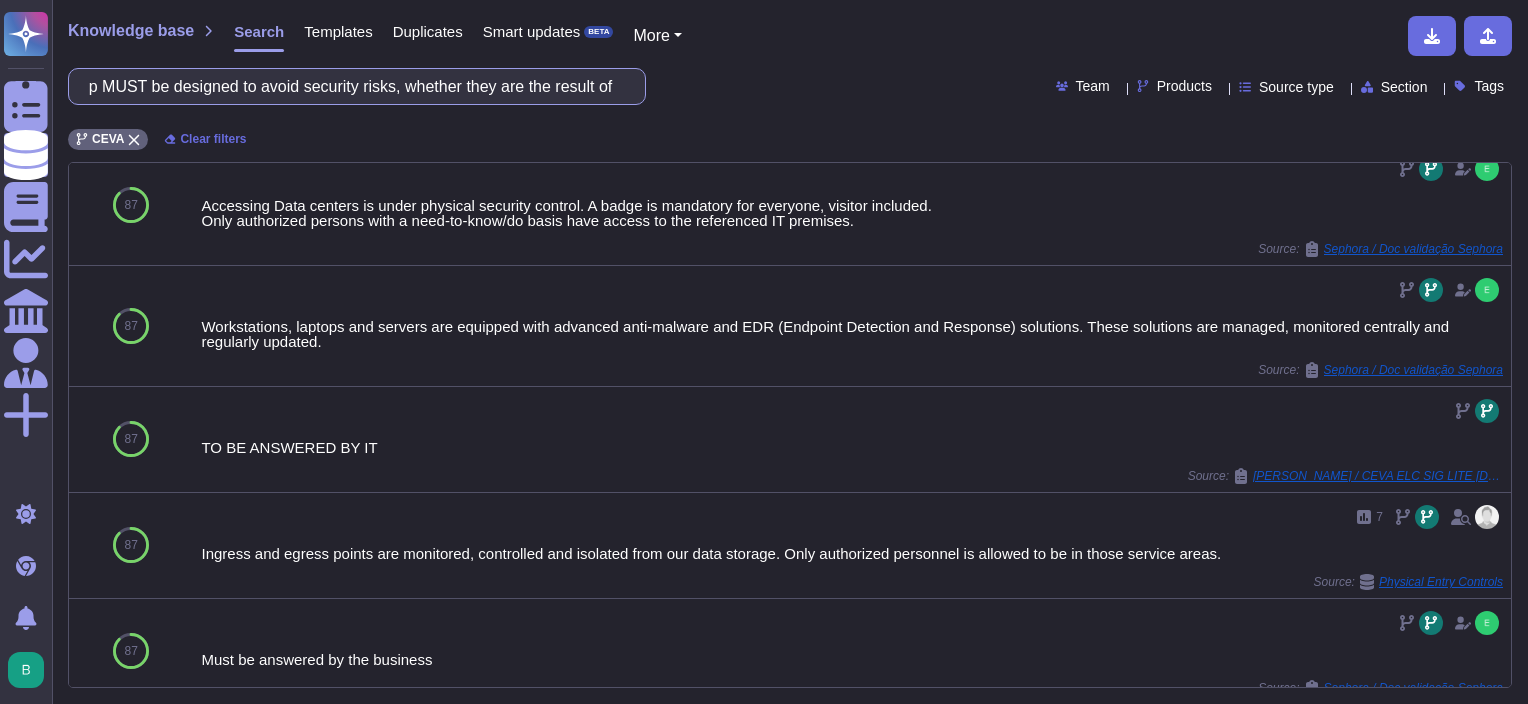 scroll, scrollTop: 0, scrollLeft: 0, axis: both 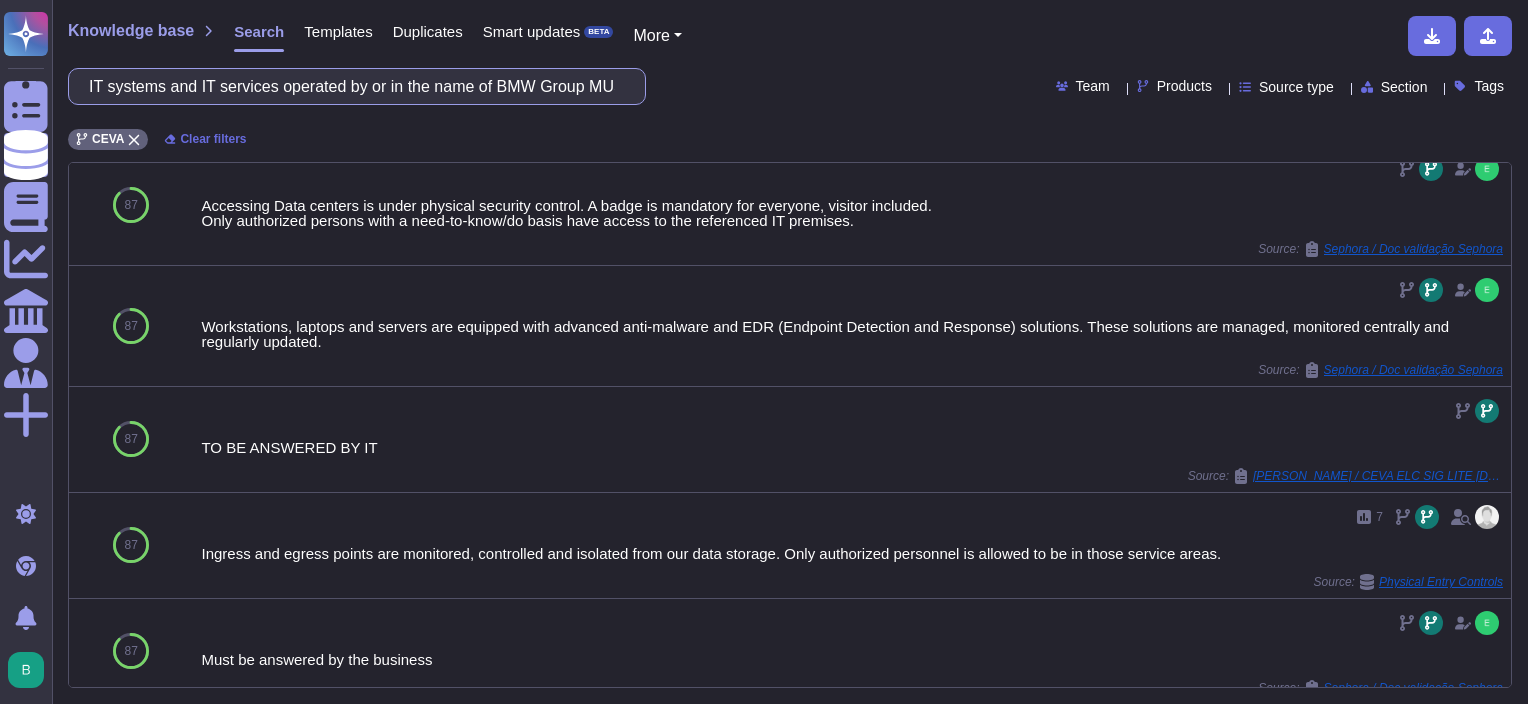 drag, startPoint x: 454, startPoint y: 84, endPoint x: -4, endPoint y: 116, distance: 459.11655 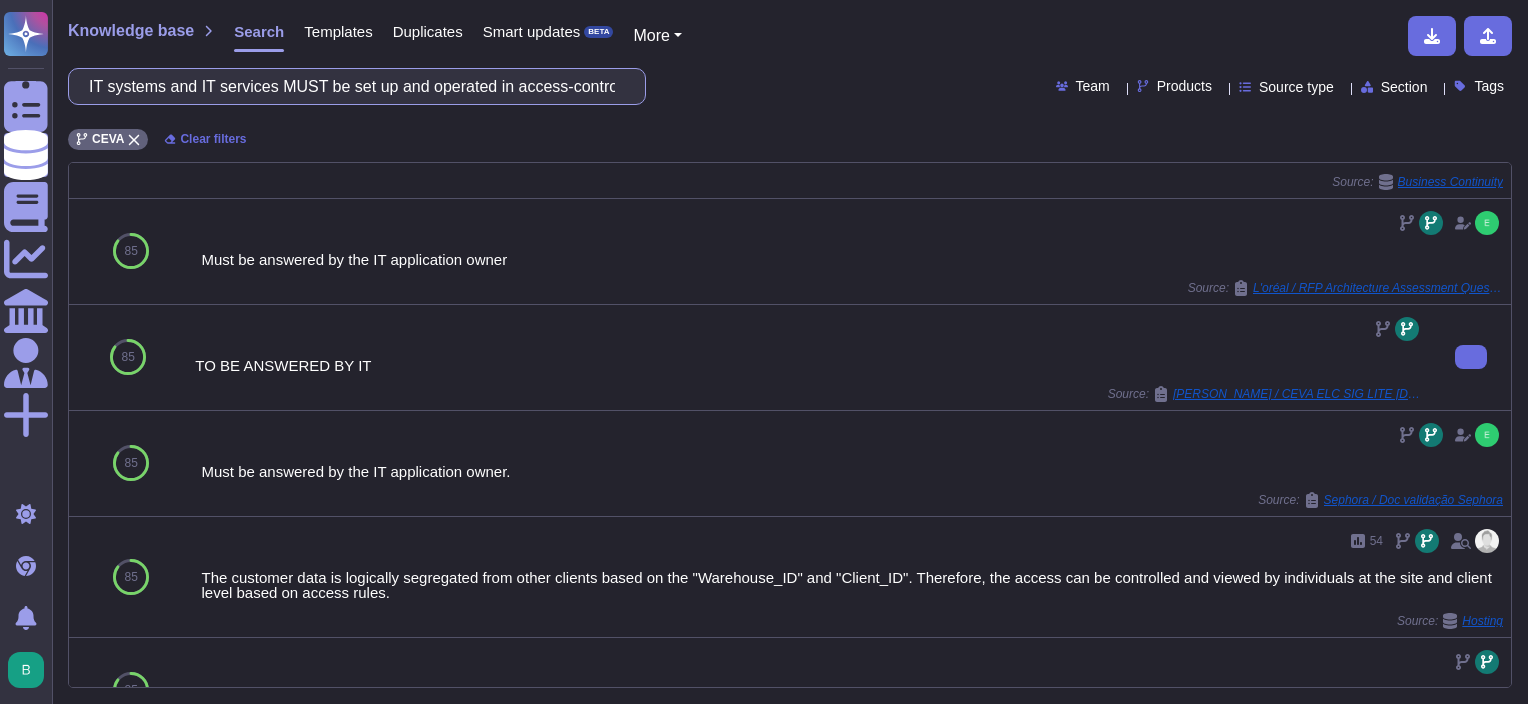 scroll, scrollTop: 400, scrollLeft: 0, axis: vertical 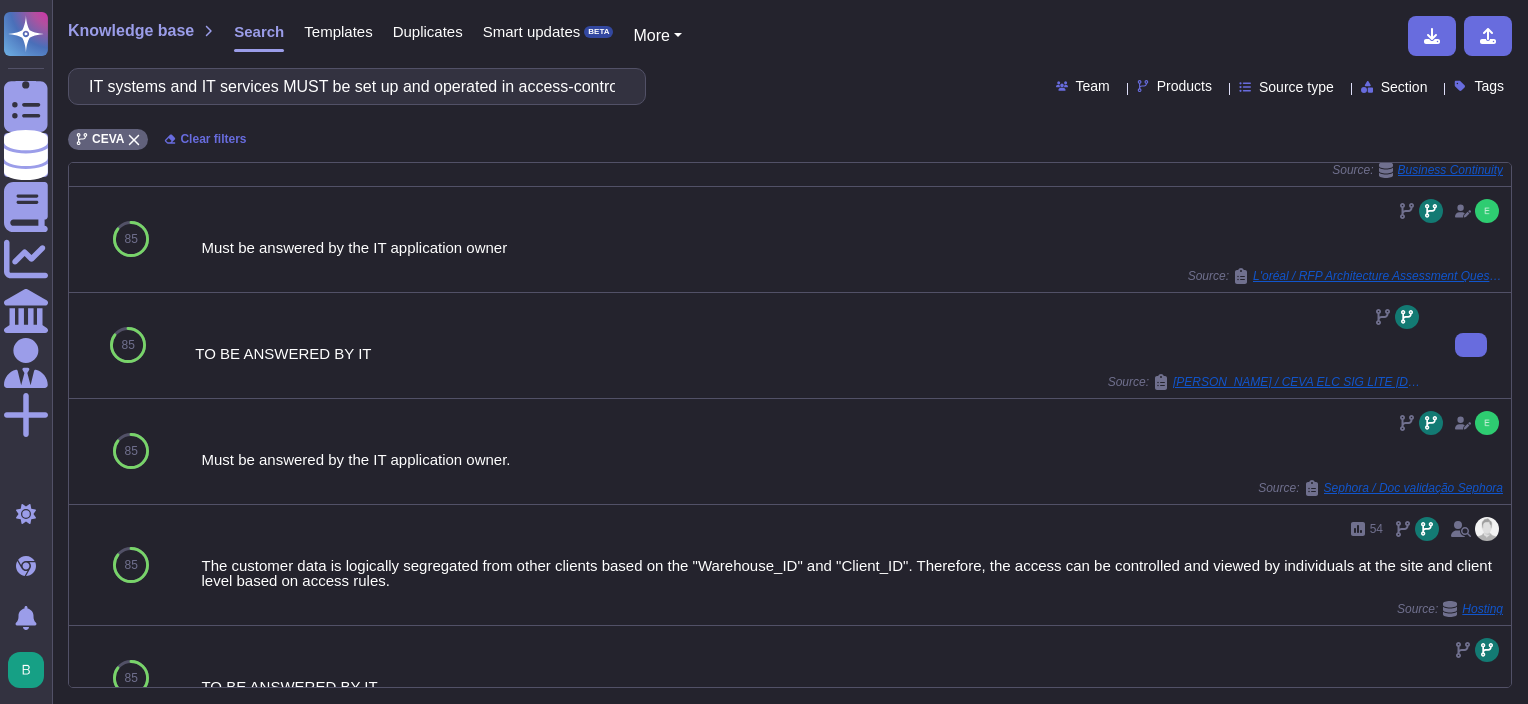 type on "IT systems and IT services MUST be set up and operated in access-controlled premises only." 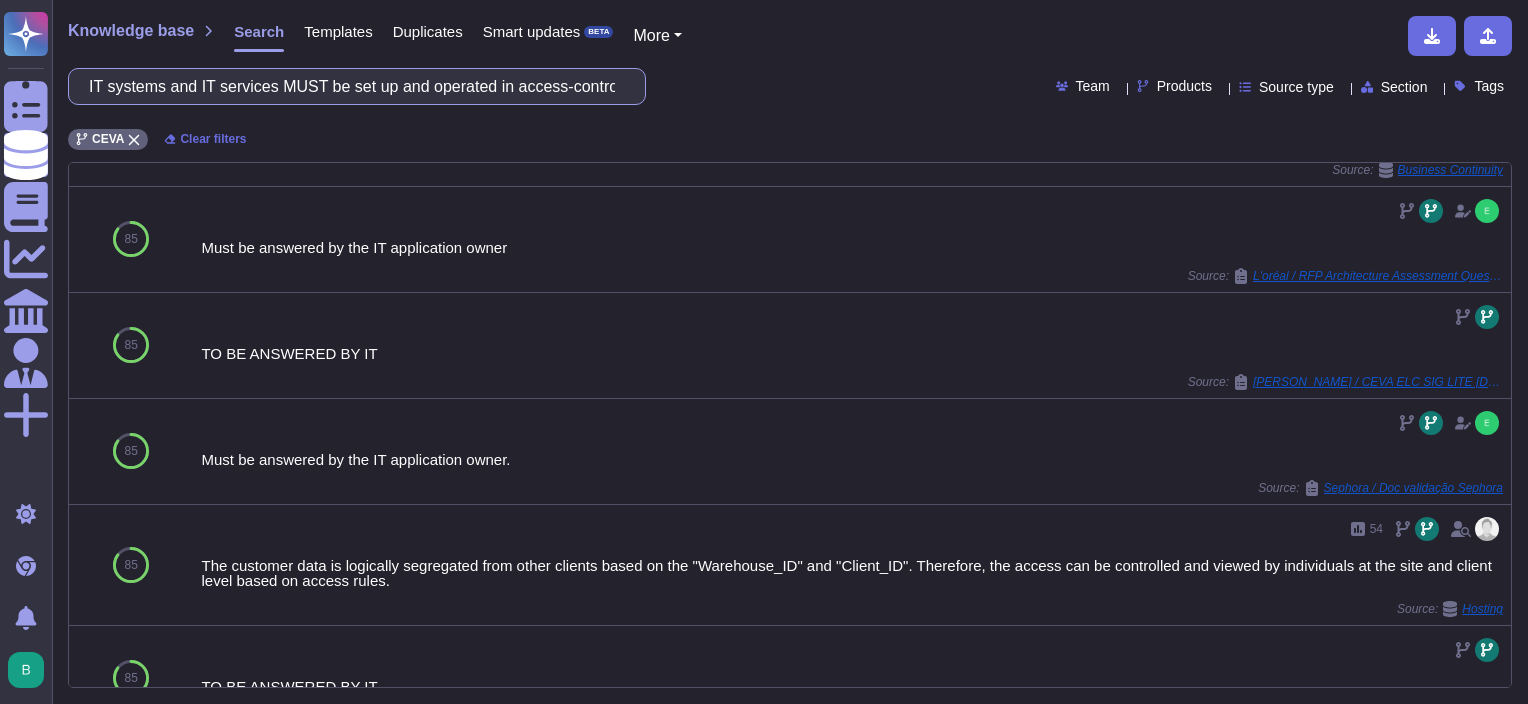 click on "IT systems and IT services MUST be set up and operated in access-controlled premises only." at bounding box center [352, 86] 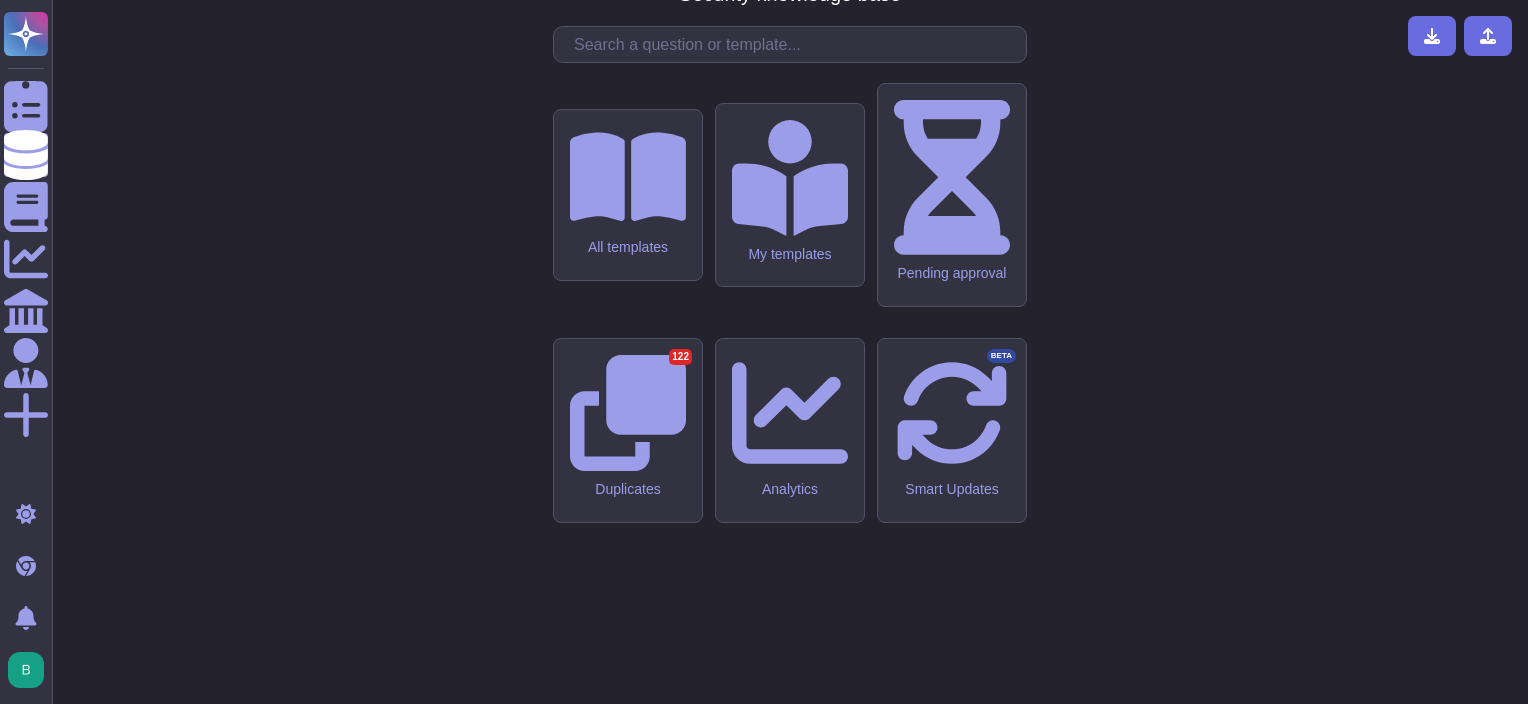 click at bounding box center (795, 44) 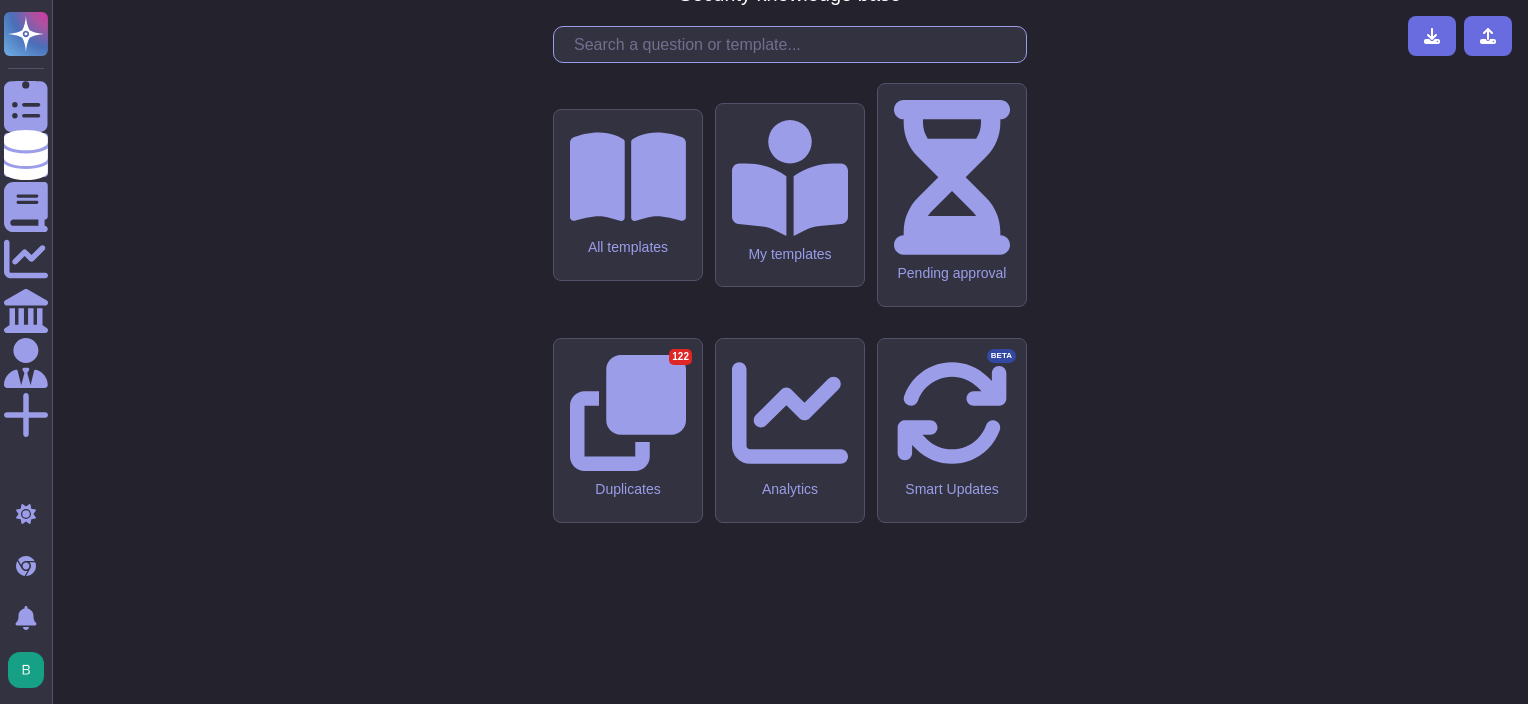 click on "All templates My templates Pending approval Duplicates 122 Analytics Smart Updates BETA" at bounding box center (790, 401) 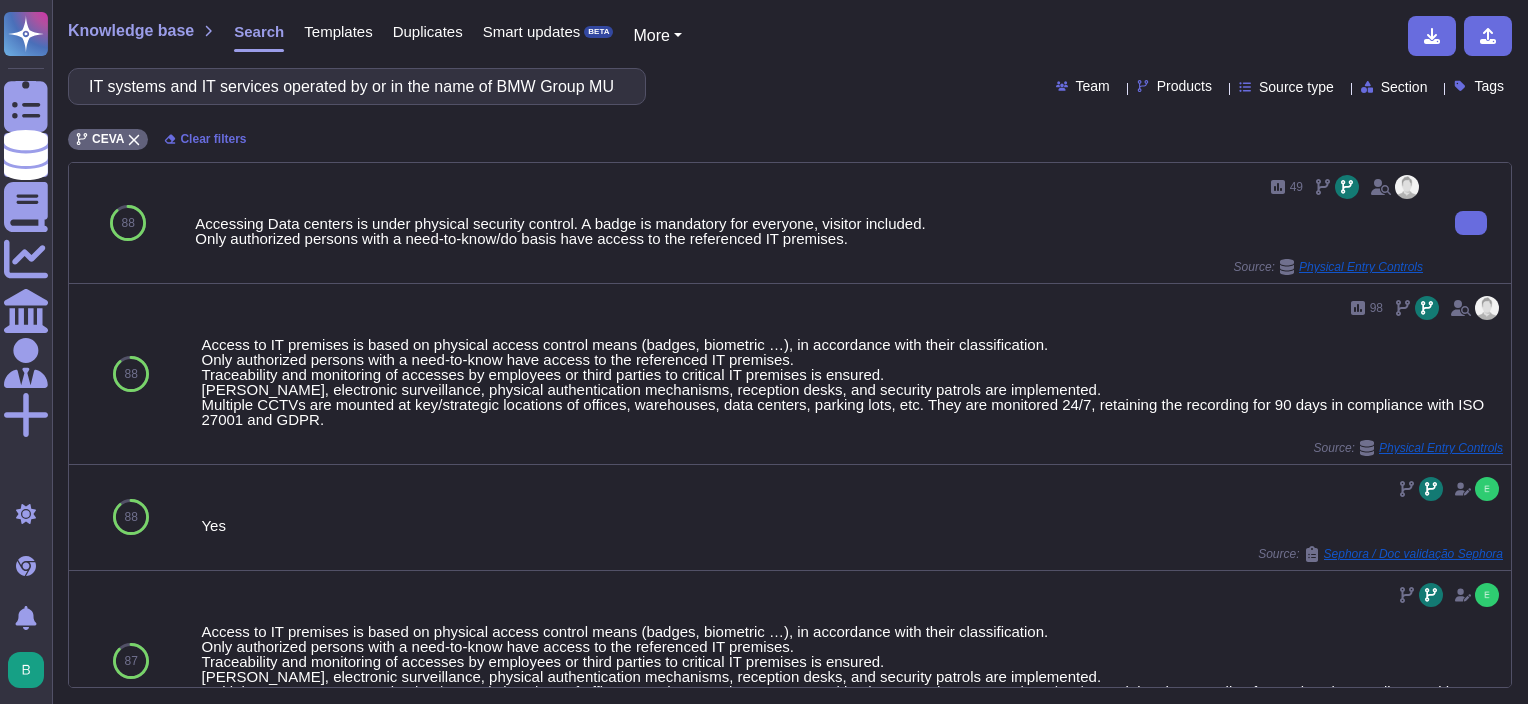 scroll, scrollTop: 0, scrollLeft: 1563, axis: horizontal 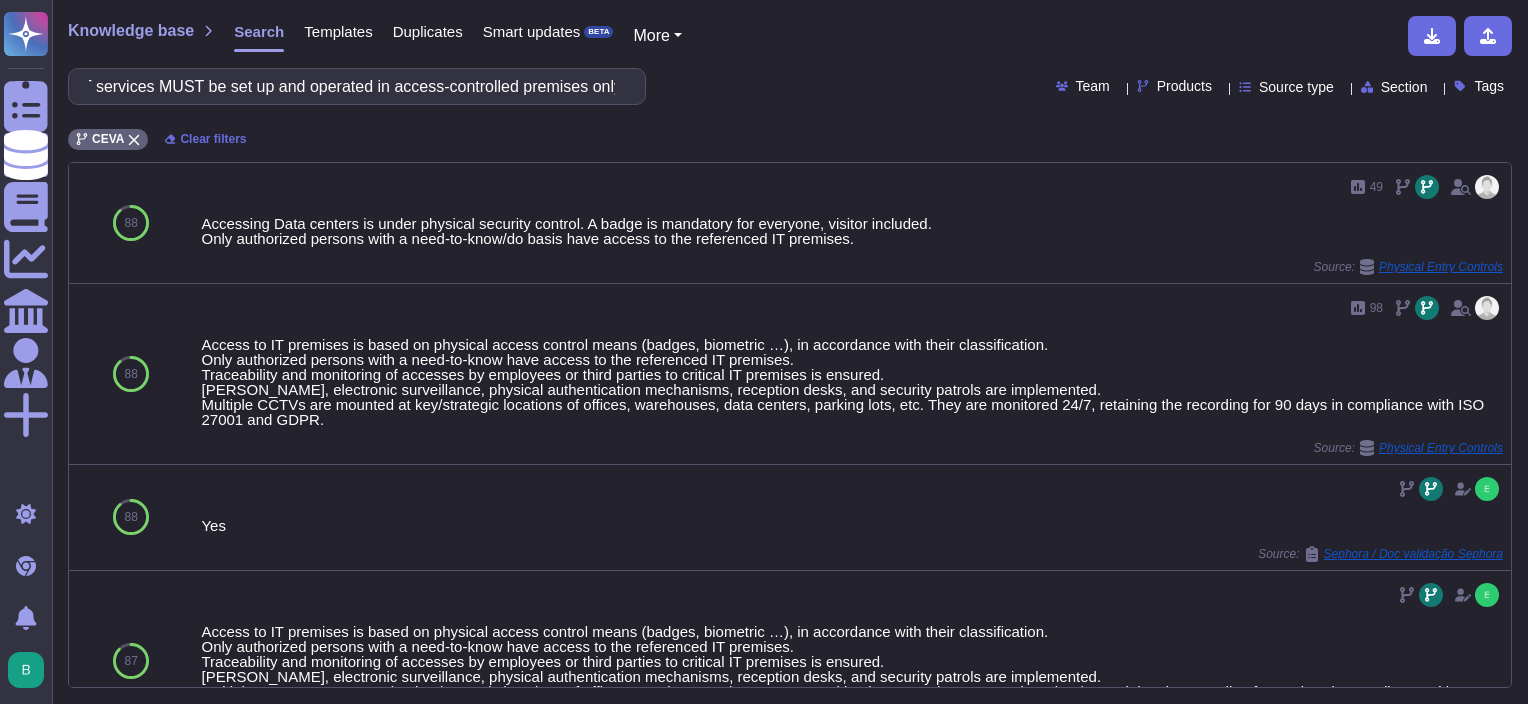 drag, startPoint x: 224, startPoint y: 90, endPoint x: 642, endPoint y: 94, distance: 418.01913 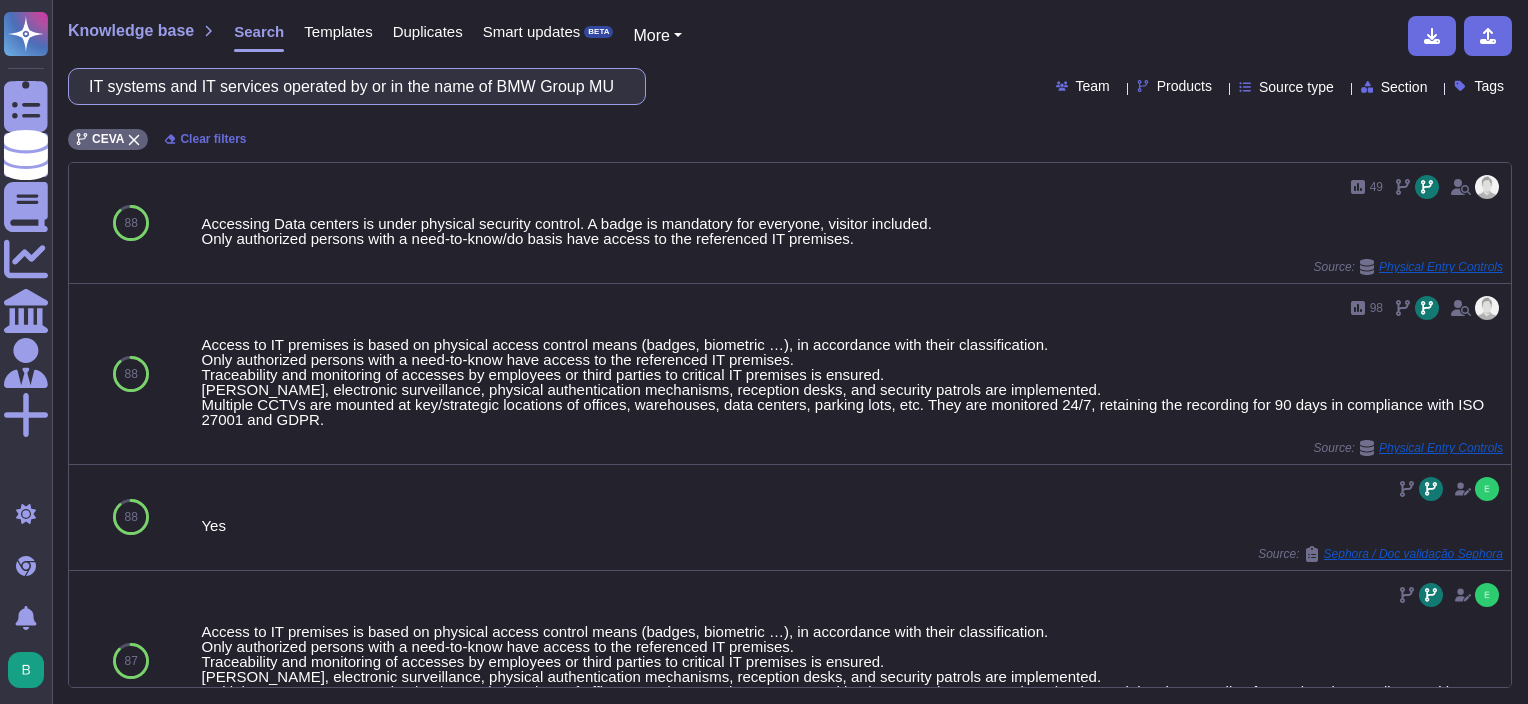 click on "IT systems and IT services operated by or in the name of BMW Group MUST be designed to avoid security risks, whether they are the result of wilful intent, human error, technical failure or force majeure. IT systems and IT services MUST be set up and operated in access-controlled premises only." at bounding box center [352, 86] 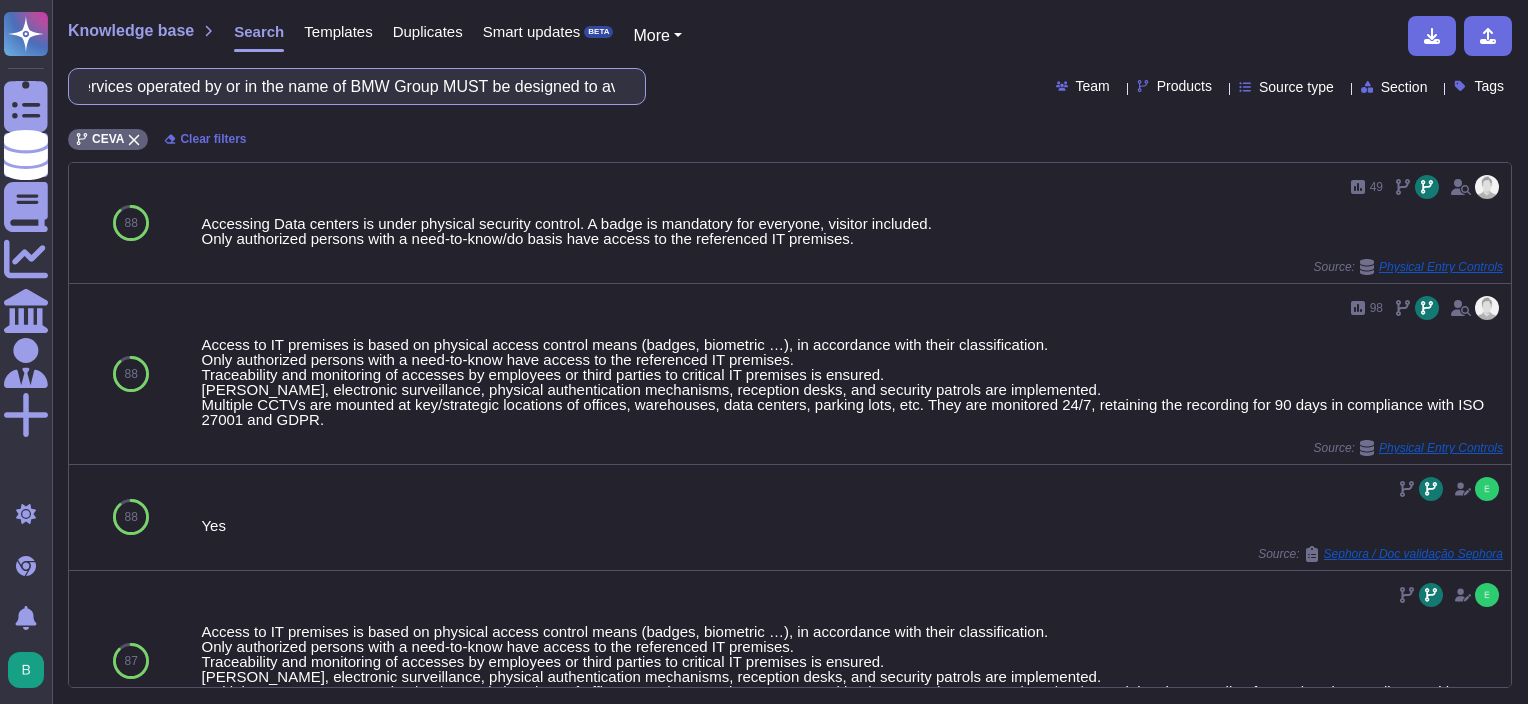 scroll, scrollTop: 0, scrollLeft: 1204, axis: horizontal 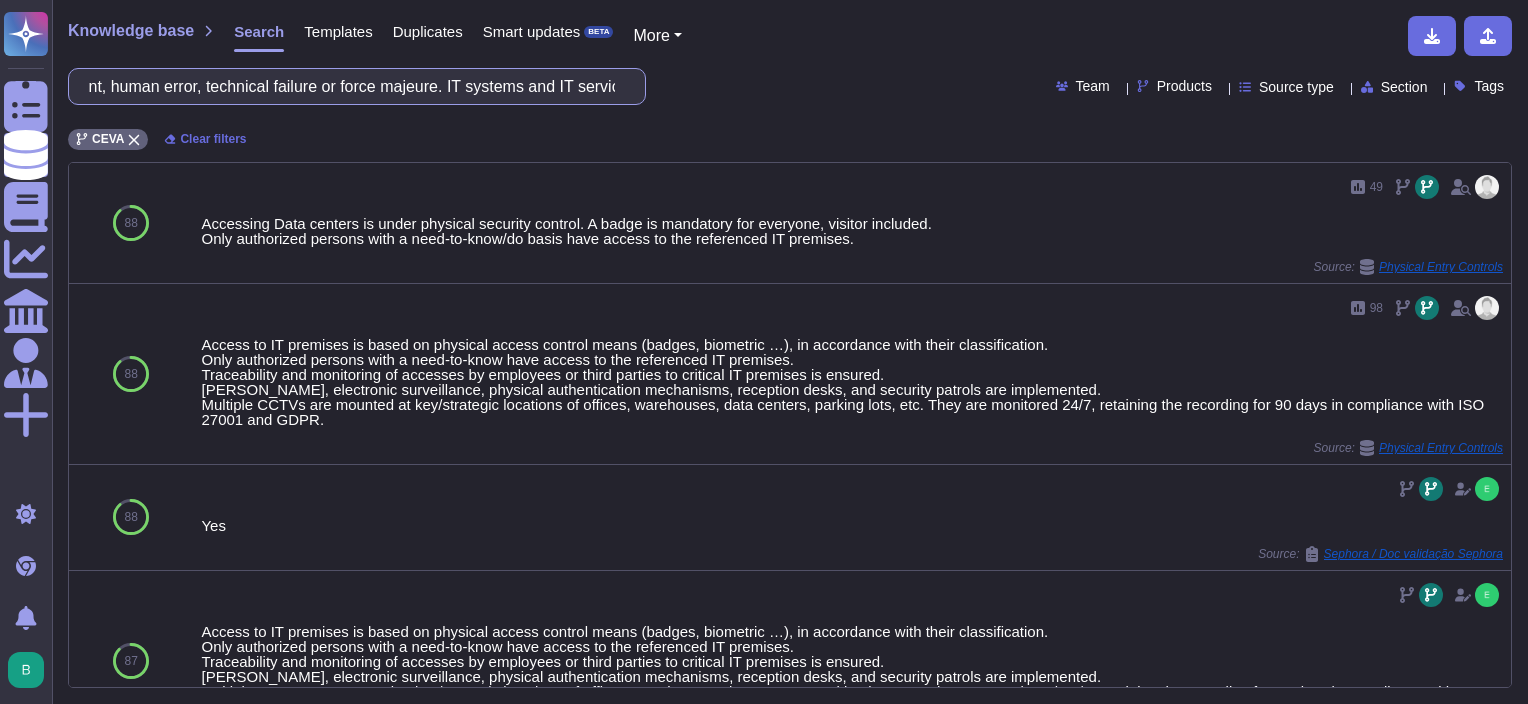 drag, startPoint x: 607, startPoint y: 89, endPoint x: 684, endPoint y: 94, distance: 77.16217 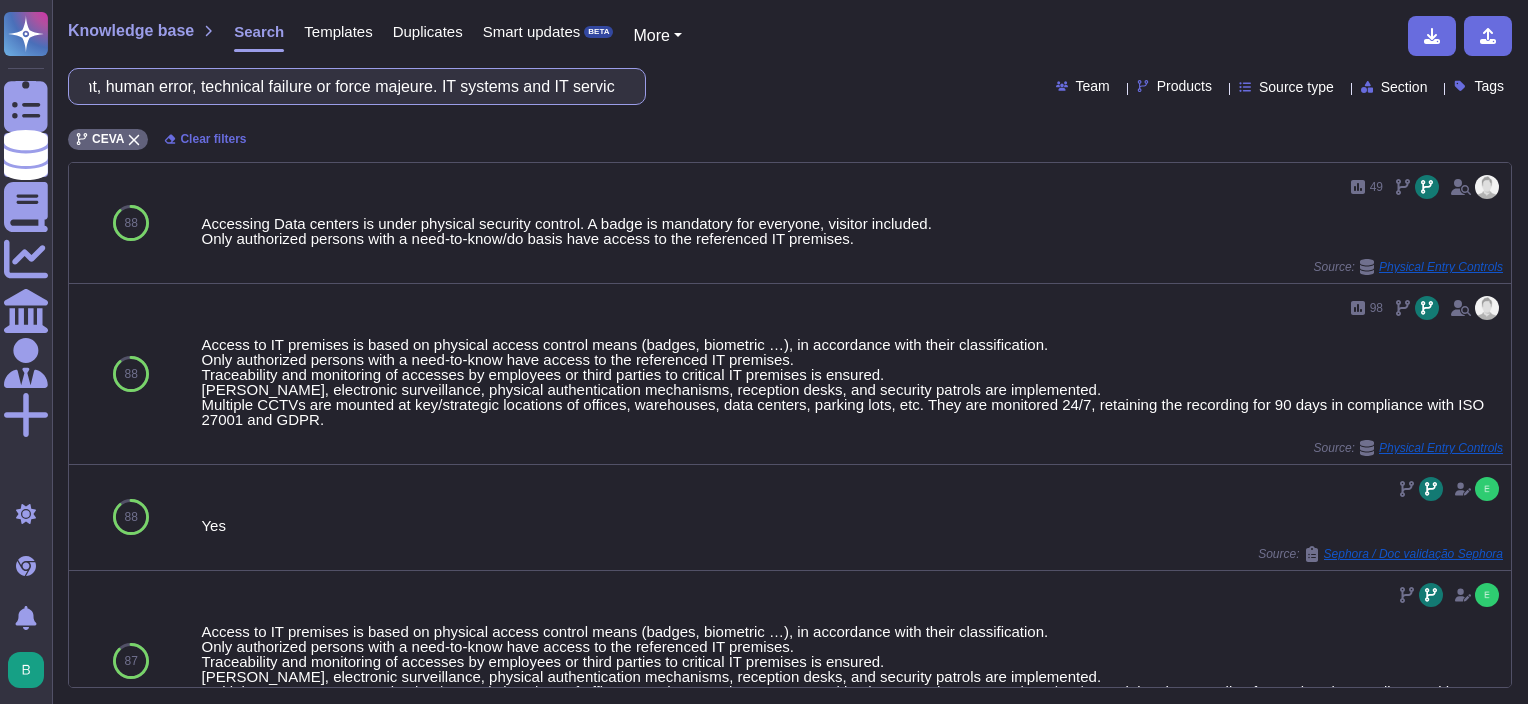 click on "IT systems and IT services operated by or in the name of BMW Group MUST be designed to avoid security risks, whether they are the result of wilful intent, human error, technical failure or force majeure. IT systems and IT services MUST be set up and operated in access-controlled premises only. Team Products Source type Section Tags" at bounding box center (790, 86) 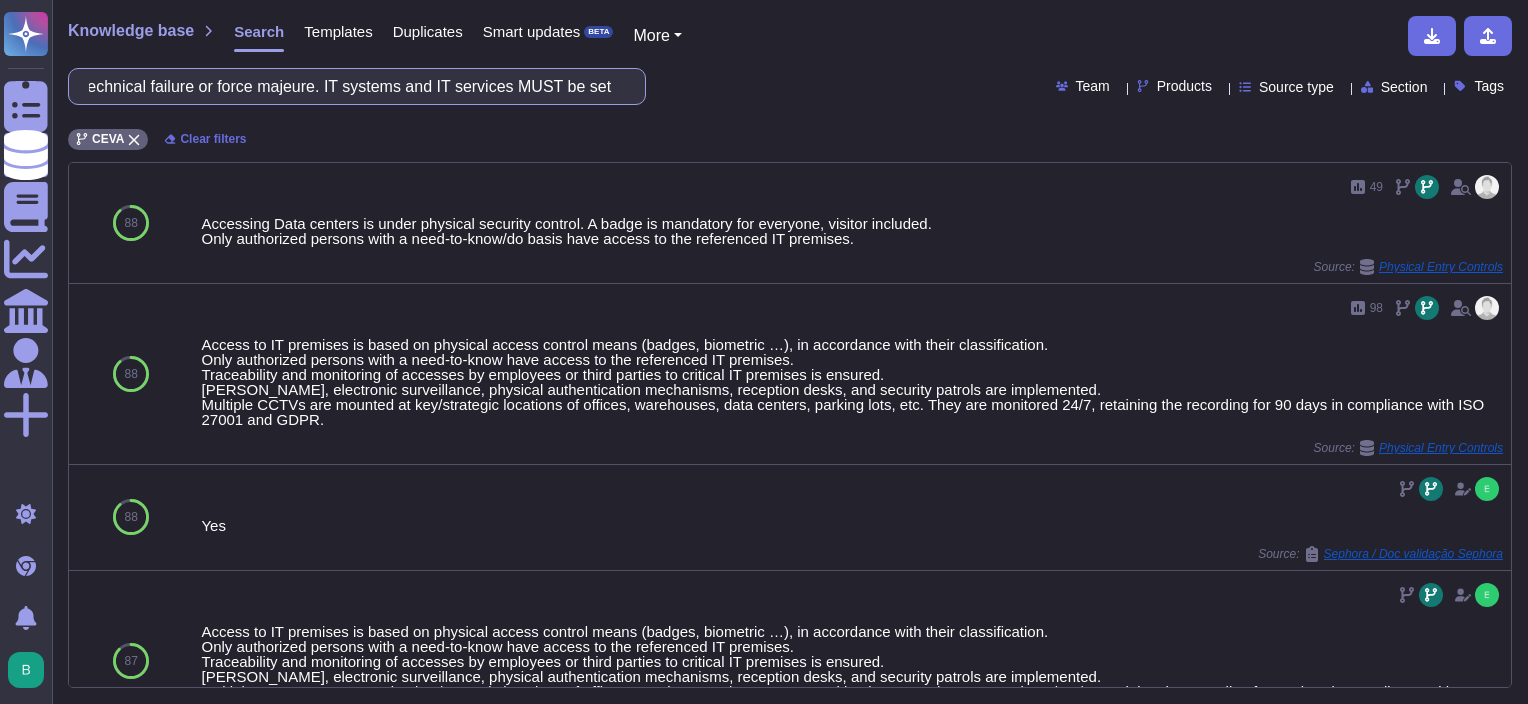 click on "IT systems and IT services operated by or in the name of BMW Group MUST be designed to avoid security risks, whether they are the result of wilful intent, human error, technical failure or force majeure. IT systems and IT services MUST be set up and operated in access-controlled premises only." at bounding box center [352, 86] 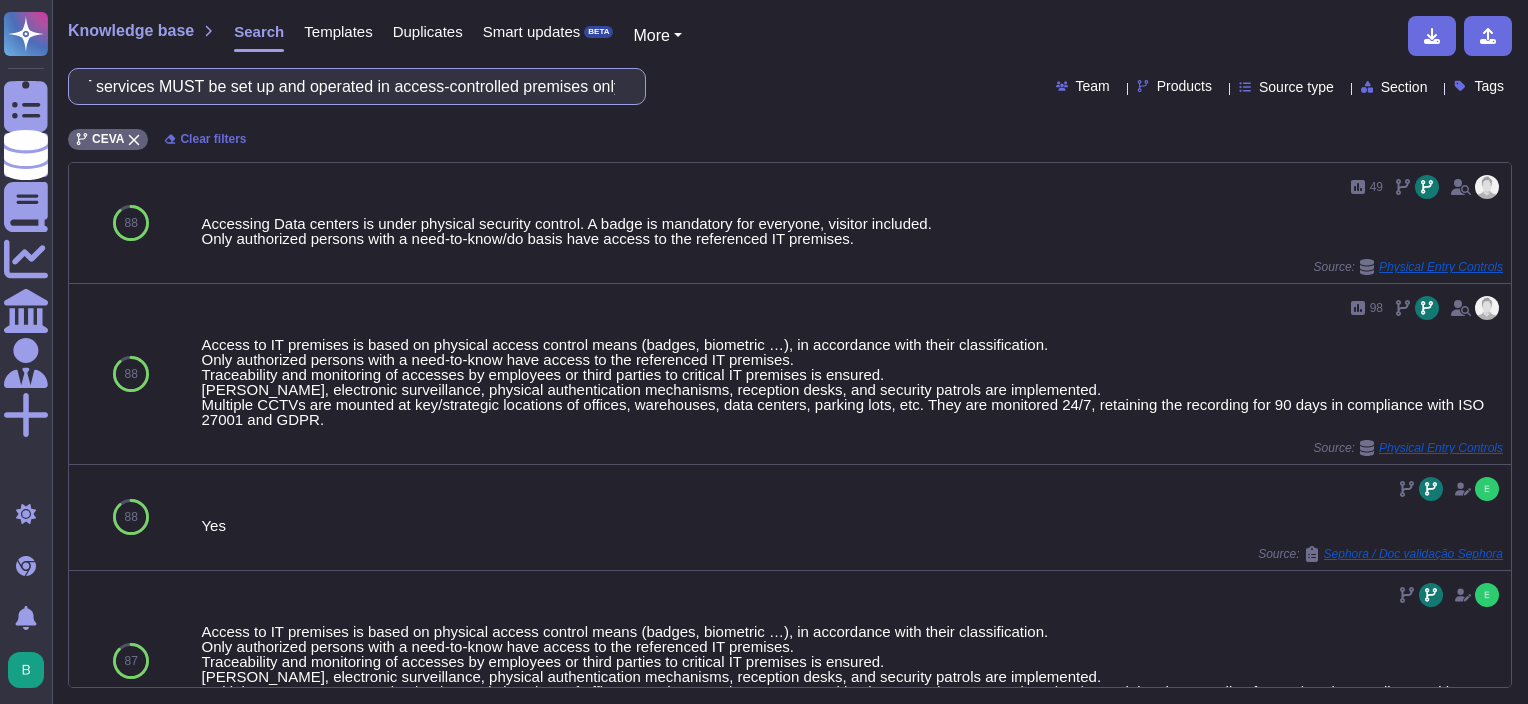 drag, startPoint x: 329, startPoint y: 83, endPoint x: 865, endPoint y: 78, distance: 536.0233 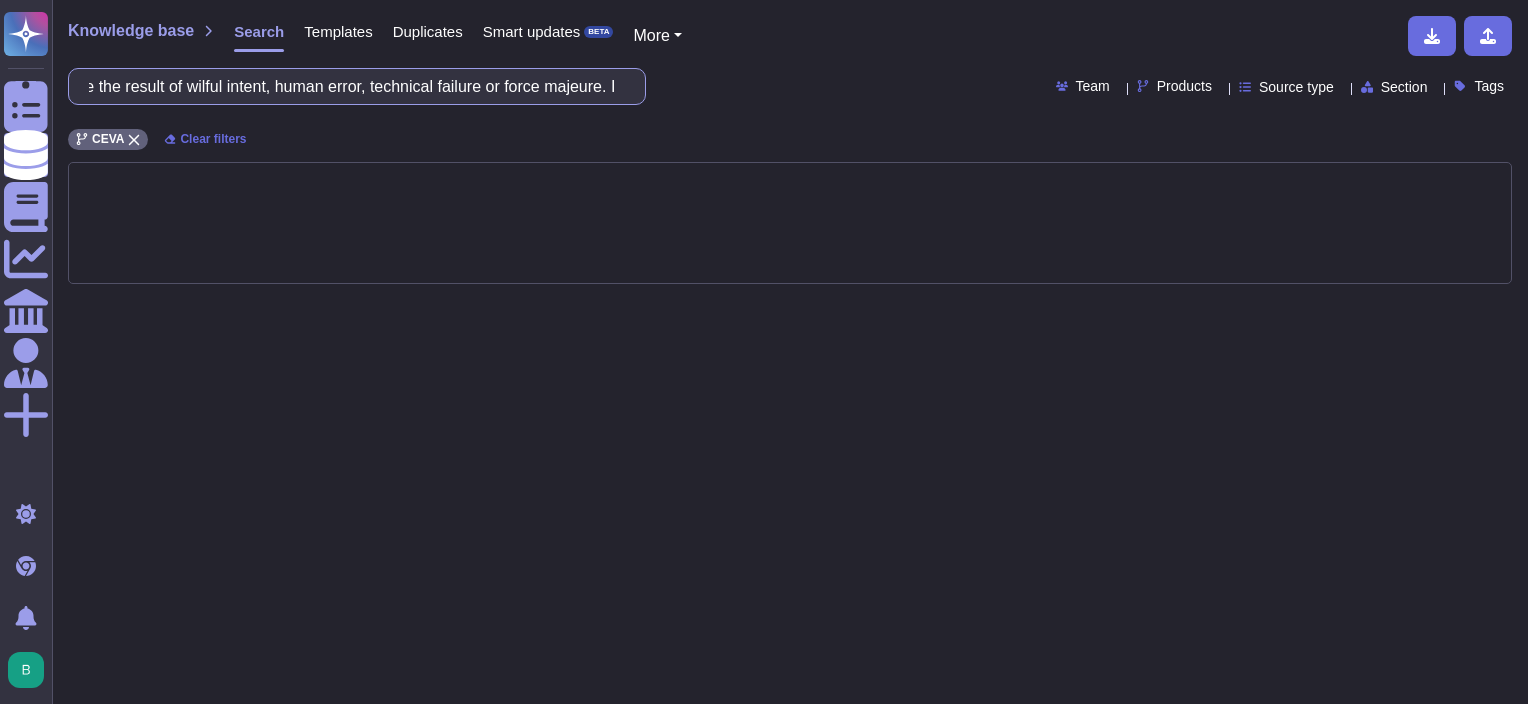 scroll, scrollTop: 0, scrollLeft: 912, axis: horizontal 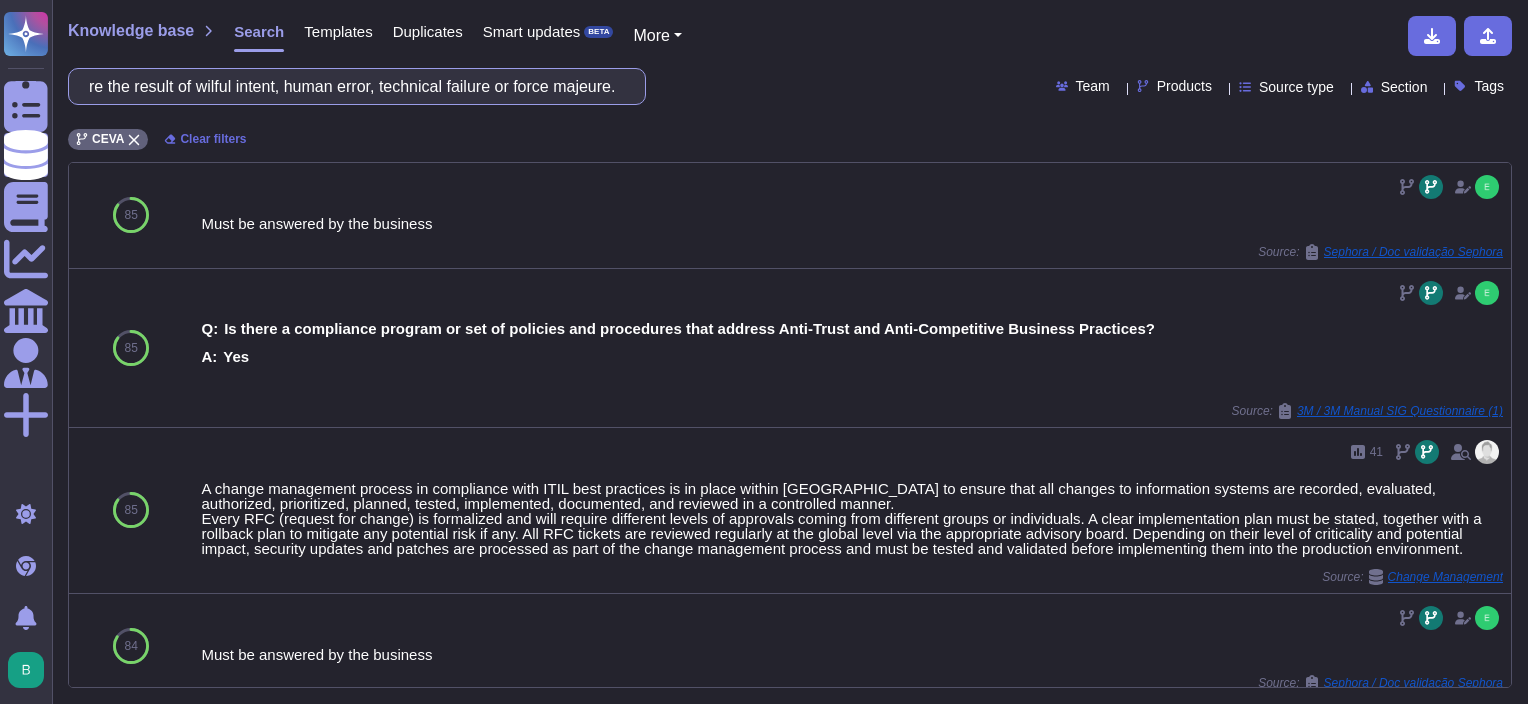 click on "IT systems and IT services operated by or in the name of BMW Group MUST be designed to avoid security risks, whether they are the result of wilful intent, human error, technical failure or force majeure." at bounding box center (352, 86) 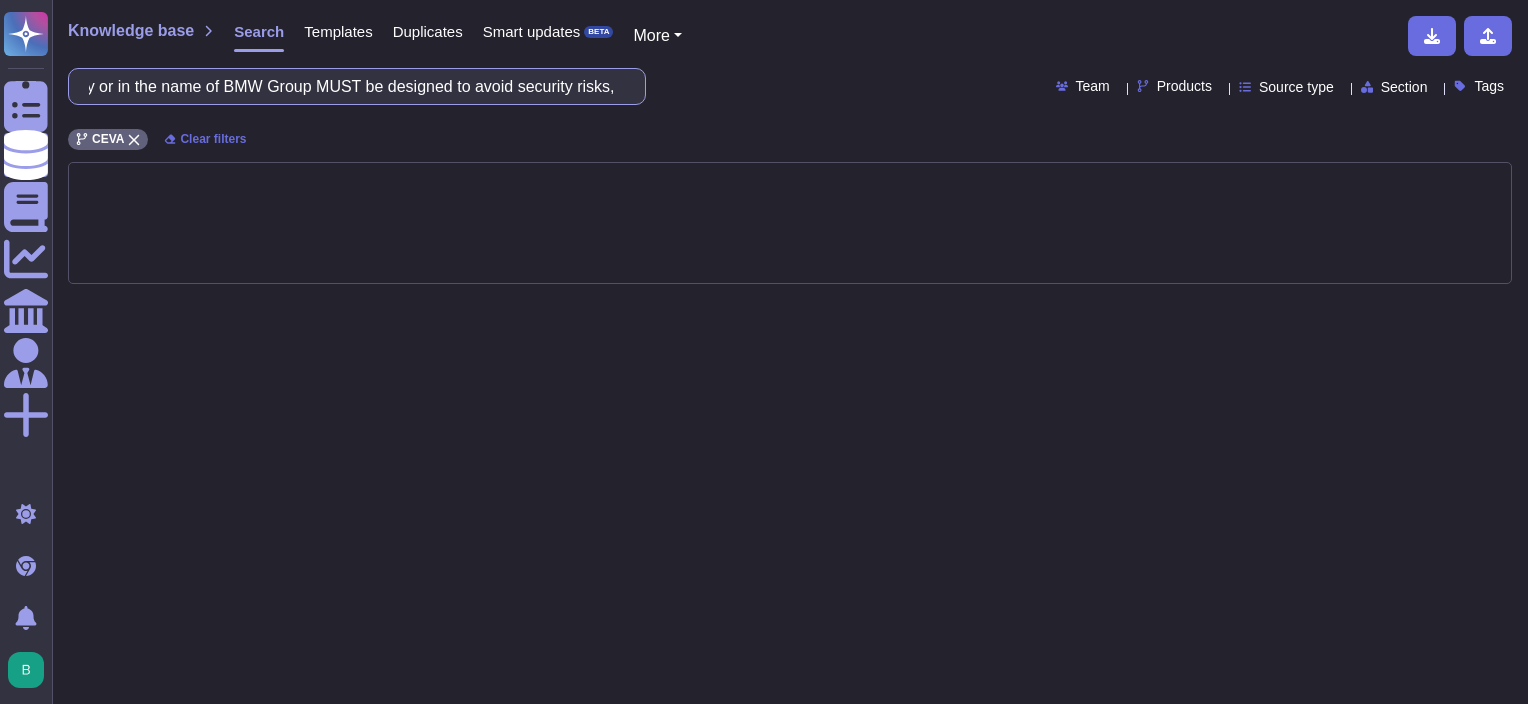 scroll, scrollTop: 0, scrollLeft: 270, axis: horizontal 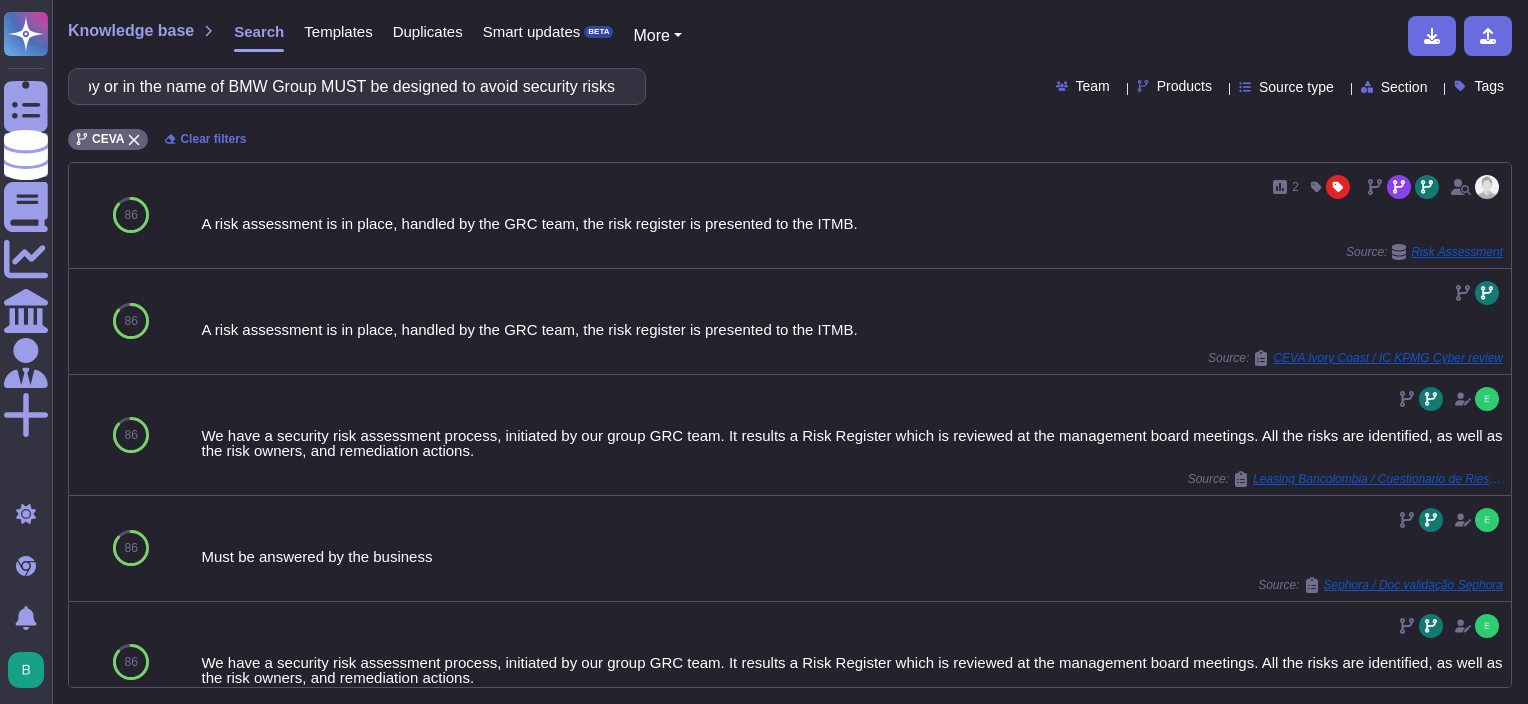 type on "IT systems and IT services operated by or in the name of BMW Group MUST be designed to avoid security risks" 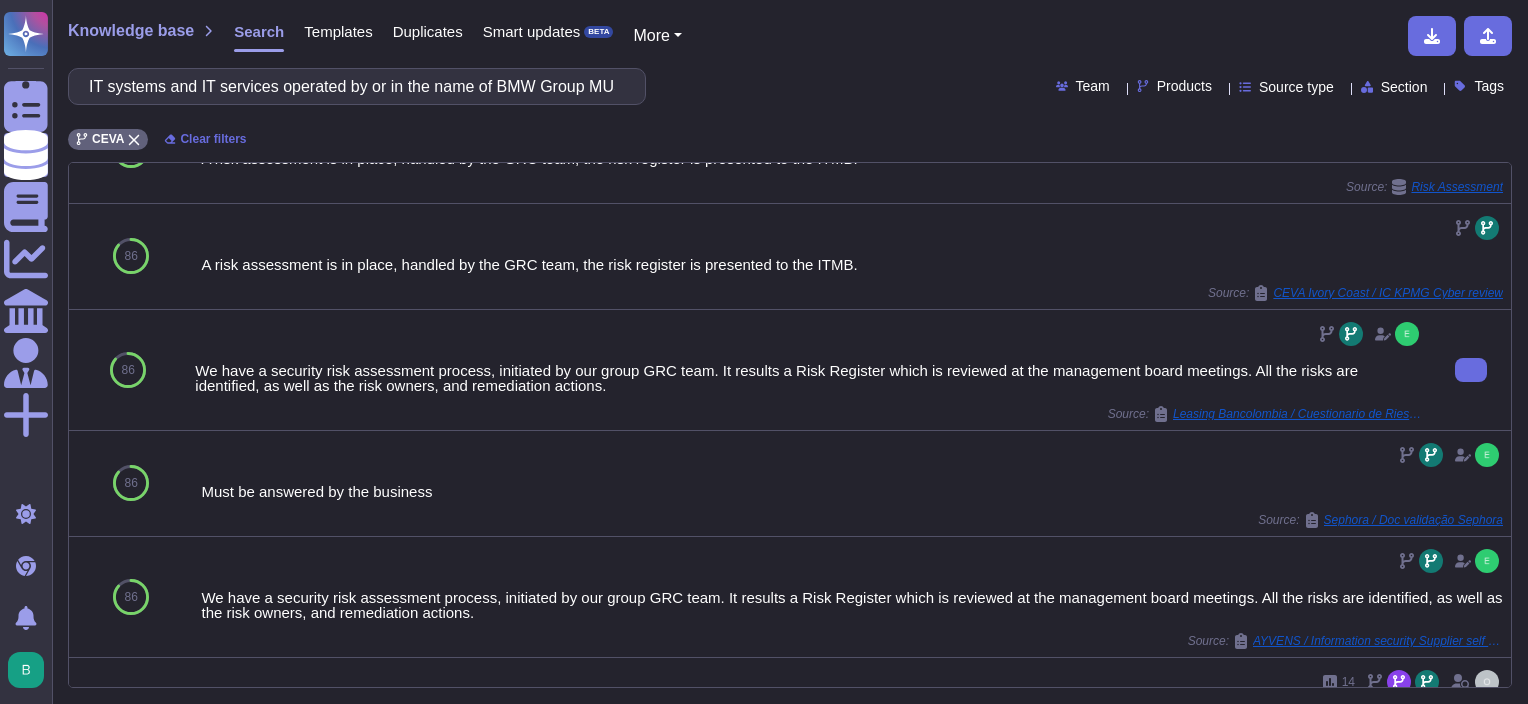 scroll, scrollTop: 100, scrollLeft: 0, axis: vertical 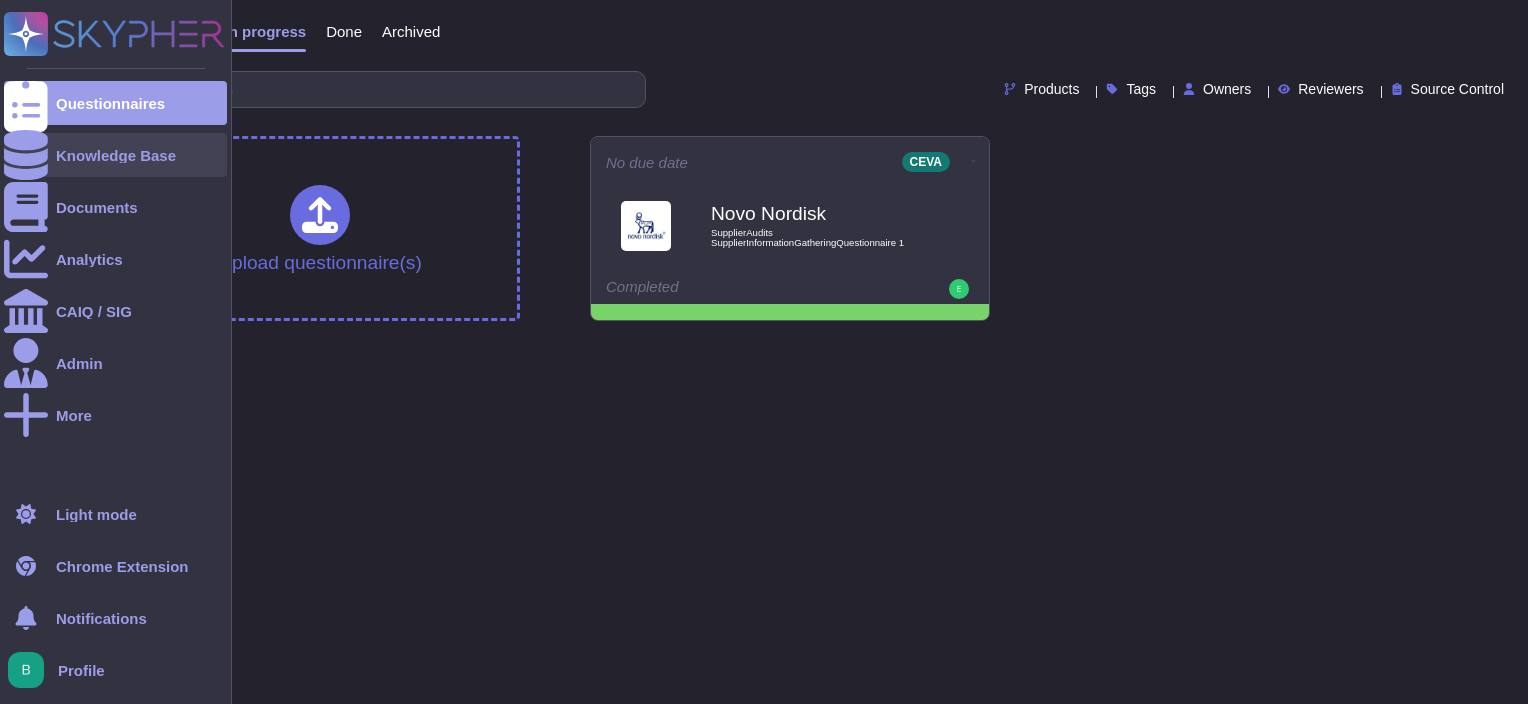 click on "Knowledge Base" at bounding box center [116, 155] 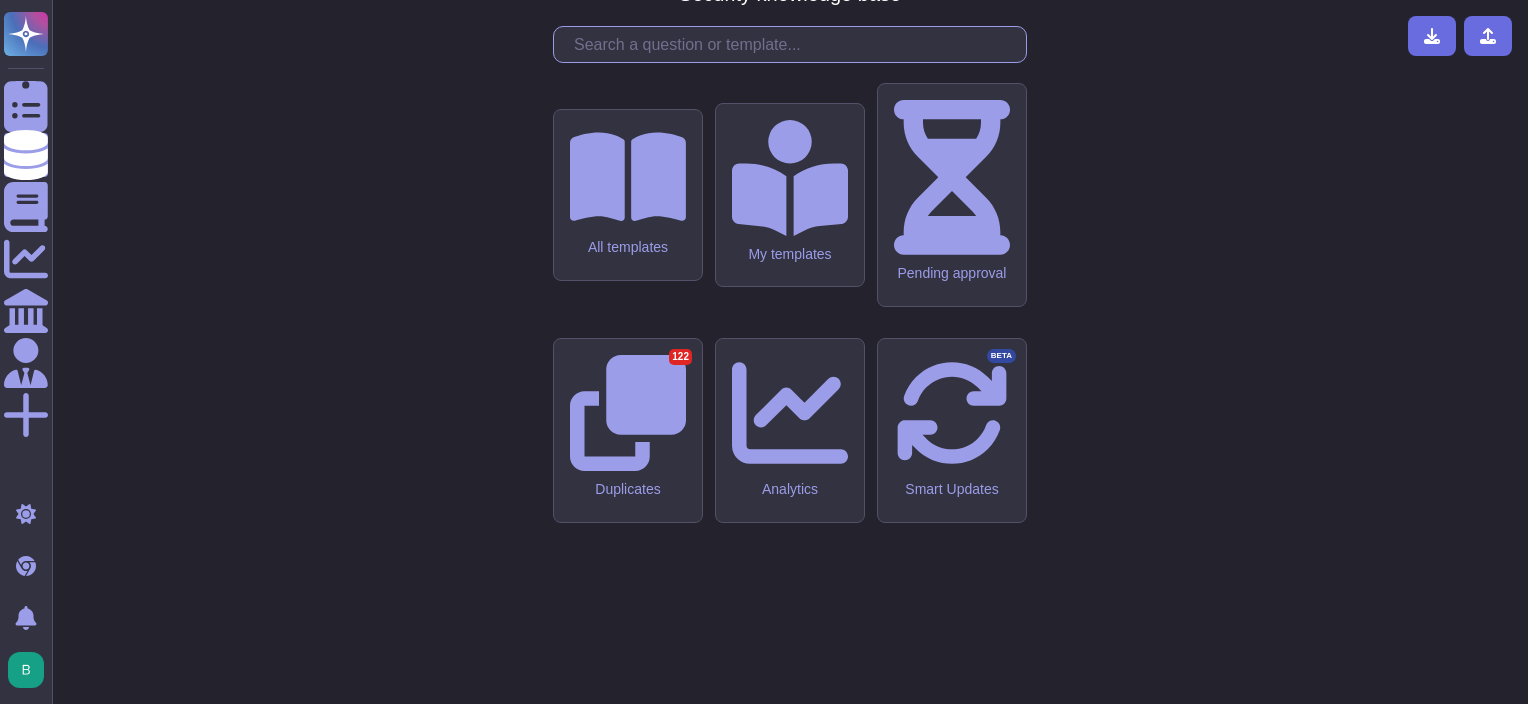 click at bounding box center [795, 44] 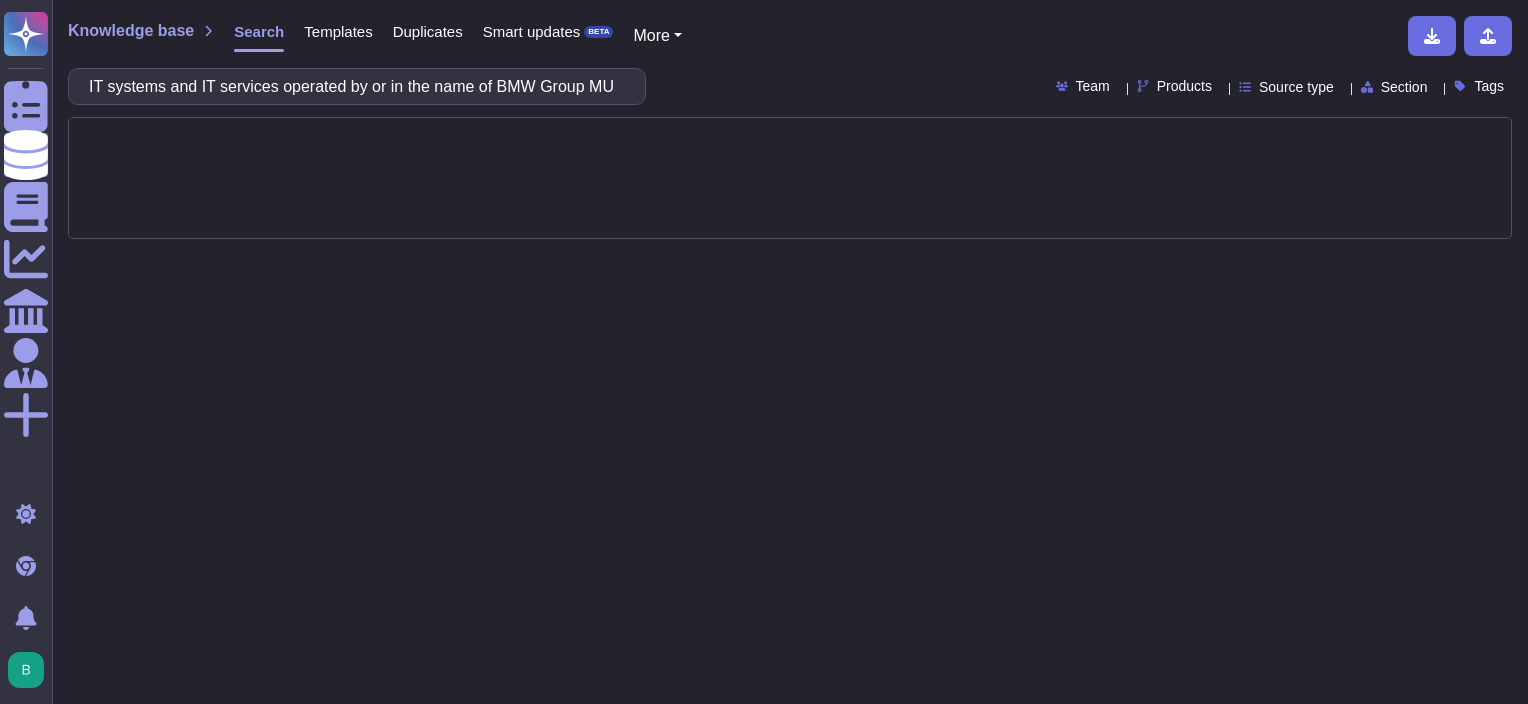 scroll, scrollTop: 0, scrollLeft: 1563, axis: horizontal 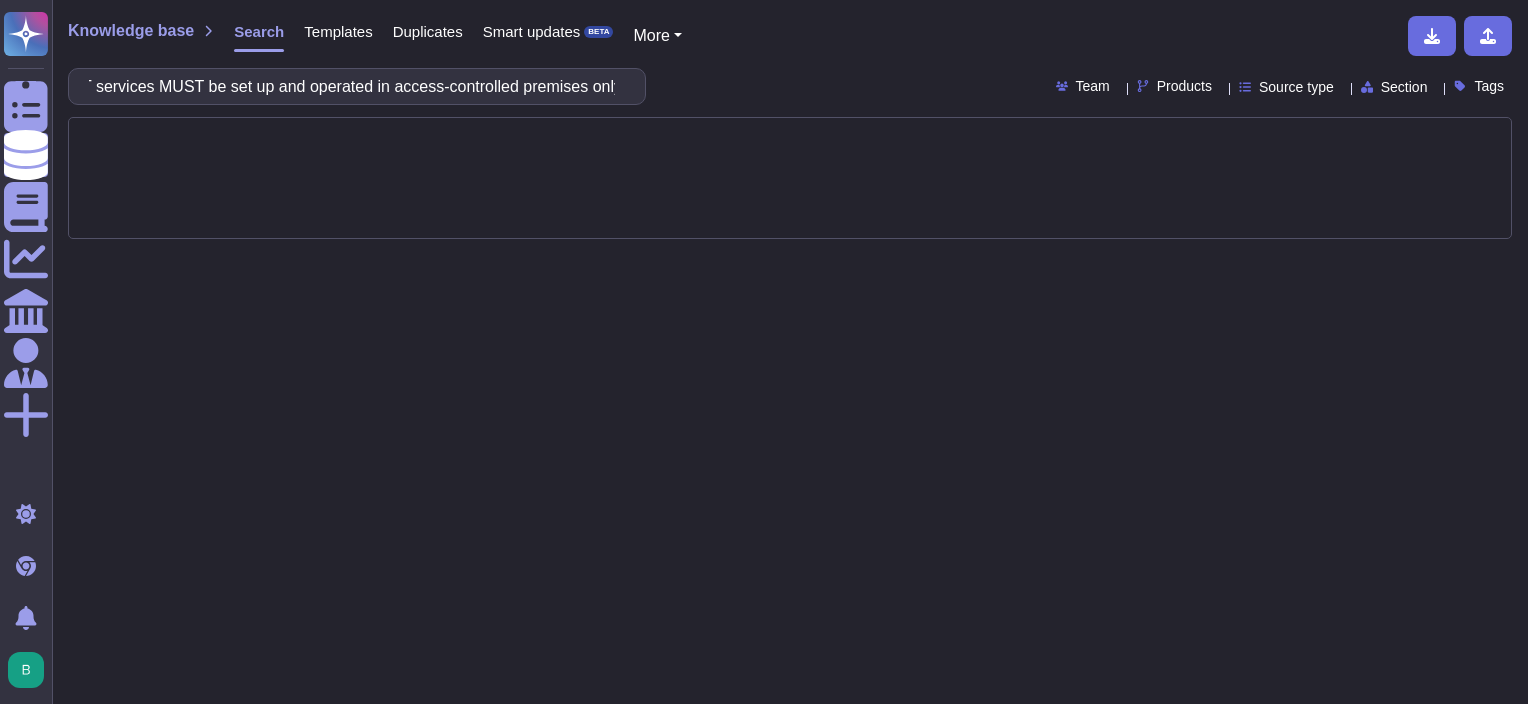 click on "IT systems and IT services operated by or in the name of BMW Group MUST be designed to avoid security risks, whether they are the result of wilful intent, human error, technical failure or force majeure. IT systems and IT services MUST be set up and operated in access-controlled premises only." at bounding box center [352, 86] 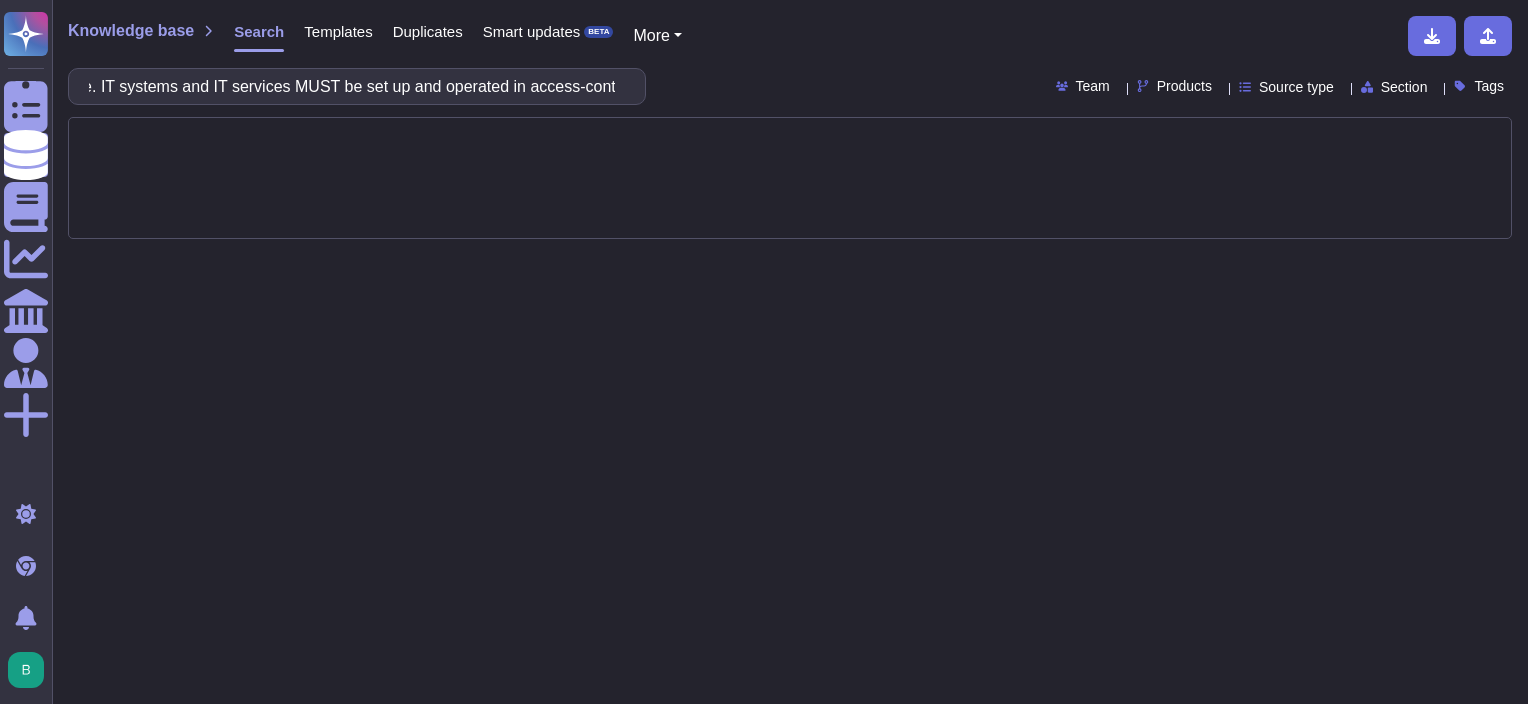 scroll, scrollTop: 0, scrollLeft: 1419, axis: horizontal 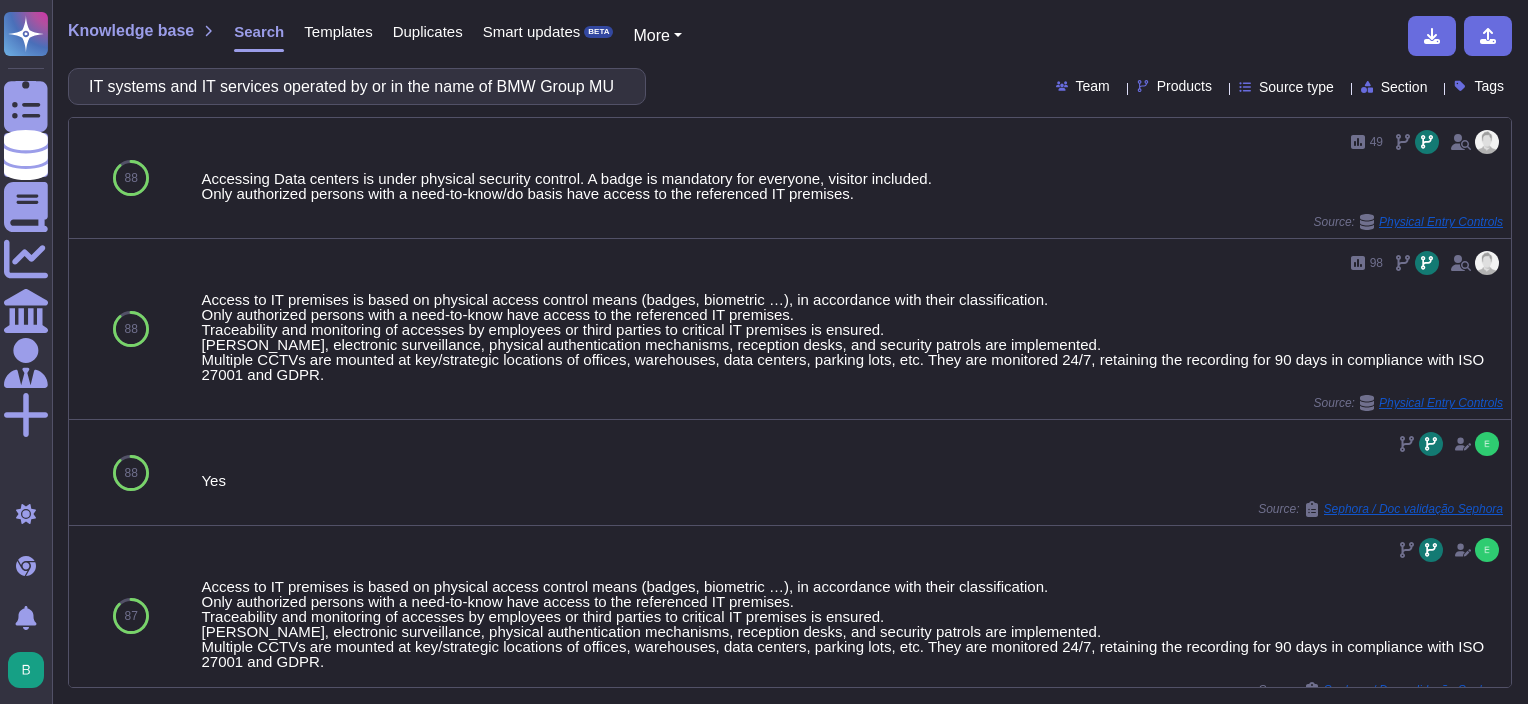 drag, startPoint x: 108, startPoint y: 88, endPoint x: -4, endPoint y: 114, distance: 114.97826 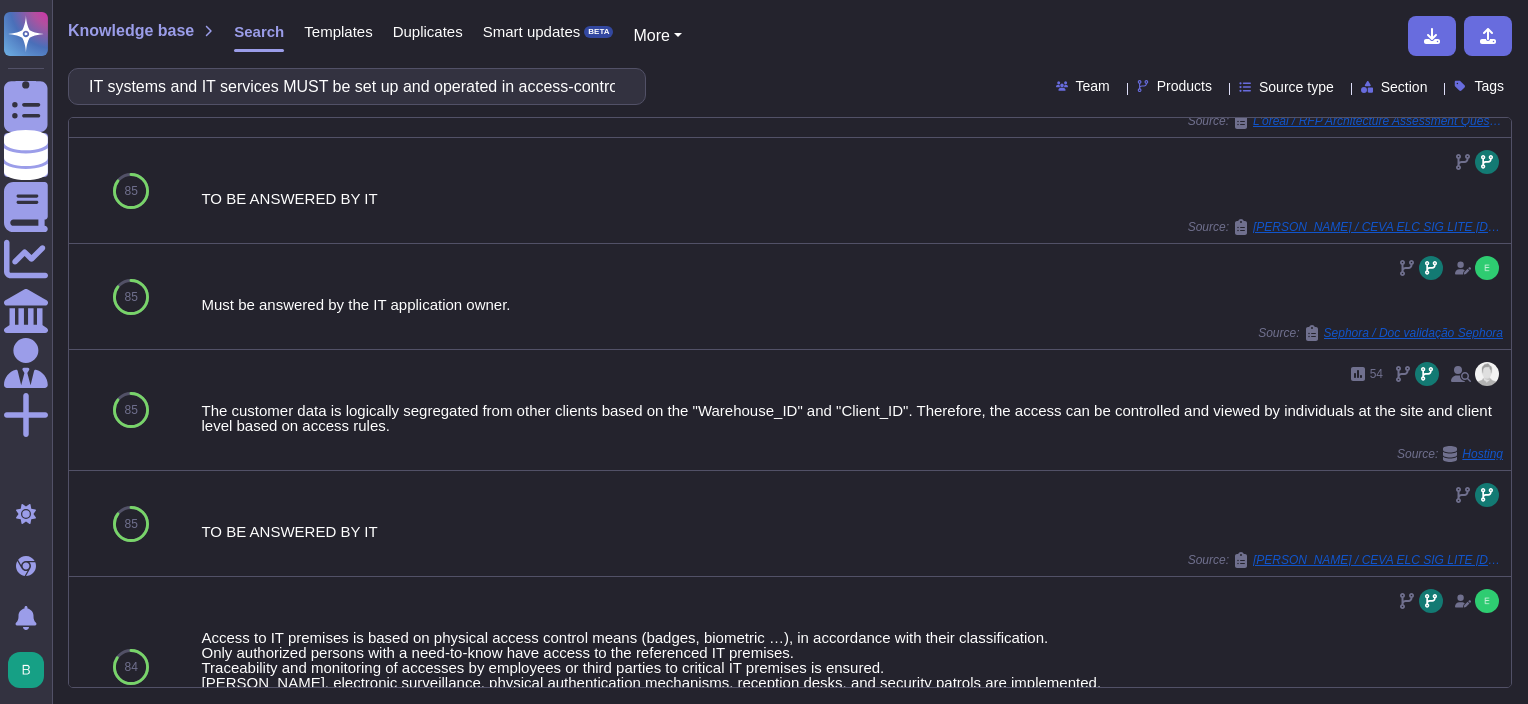 scroll, scrollTop: 600, scrollLeft: 0, axis: vertical 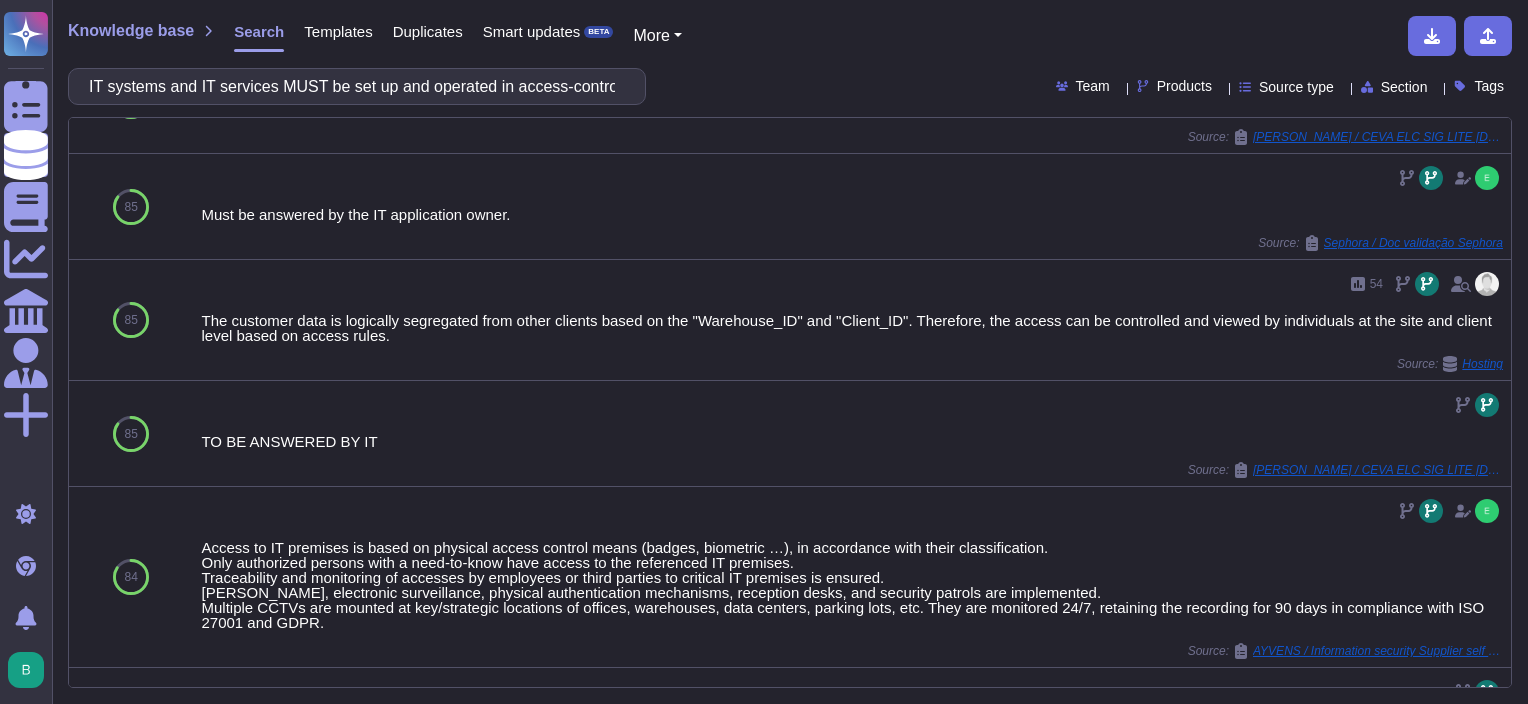type on "IT systems and IT services MUST be set up and operated in access-controlled premises only." 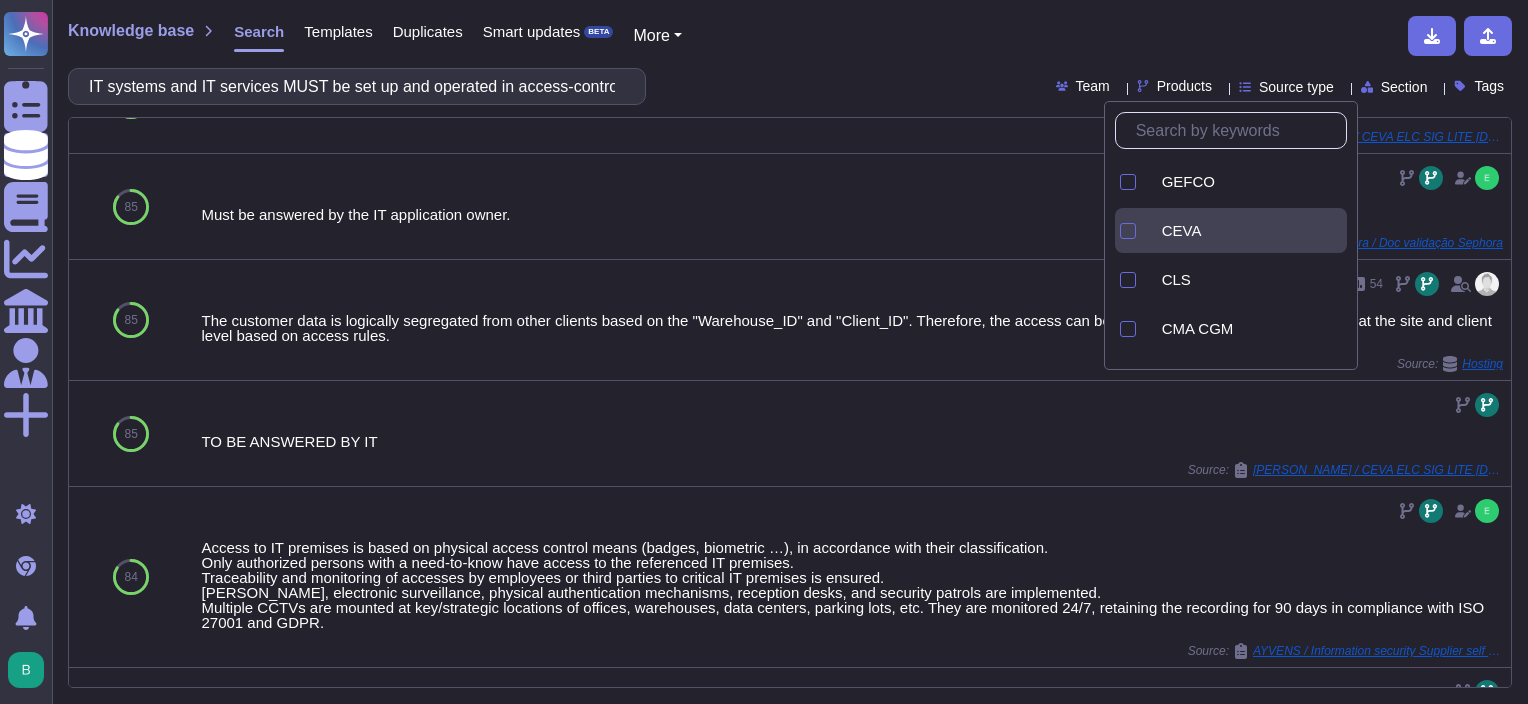 click on "CEVA" at bounding box center (1231, 230) 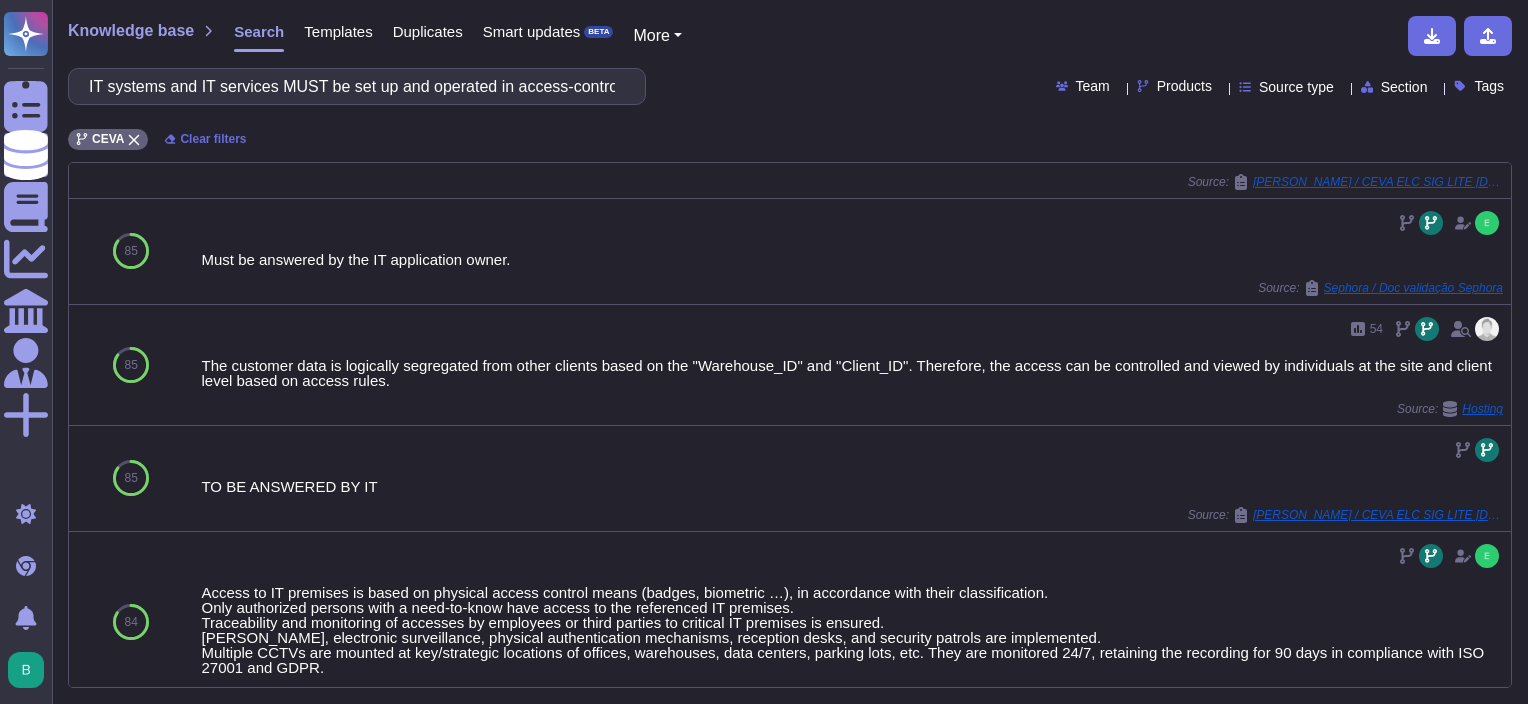 click on "Knowledge base Search Templates Duplicates Smart updates BETA More" at bounding box center [782, 36] 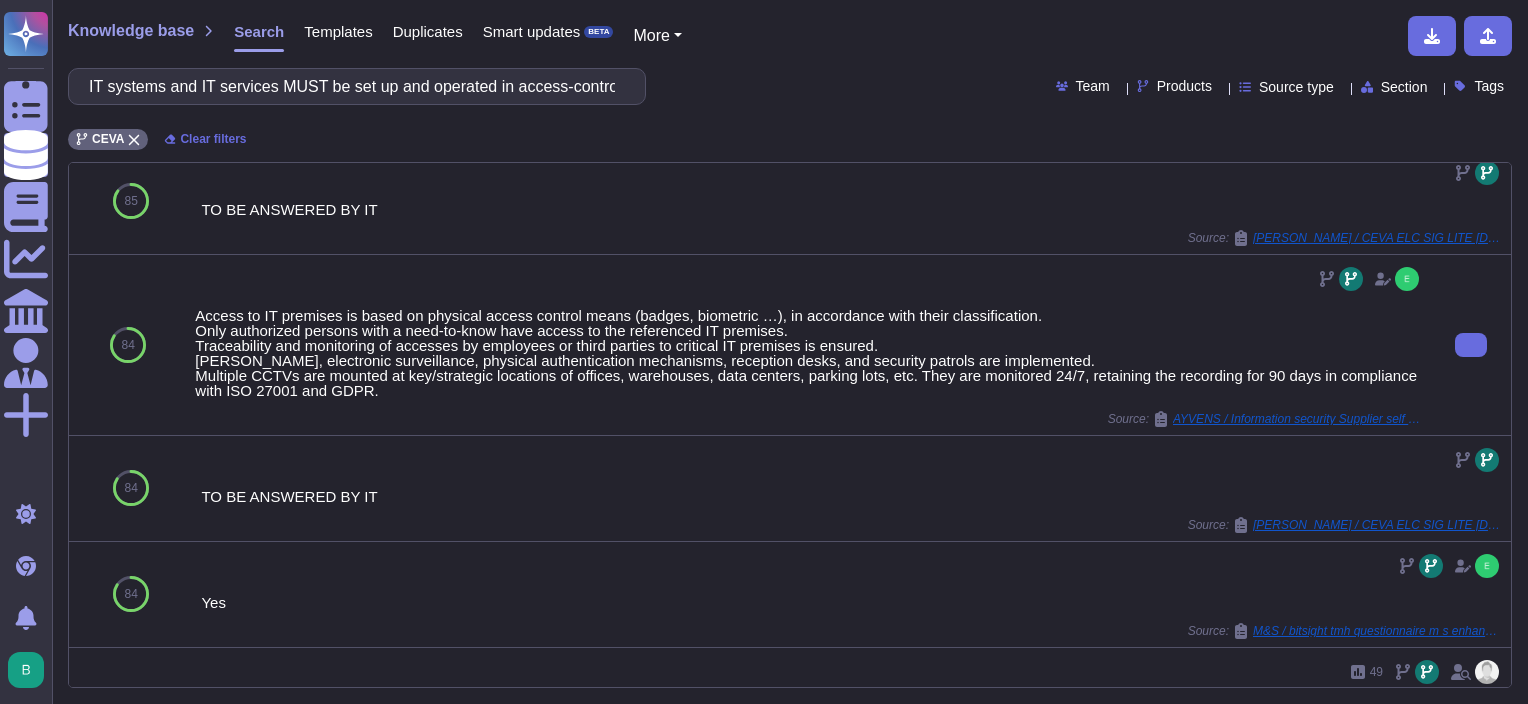 scroll, scrollTop: 900, scrollLeft: 0, axis: vertical 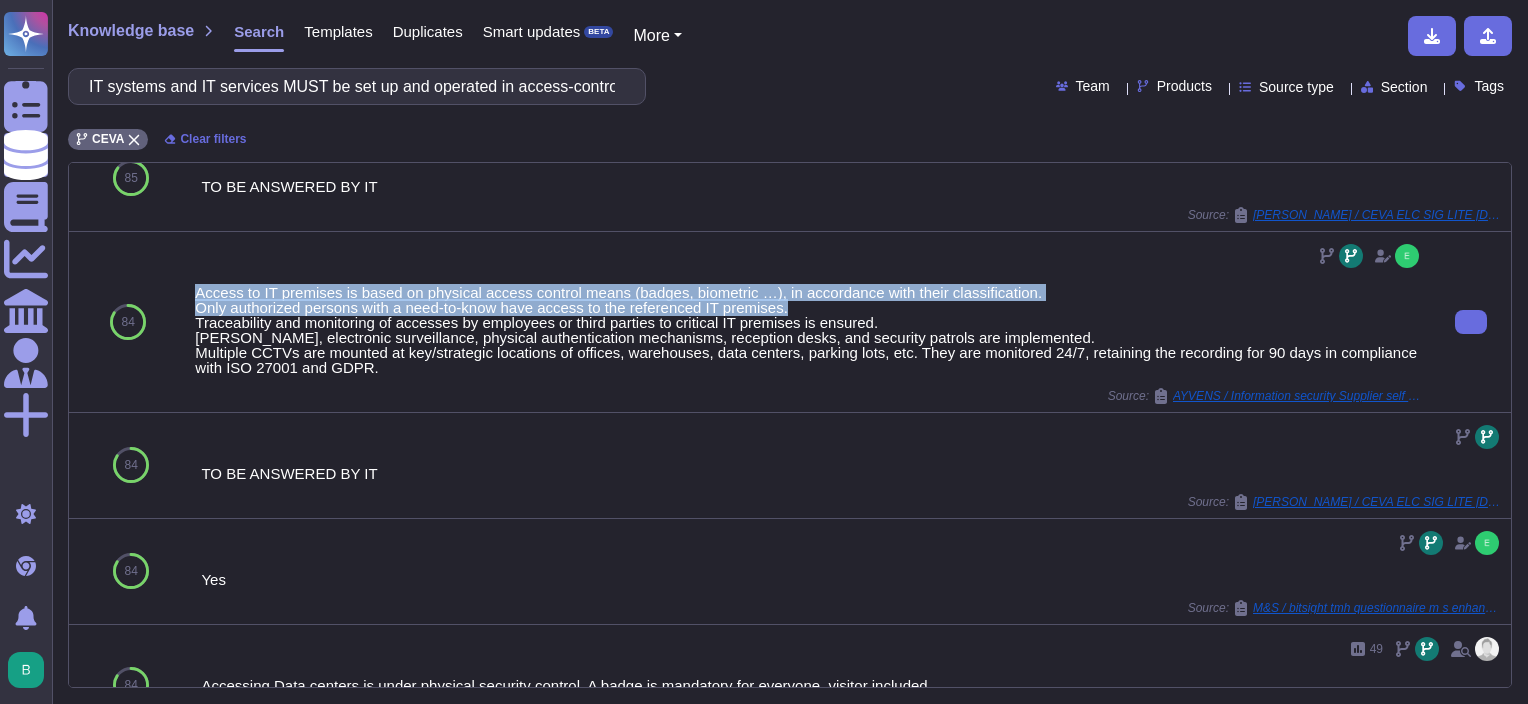 drag, startPoint x: 201, startPoint y: 286, endPoint x: 792, endPoint y: 305, distance: 591.30536 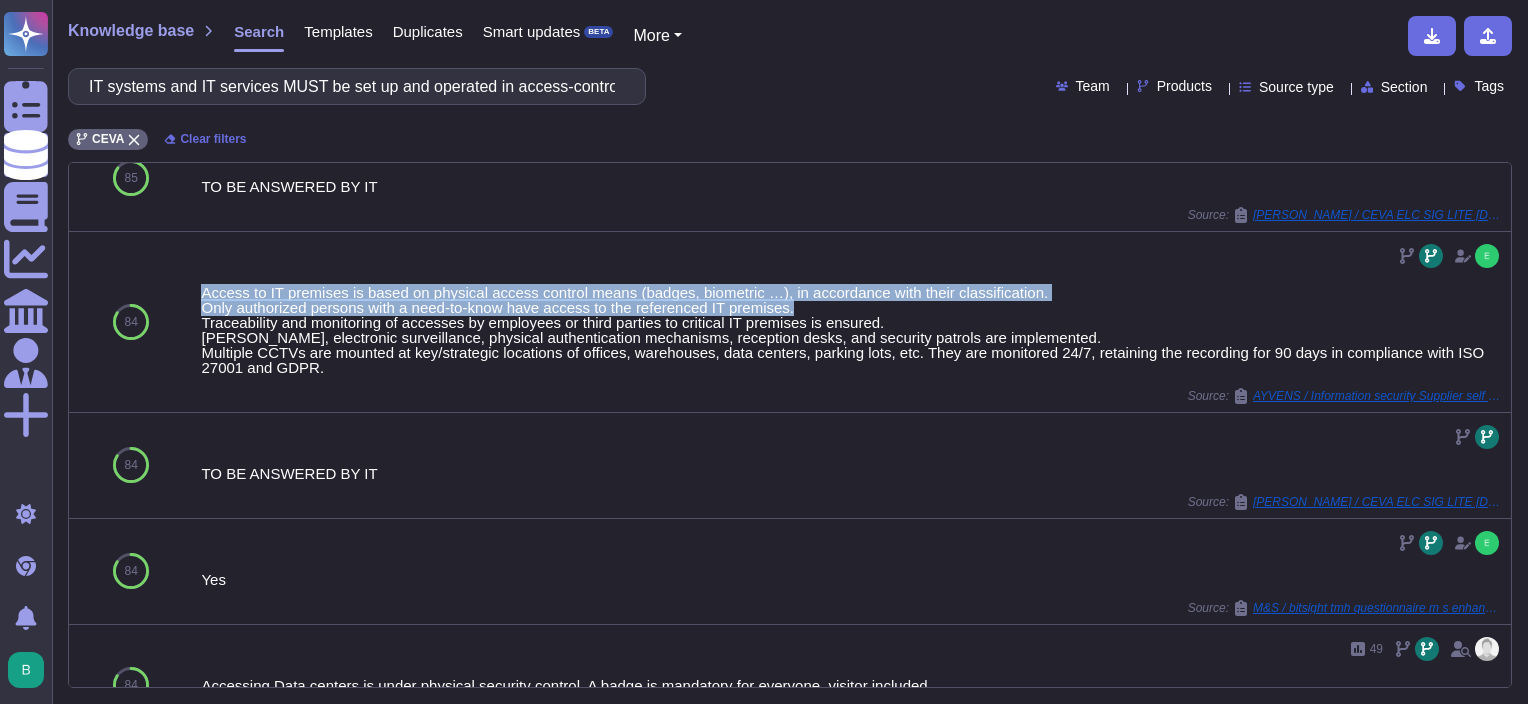 copy on "Access to IT premises is based on physical access control means (badges, biometric …), in accordance with their classification.
Only authorized persons with a need-to-know have access to the referenced IT premises." 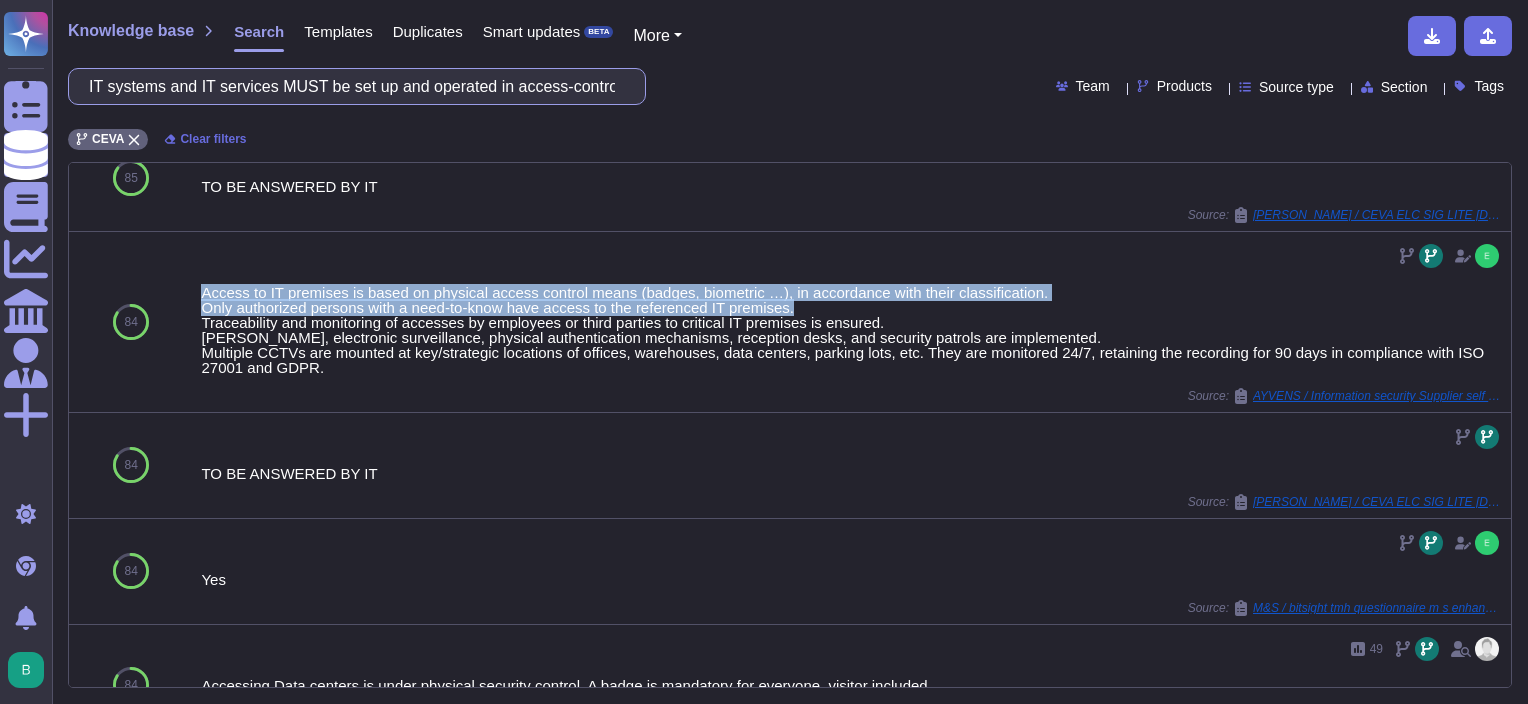 click on "IT systems and IT services MUST be set up and operated in access-controlled premises only." at bounding box center (352, 86) 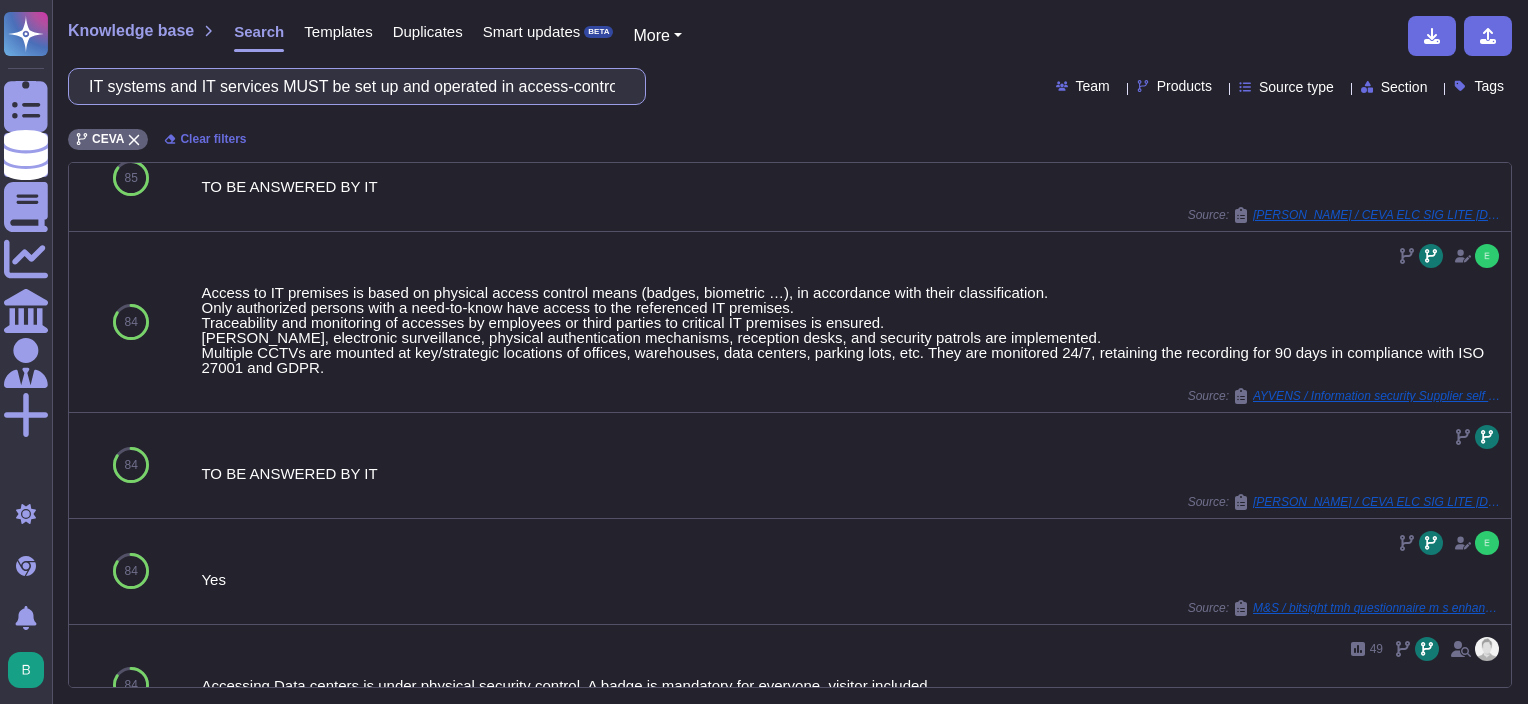 click on "IT systems and IT services MUST be set up and operated in access-controlled premises only." at bounding box center (352, 86) 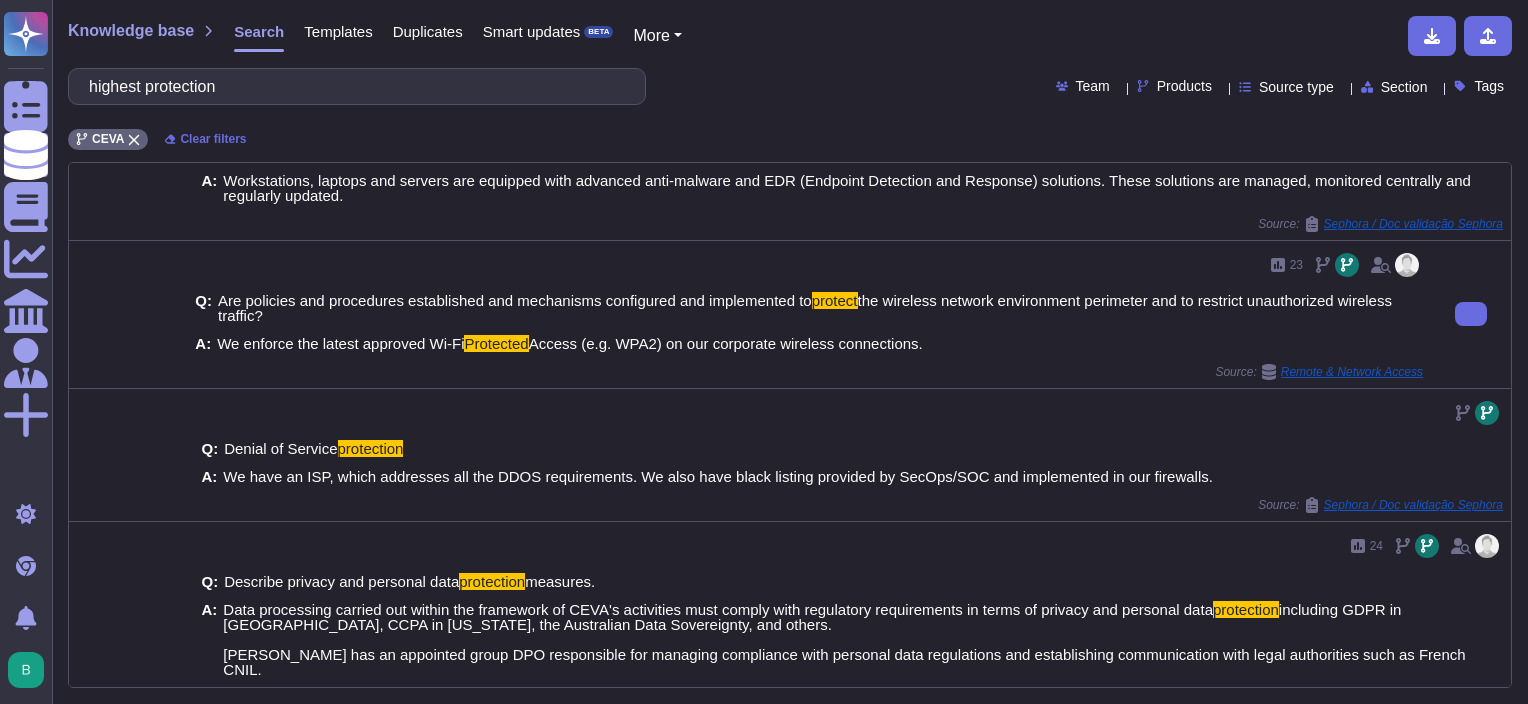 scroll, scrollTop: 800, scrollLeft: 0, axis: vertical 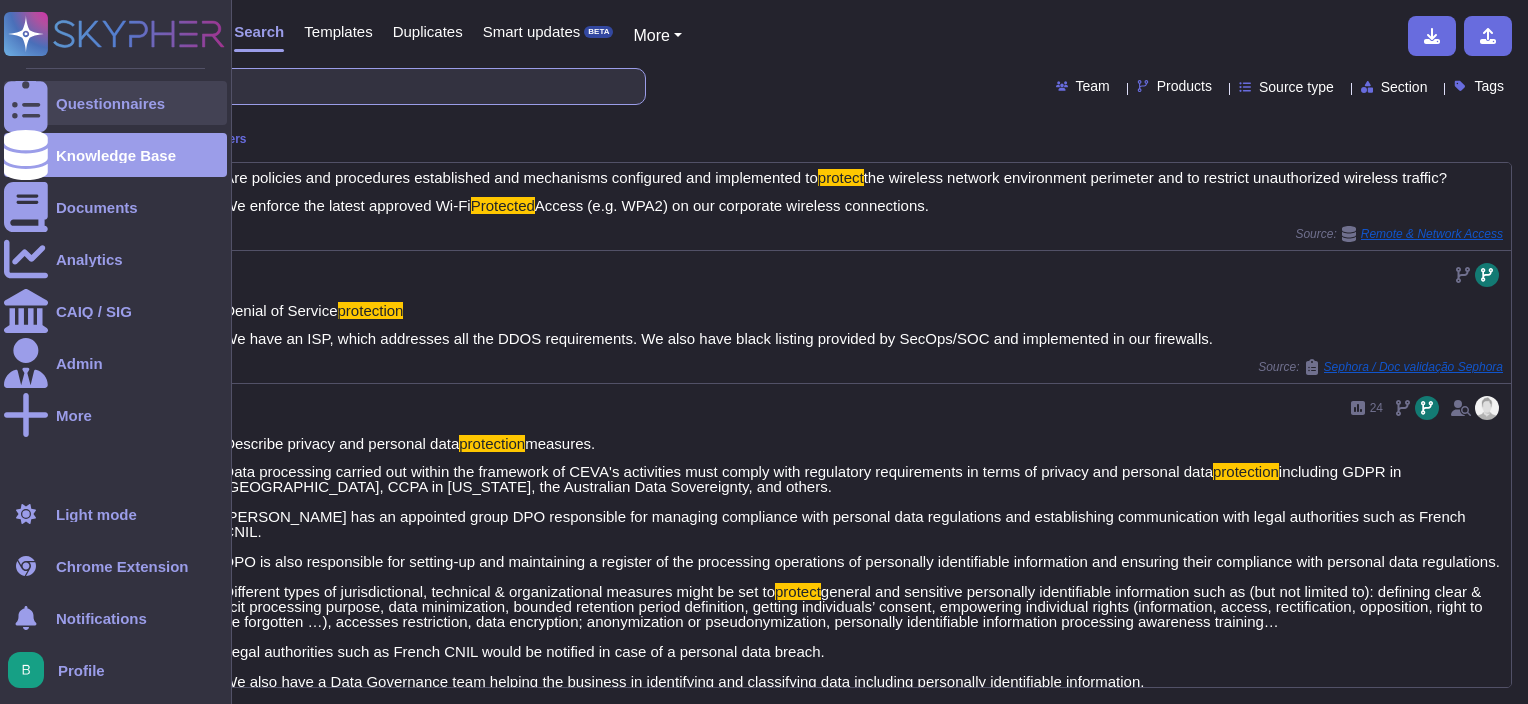 drag, startPoint x: 305, startPoint y: 77, endPoint x: 10, endPoint y: 80, distance: 295.01526 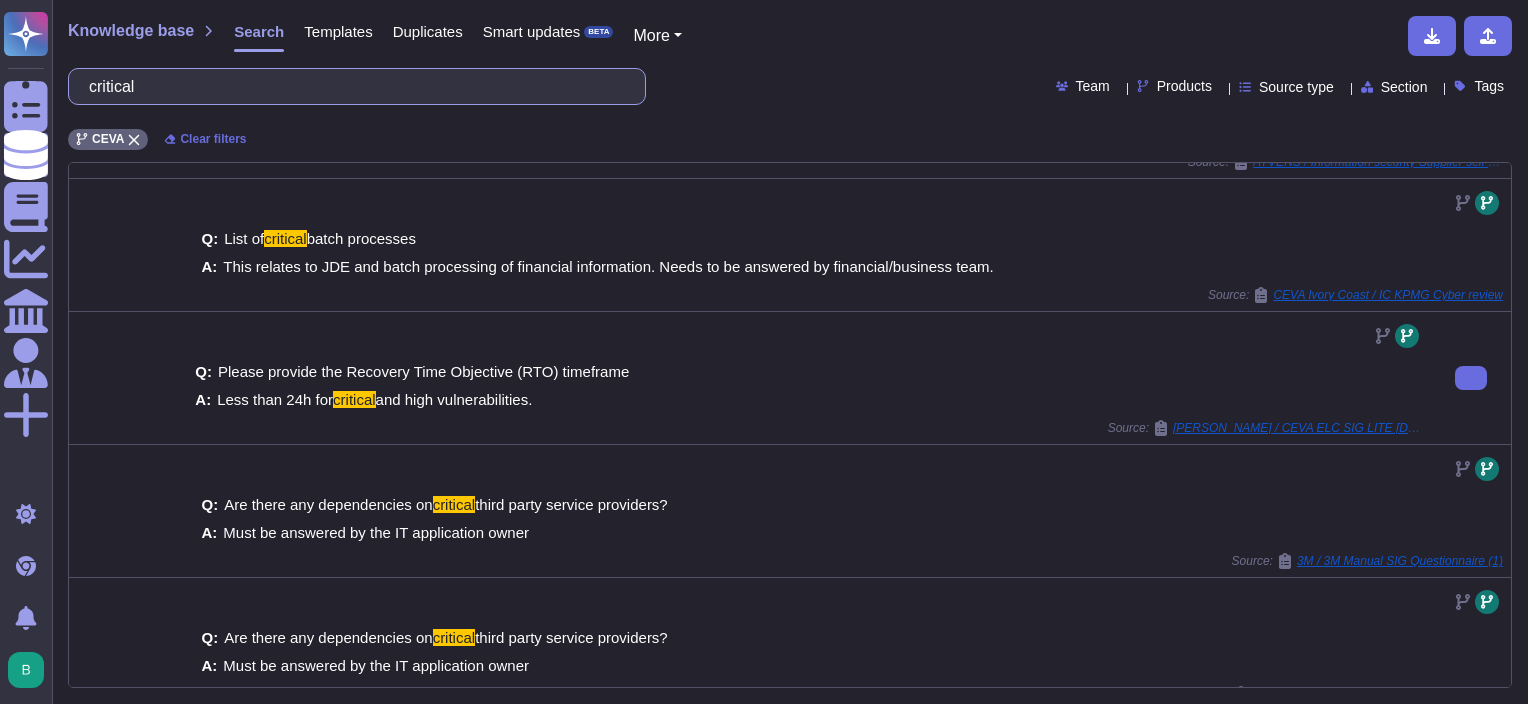 scroll, scrollTop: 567, scrollLeft: 0, axis: vertical 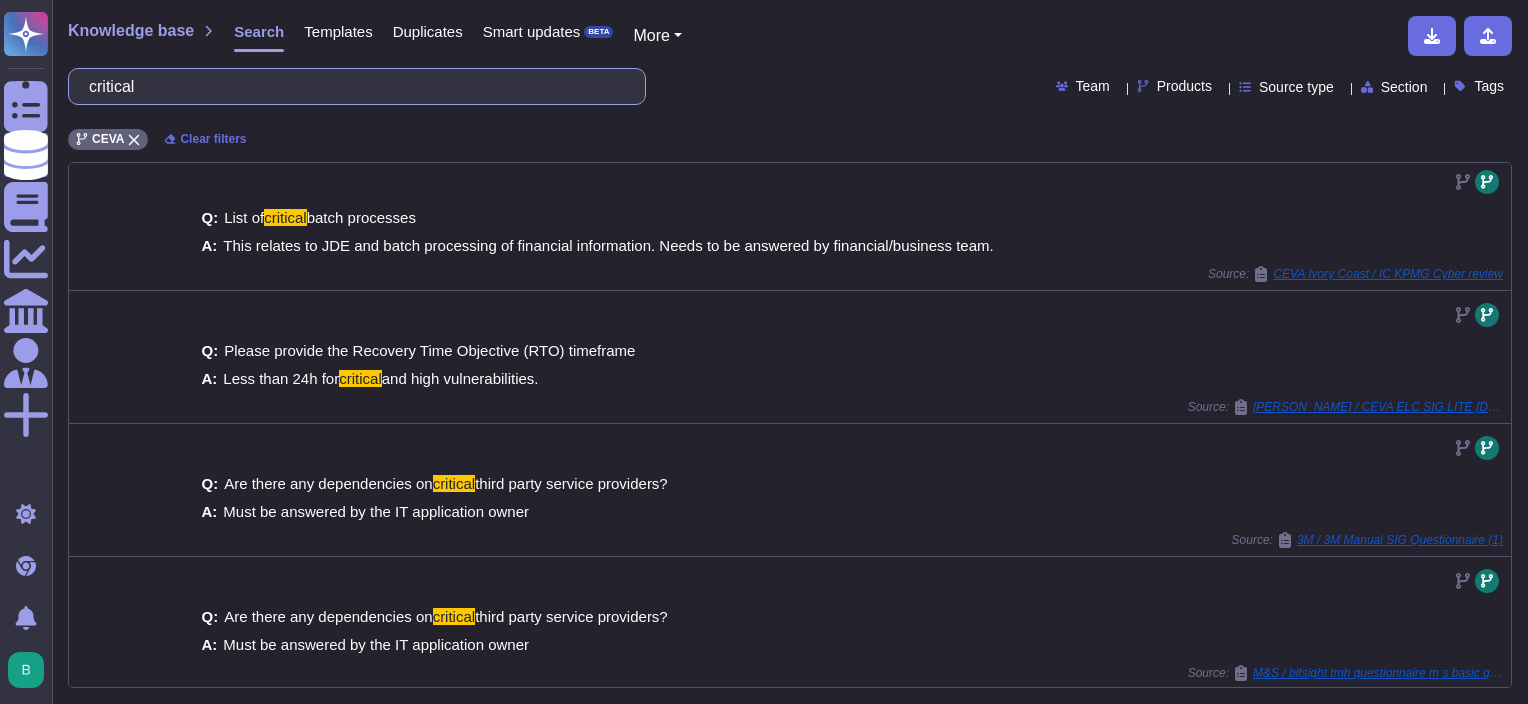 click on "critical" at bounding box center [352, 86] 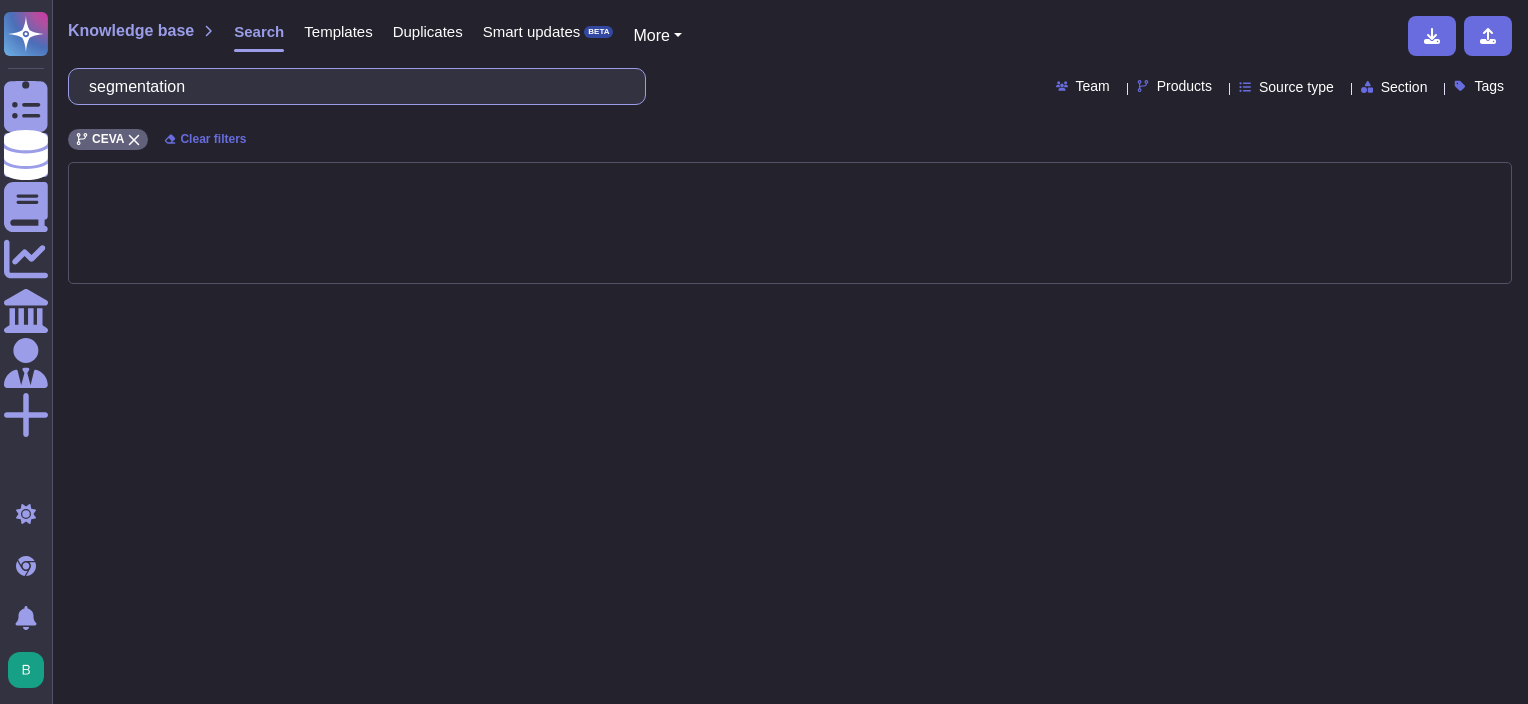 type on "segmentation" 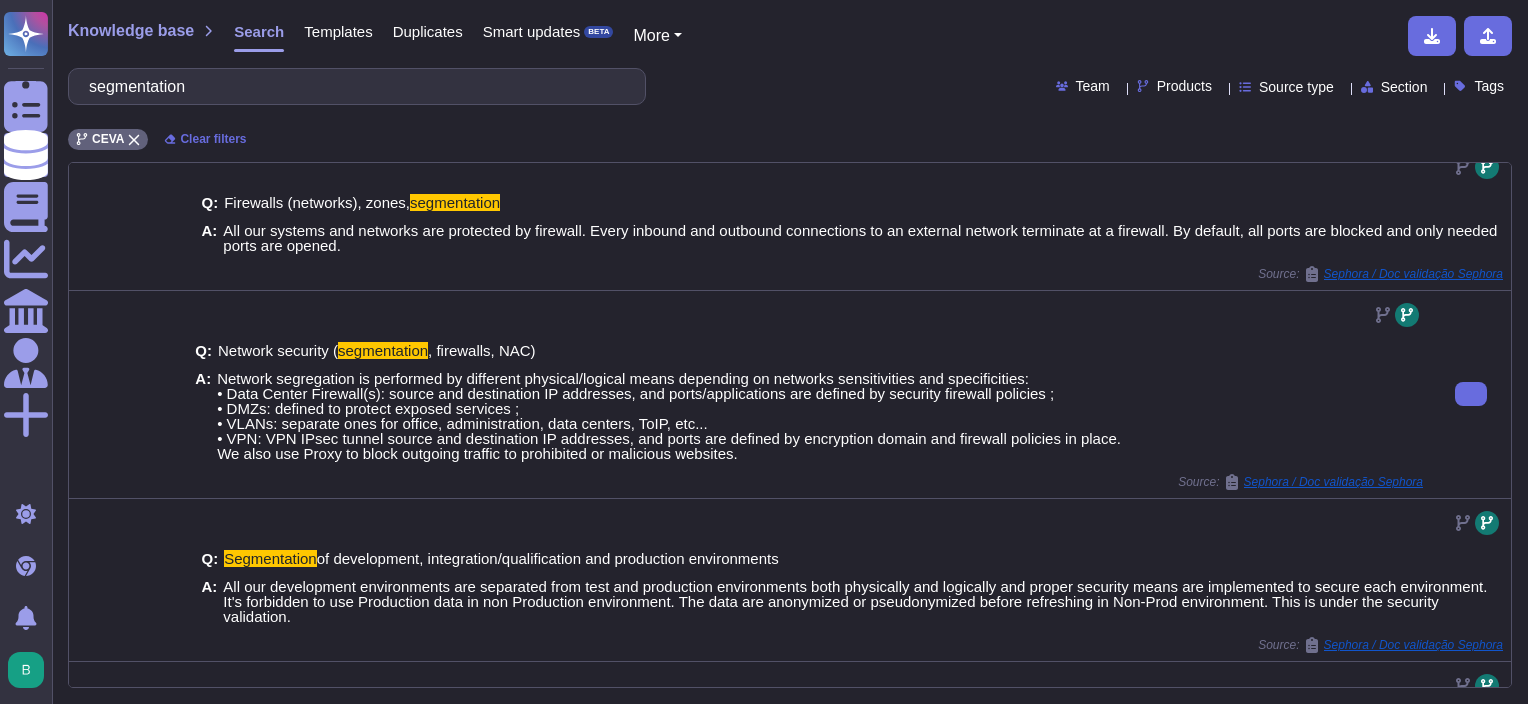 scroll, scrollTop: 200, scrollLeft: 0, axis: vertical 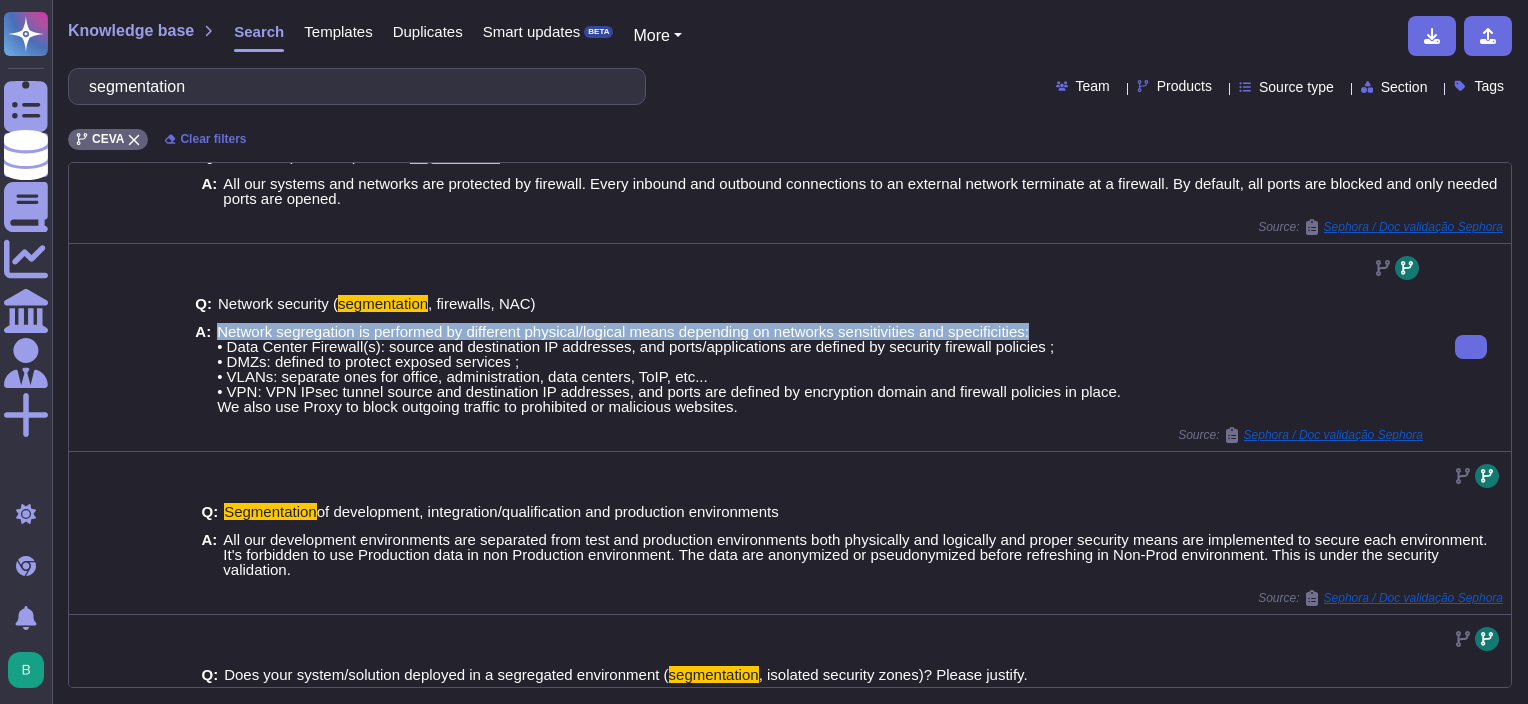 drag, startPoint x: 215, startPoint y: 325, endPoint x: 1043, endPoint y: 333, distance: 828.03864 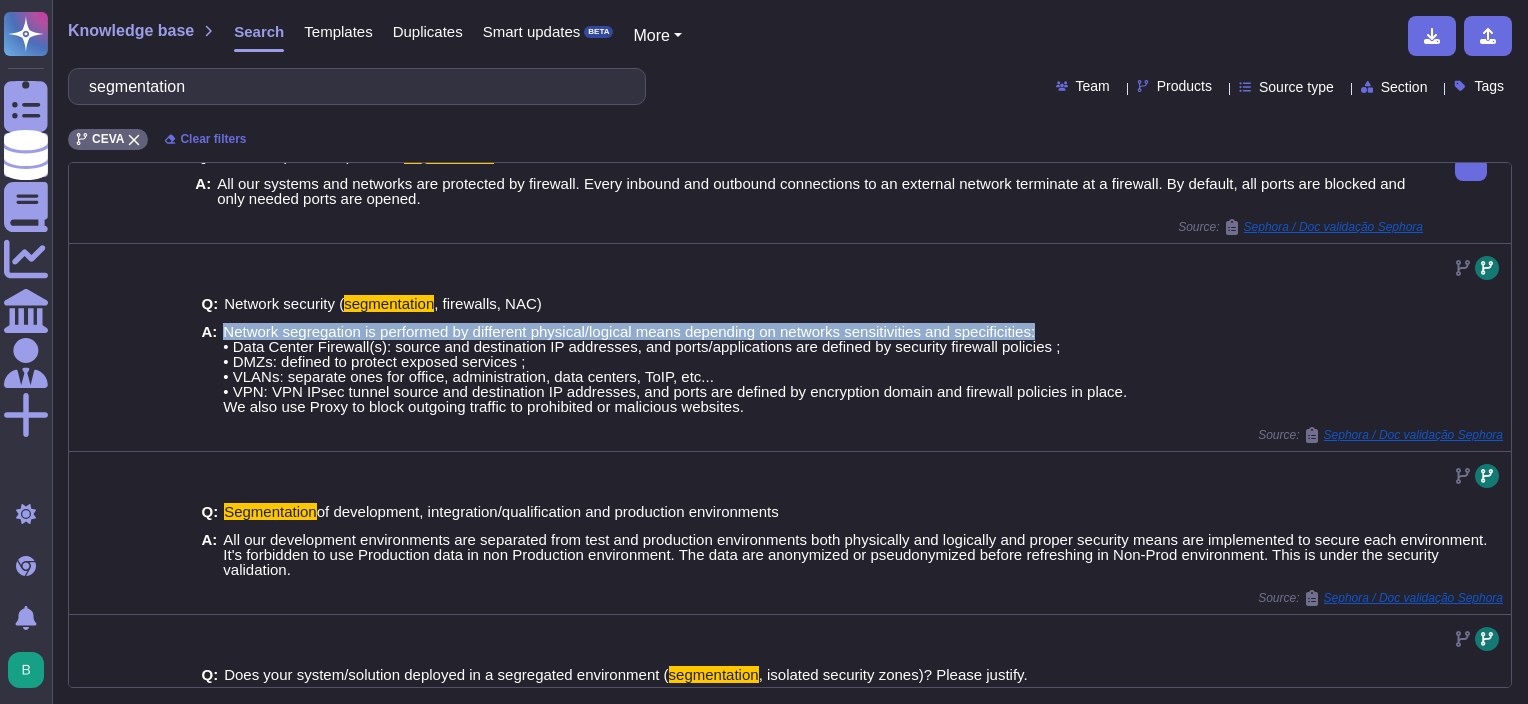 copy on "Network segregation is performed by different physical/logical means depending on networks sensitivities and specificities:" 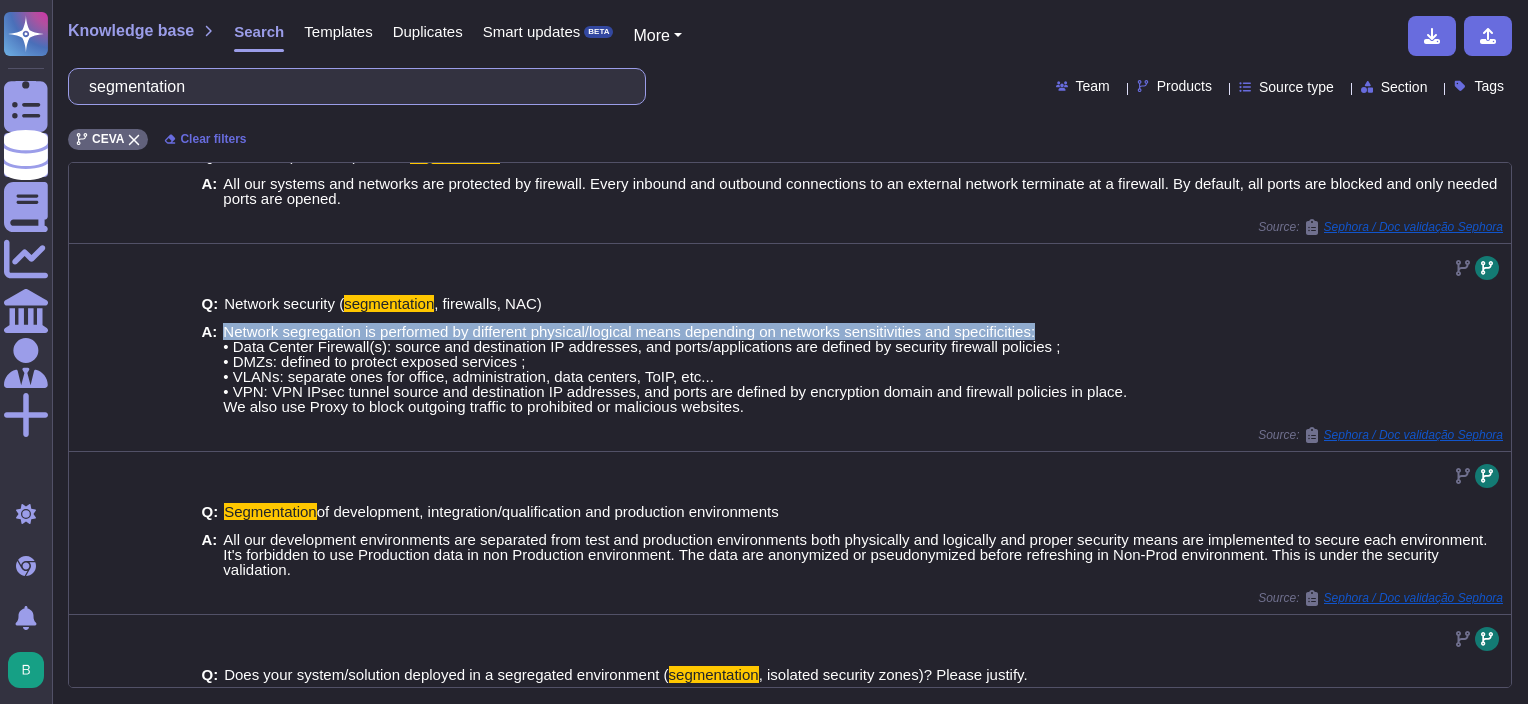 click on "segmentation" at bounding box center (352, 86) 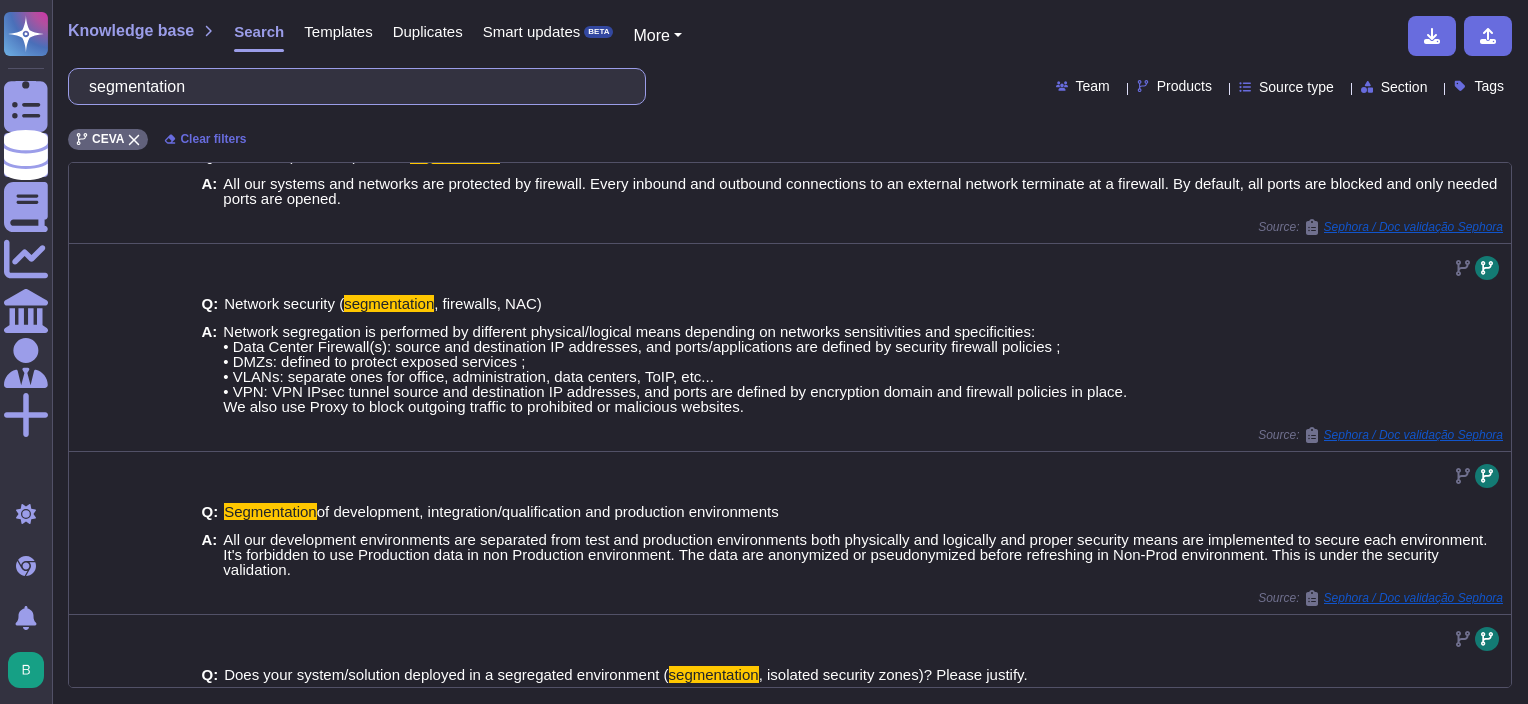 click on "segmentation" at bounding box center [352, 86] 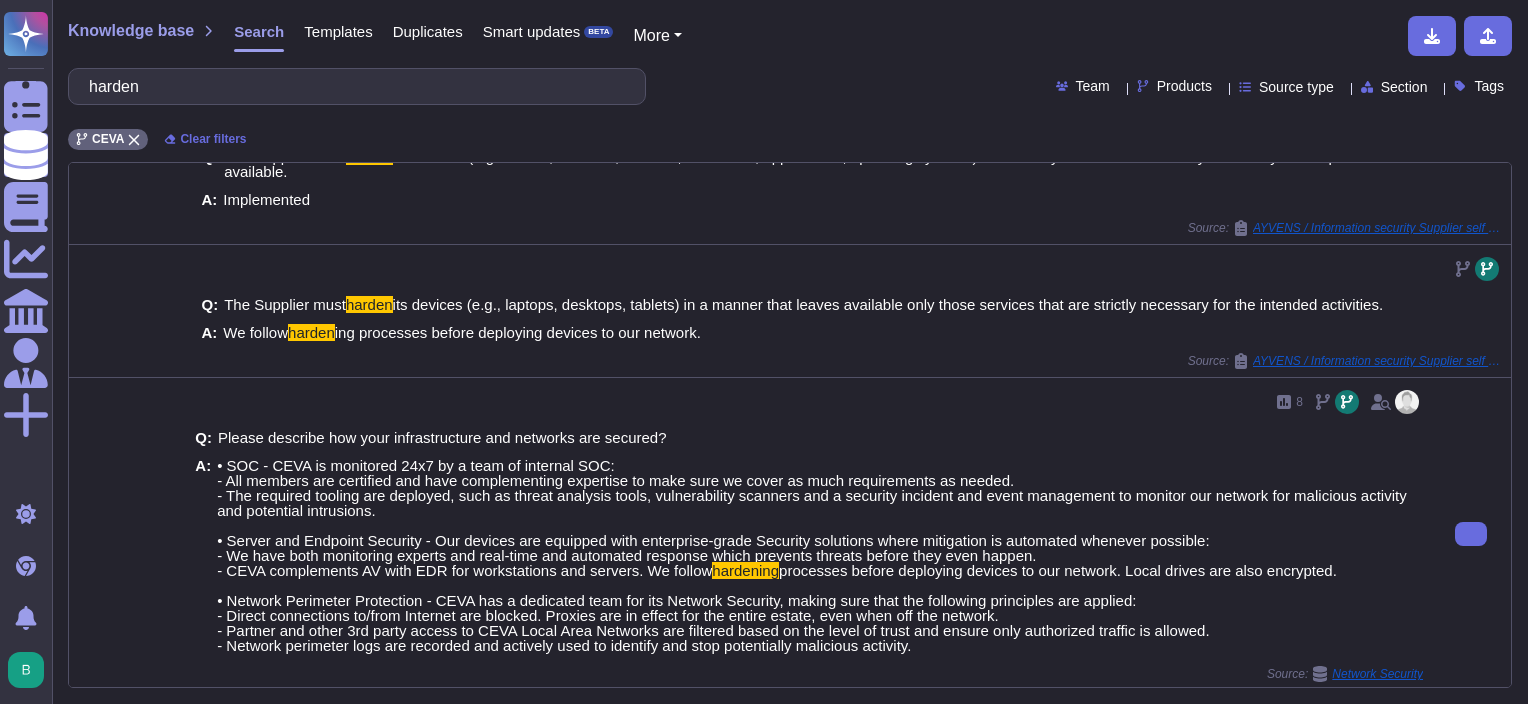 scroll, scrollTop: 333, scrollLeft: 0, axis: vertical 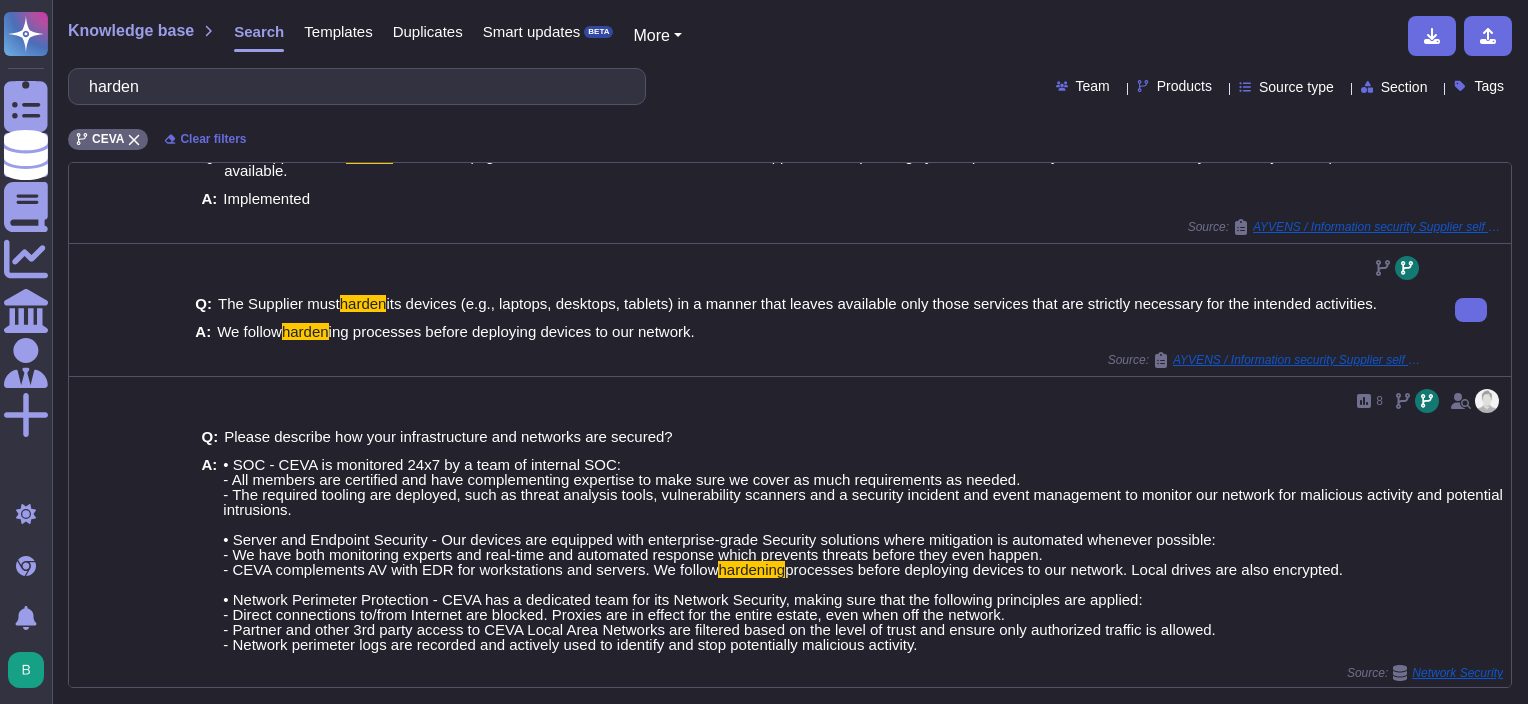 click on "Source: AYVENS  / Information security Supplier self assessment" at bounding box center (809, 360) 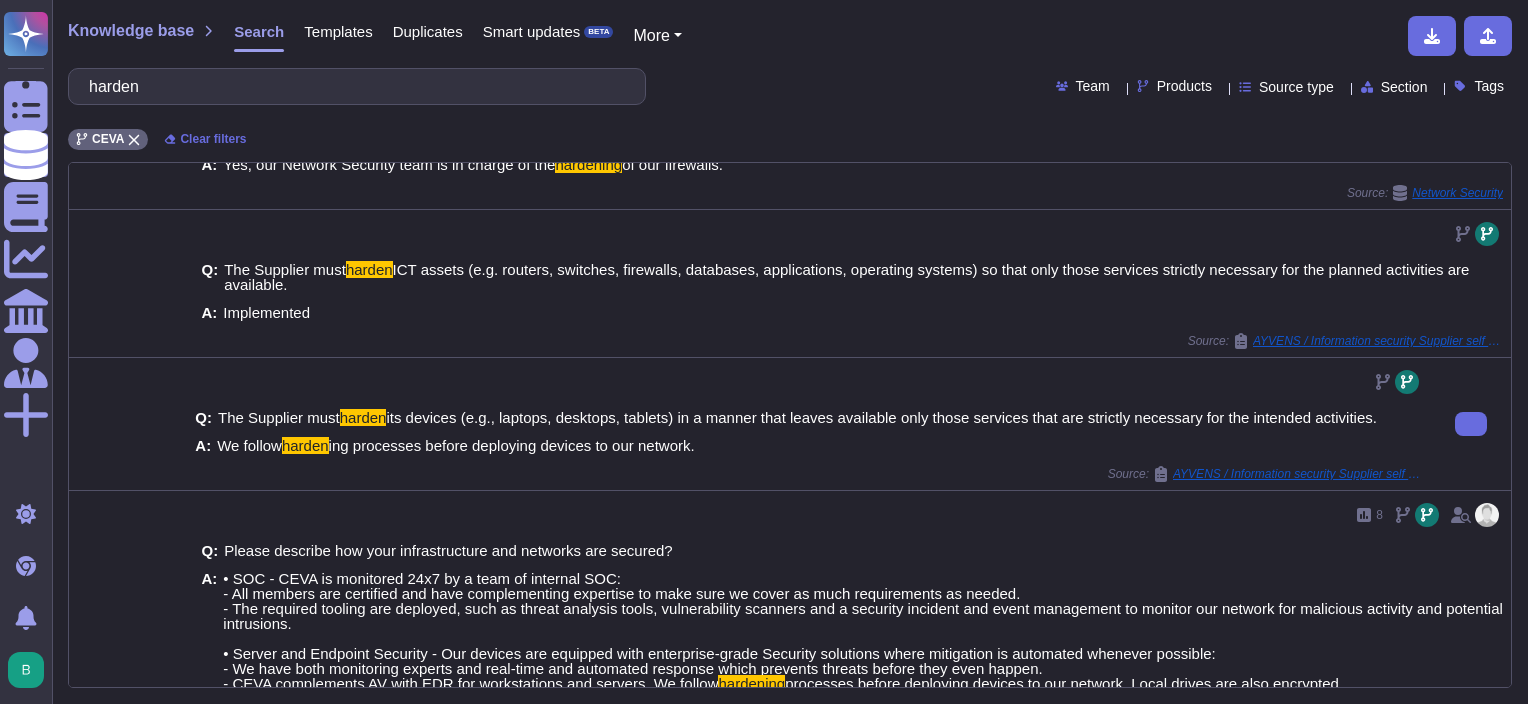 scroll, scrollTop: 333, scrollLeft: 0, axis: vertical 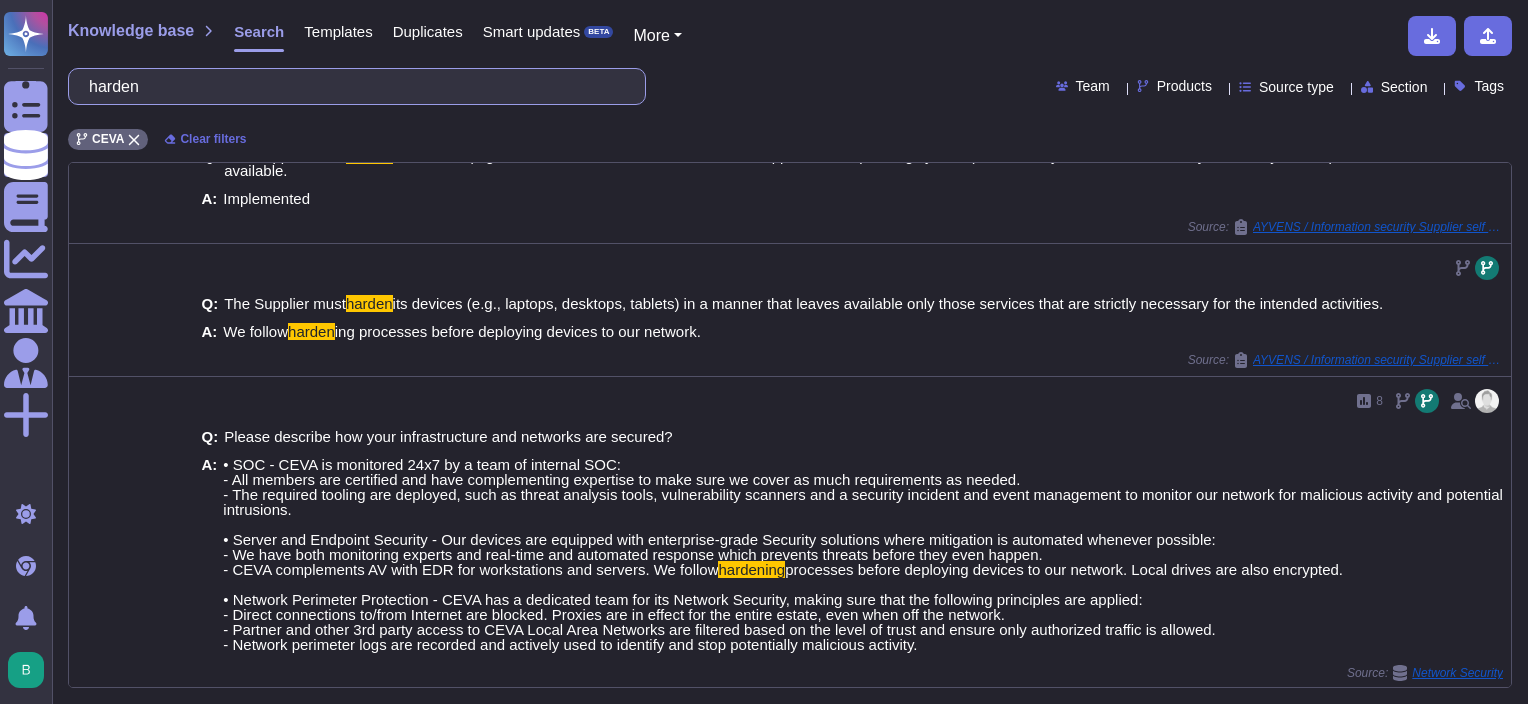 click on "harden" at bounding box center [352, 86] 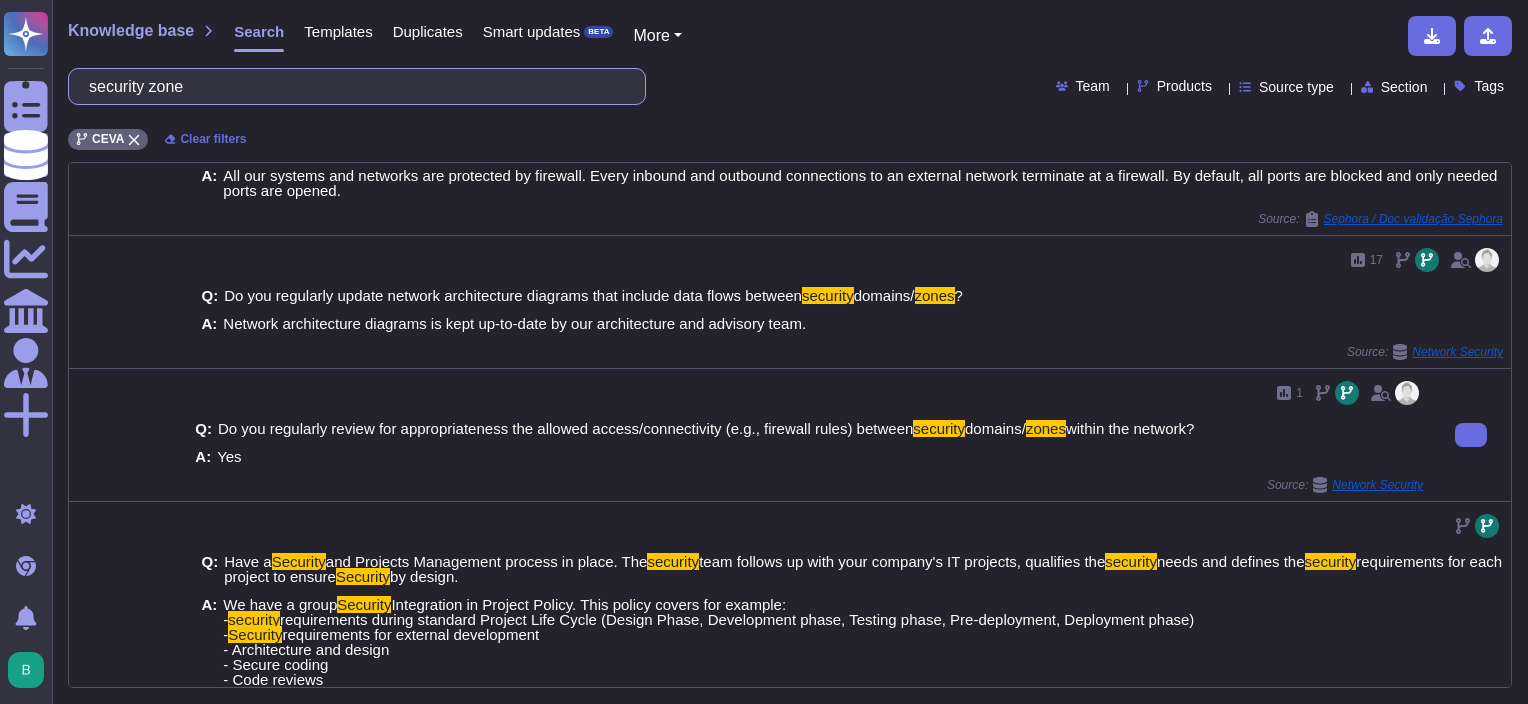 scroll, scrollTop: 840, scrollLeft: 0, axis: vertical 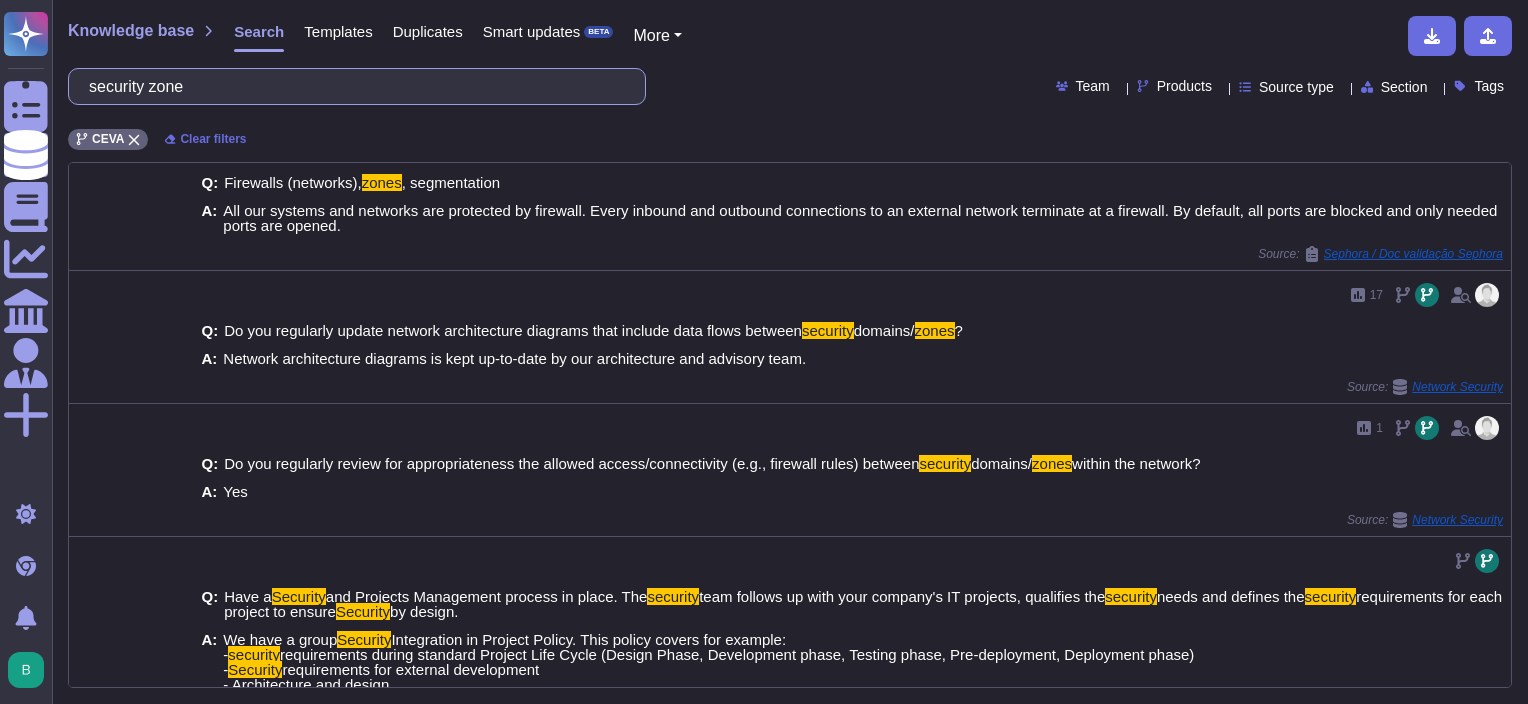 click on "security zone" at bounding box center [352, 86] 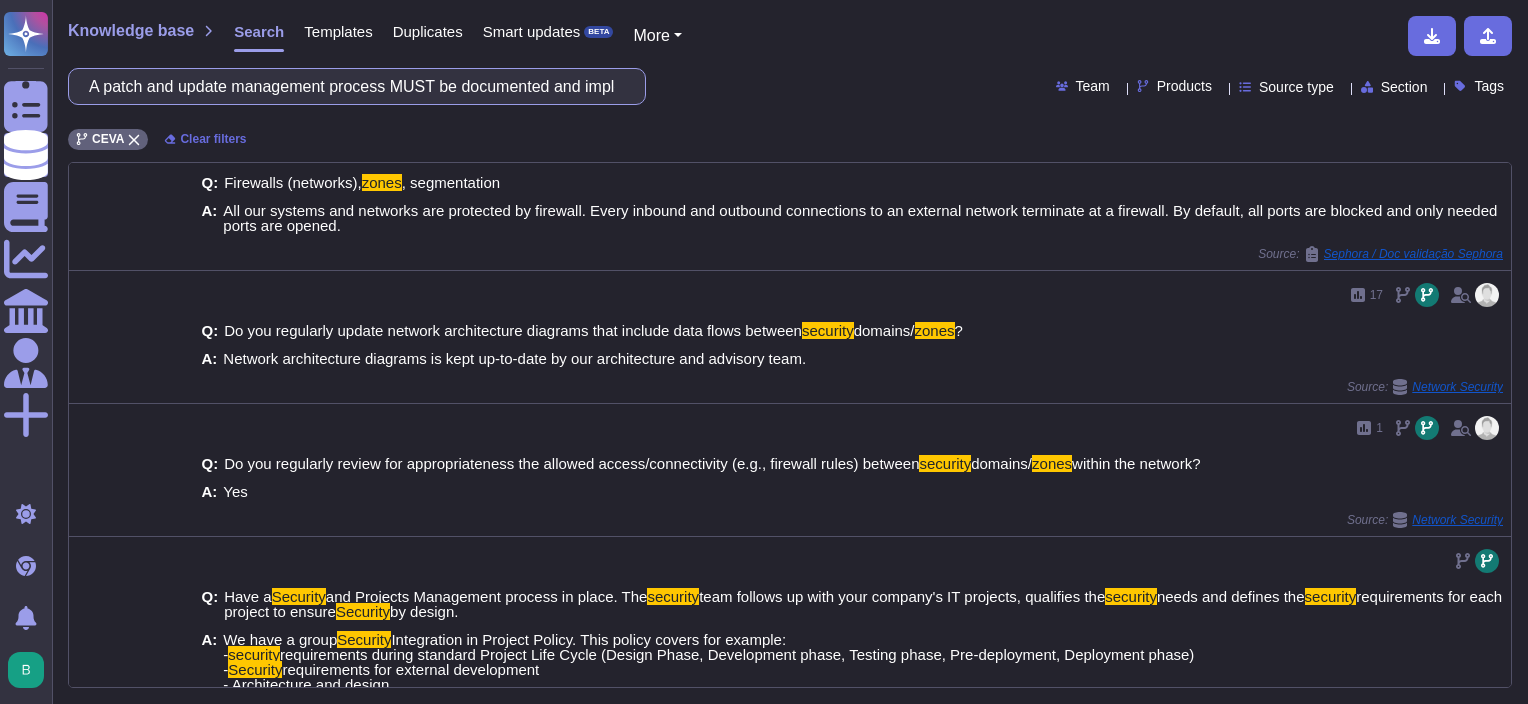 scroll, scrollTop: 0, scrollLeft: 637, axis: horizontal 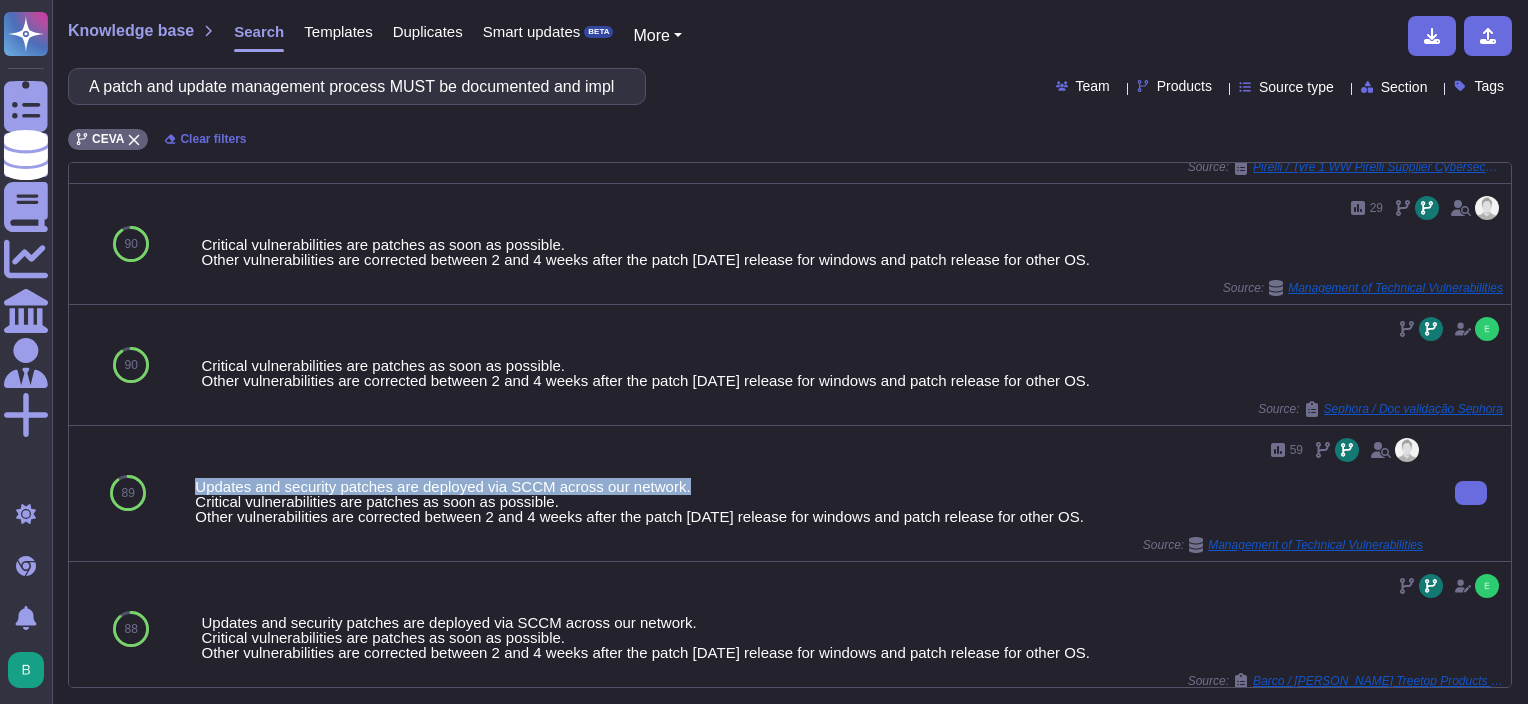 drag, startPoint x: 198, startPoint y: 484, endPoint x: 684, endPoint y: 484, distance: 486 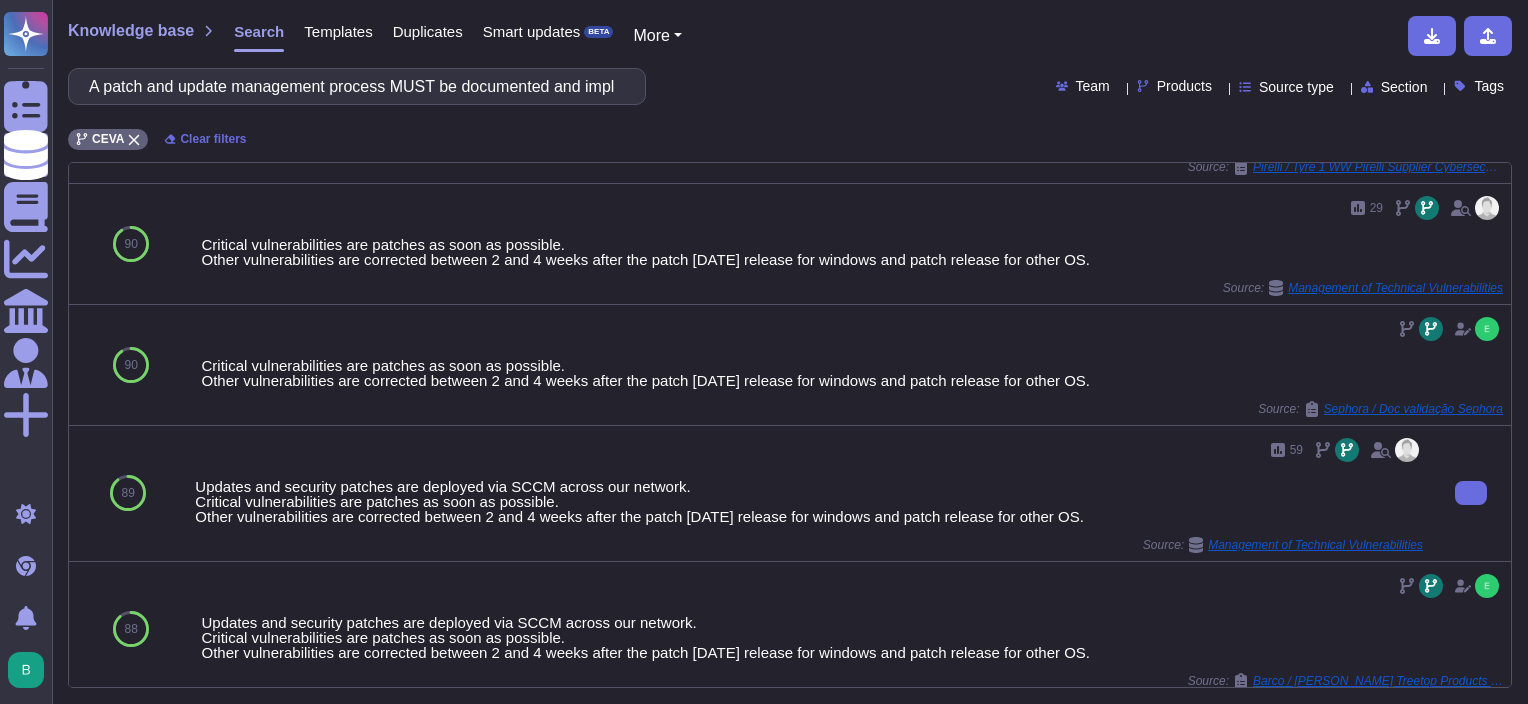 click on "59 Updates and security patches are deployed via SCCM across our network.
Critical vulnerabilities are patches as soon as possible.
Other vulnerabilities are corrected between 2 and 4 weeks after the patch [DATE] release for windows and patch release for other OS.
Source: Management of Technical Vulnerabilities" at bounding box center [809, 493] 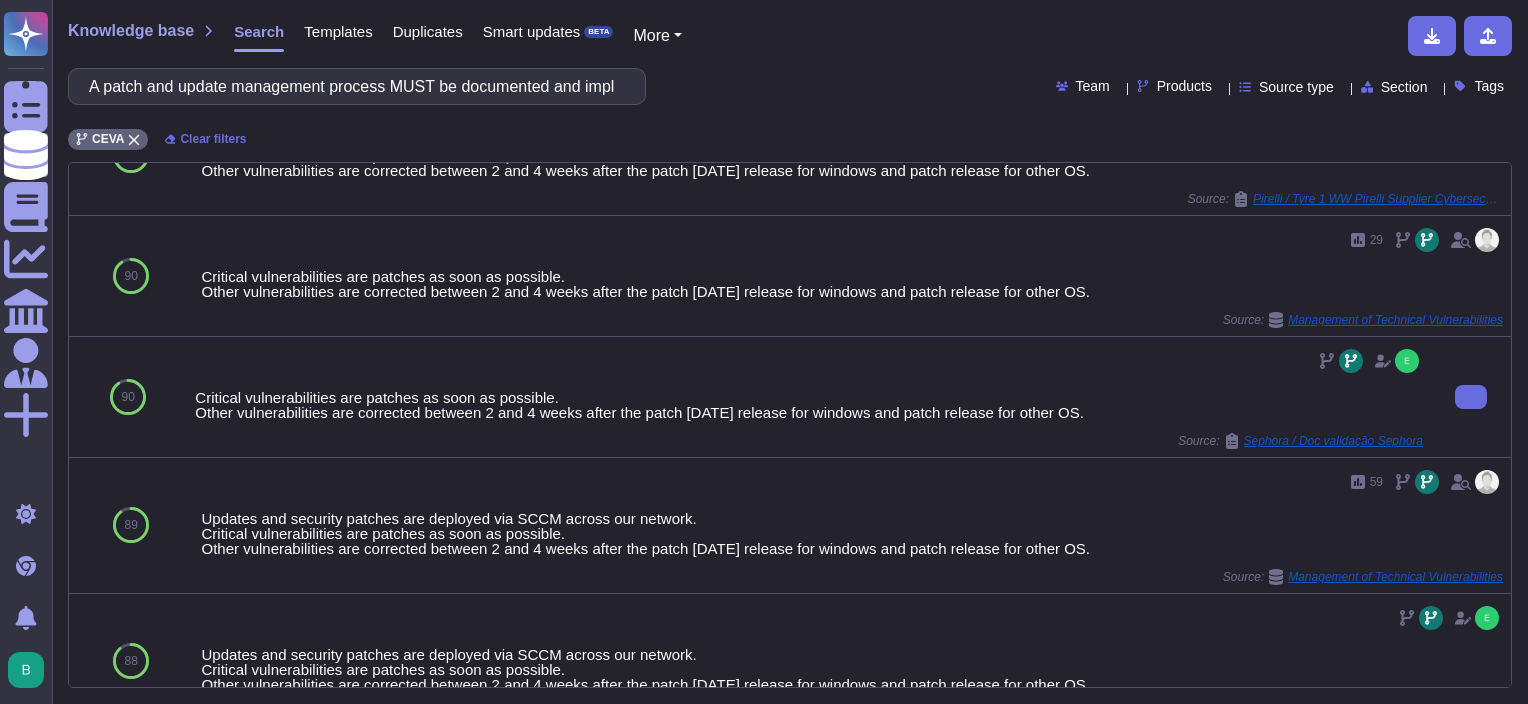 scroll, scrollTop: 0, scrollLeft: 0, axis: both 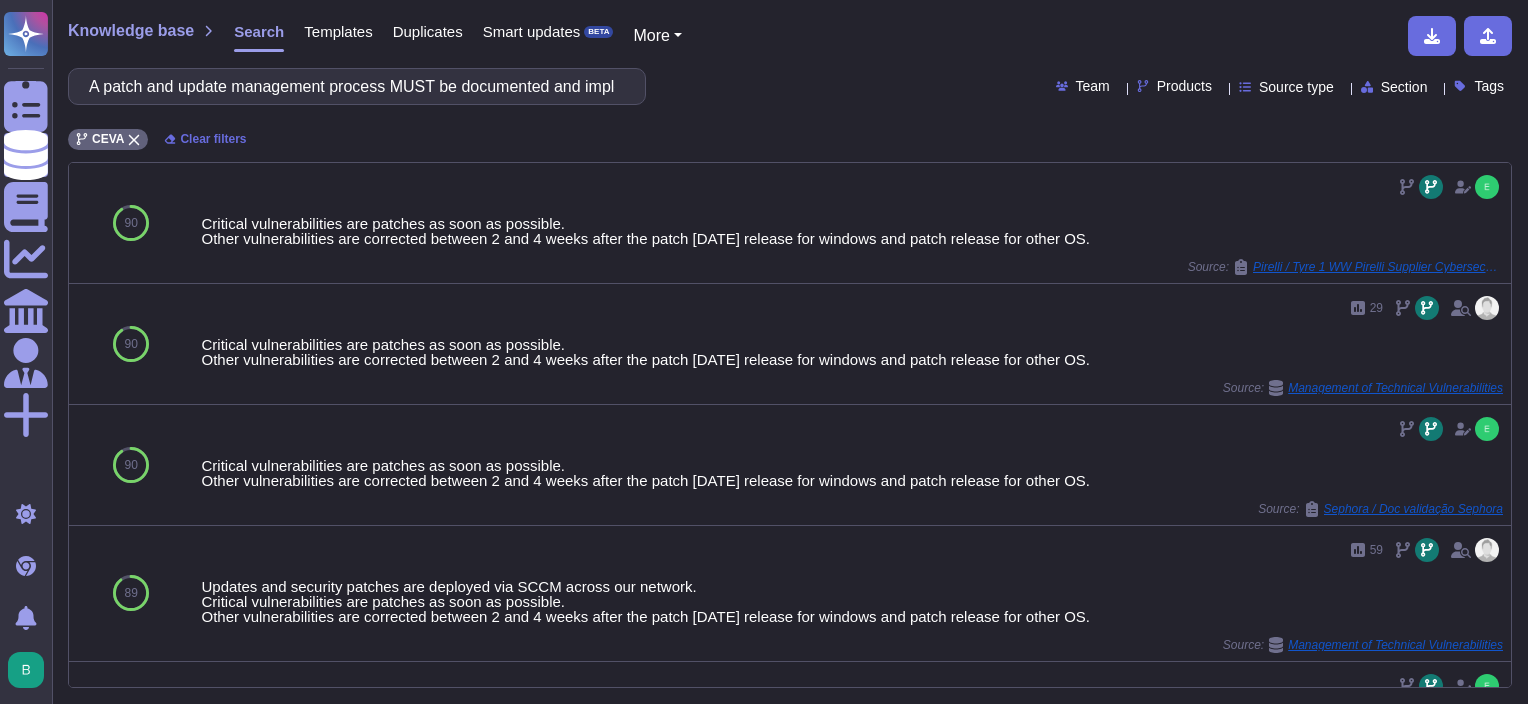 click on "Products" at bounding box center [1184, 86] 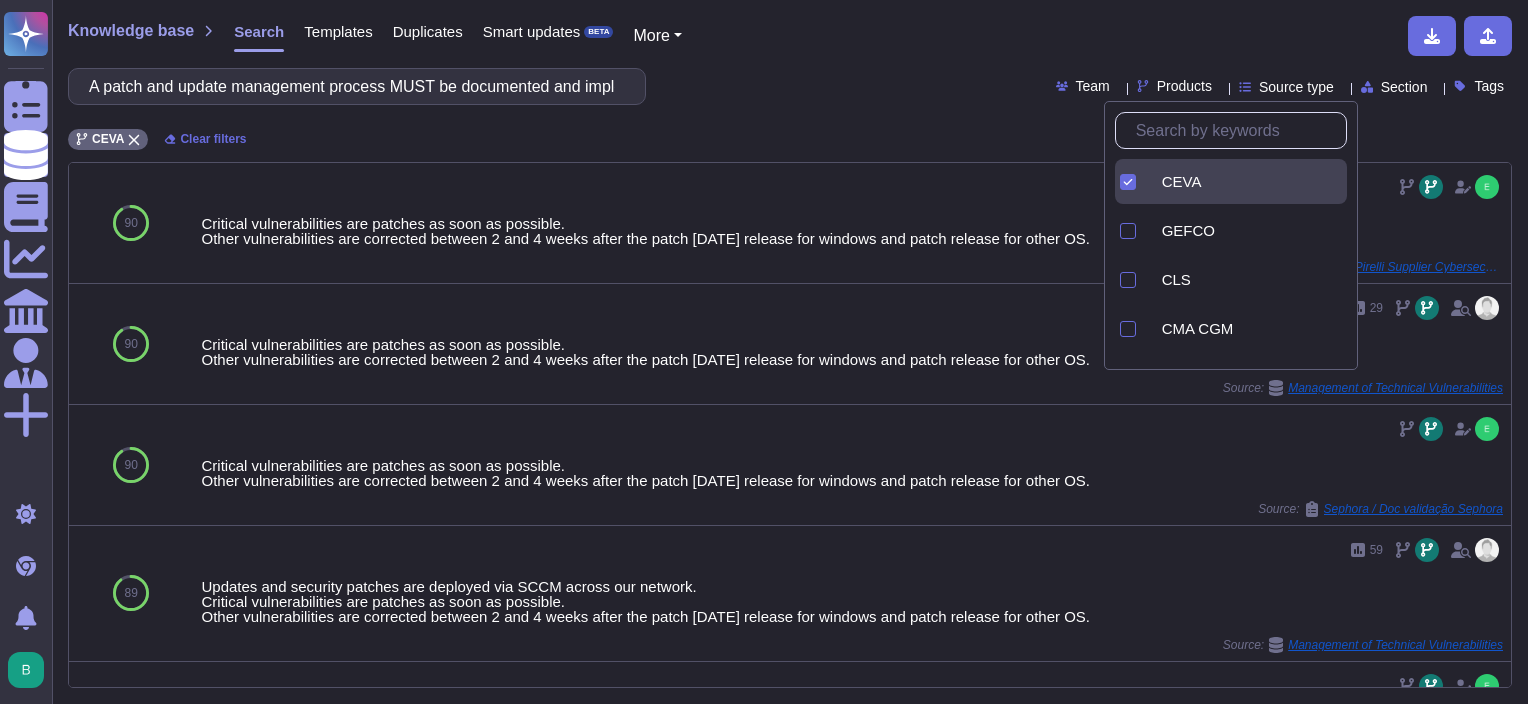 click on "A patch and update management process MUST be documented and implemented. Furthermore patches MUST be provided for the entire lifecycle of an IT system. Team Products Source type Section Tags" at bounding box center [790, 86] 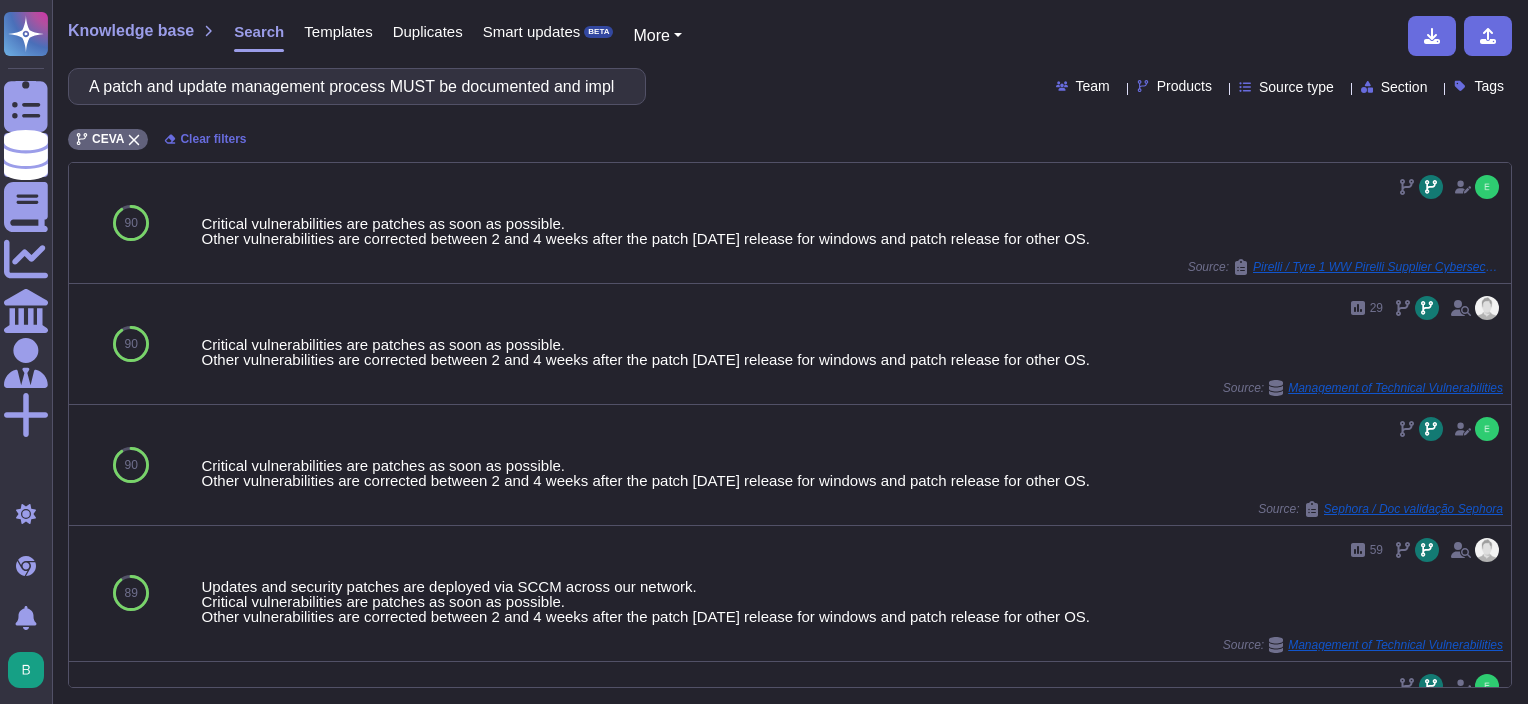 click on "Products" at bounding box center [1184, 86] 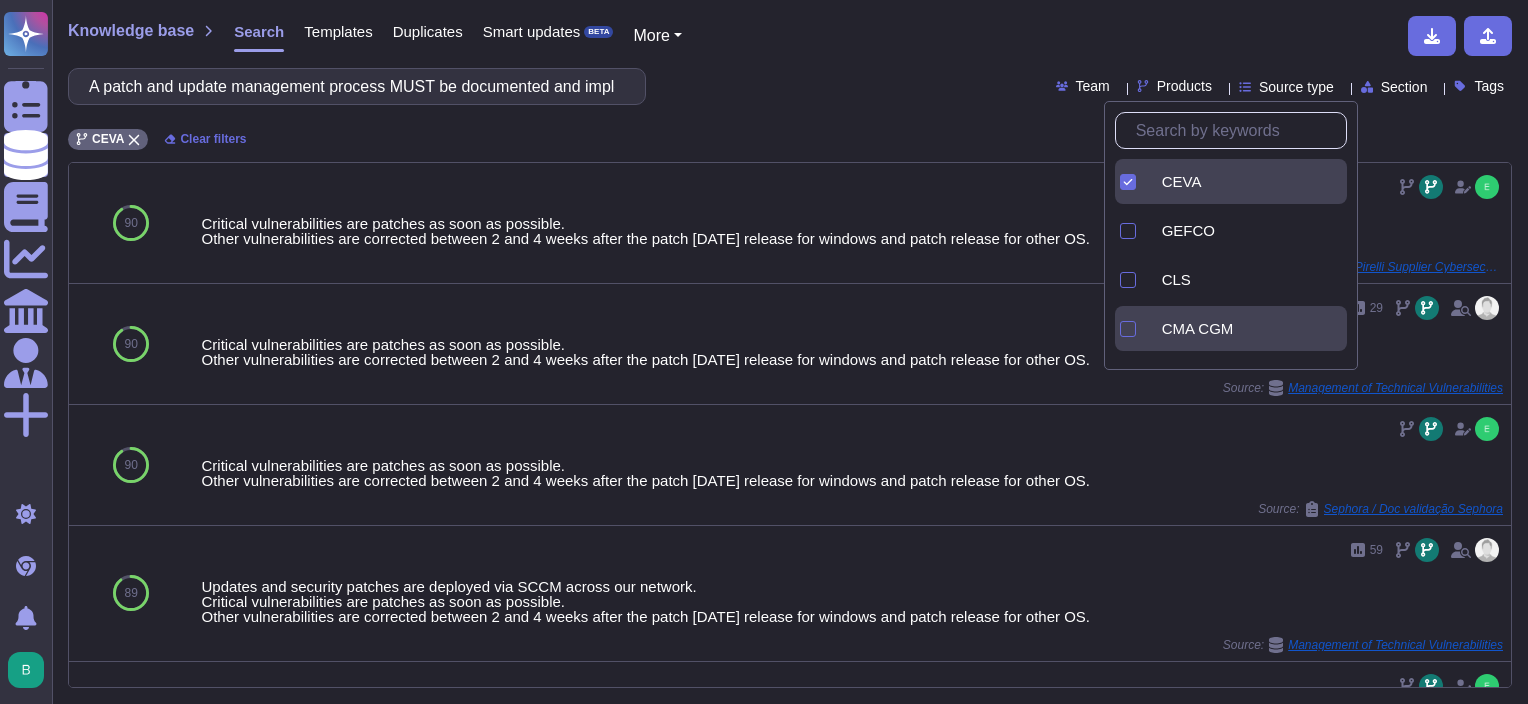 click on "CMA CGM" at bounding box center [1246, 328] 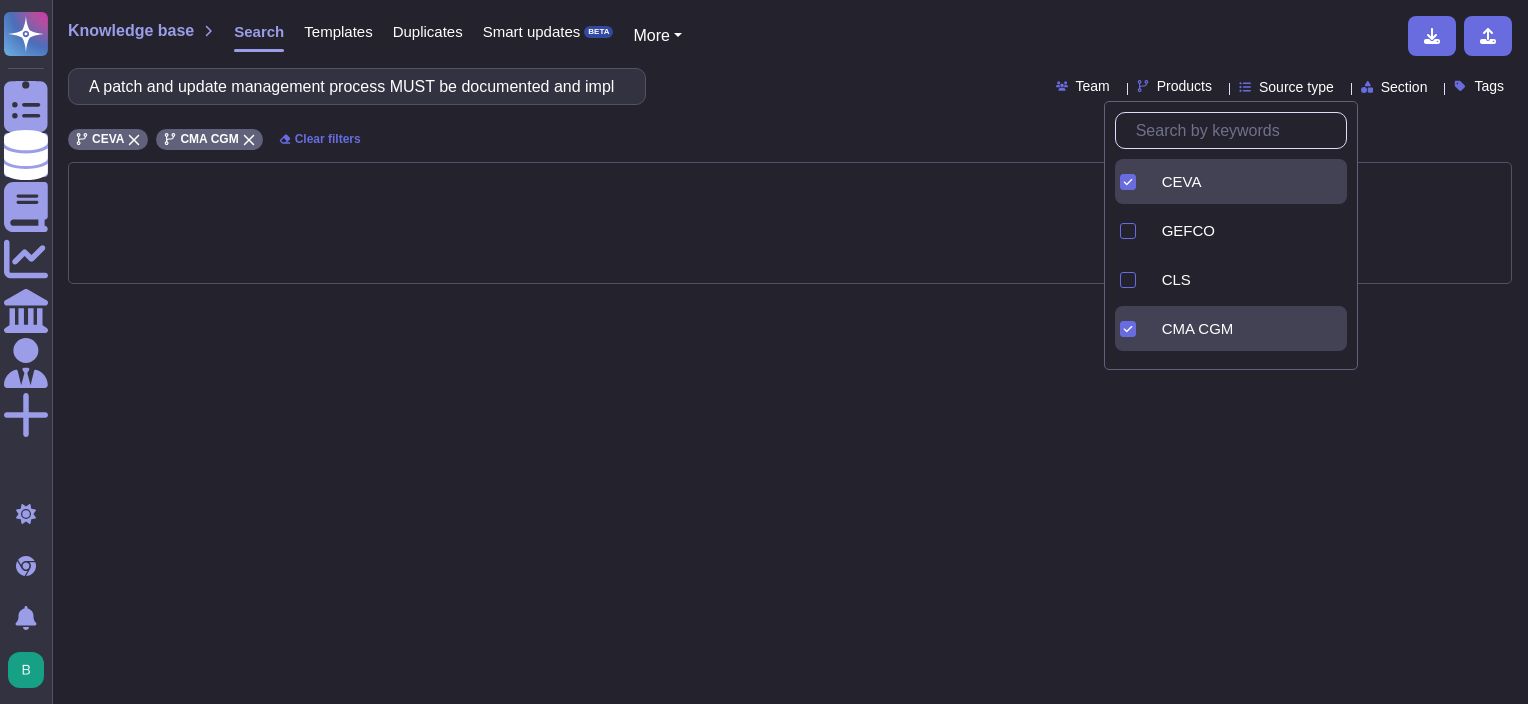 click on "A patch and update management process MUST be documented and implemented. Furthermore patches MUST be provided for the entire lifecycle of an IT system. Team Products Source type Section Tags" at bounding box center [790, 86] 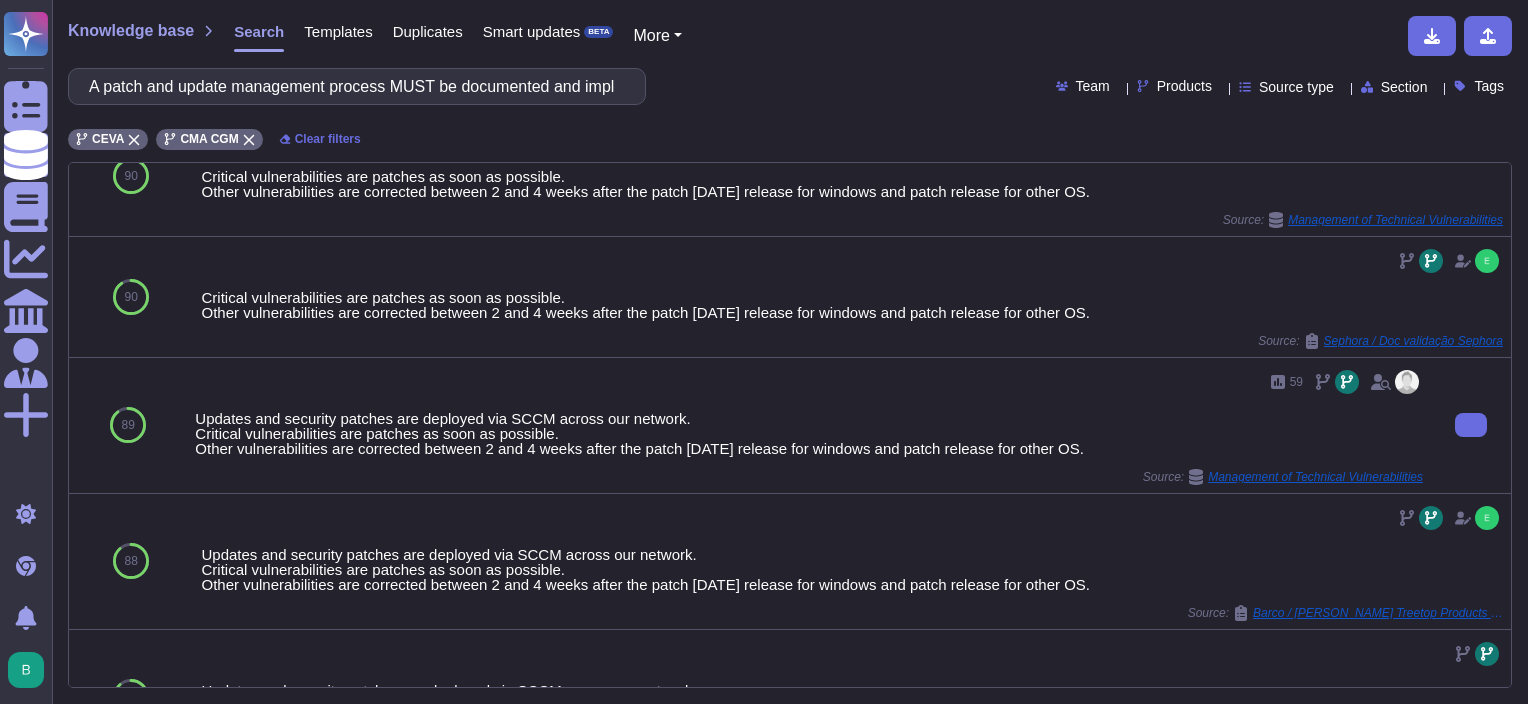 scroll, scrollTop: 200, scrollLeft: 0, axis: vertical 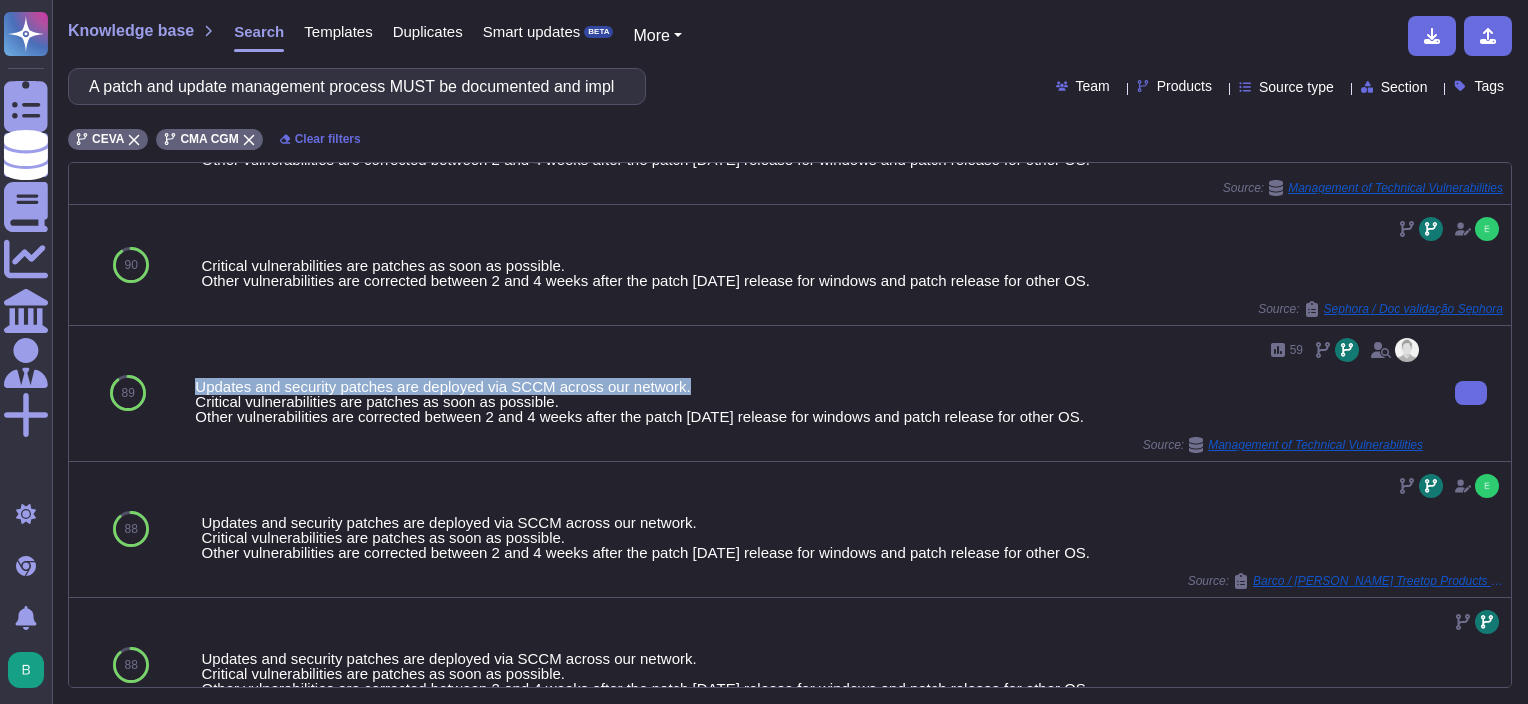 drag, startPoint x: 203, startPoint y: 380, endPoint x: 693, endPoint y: 378, distance: 490.0041 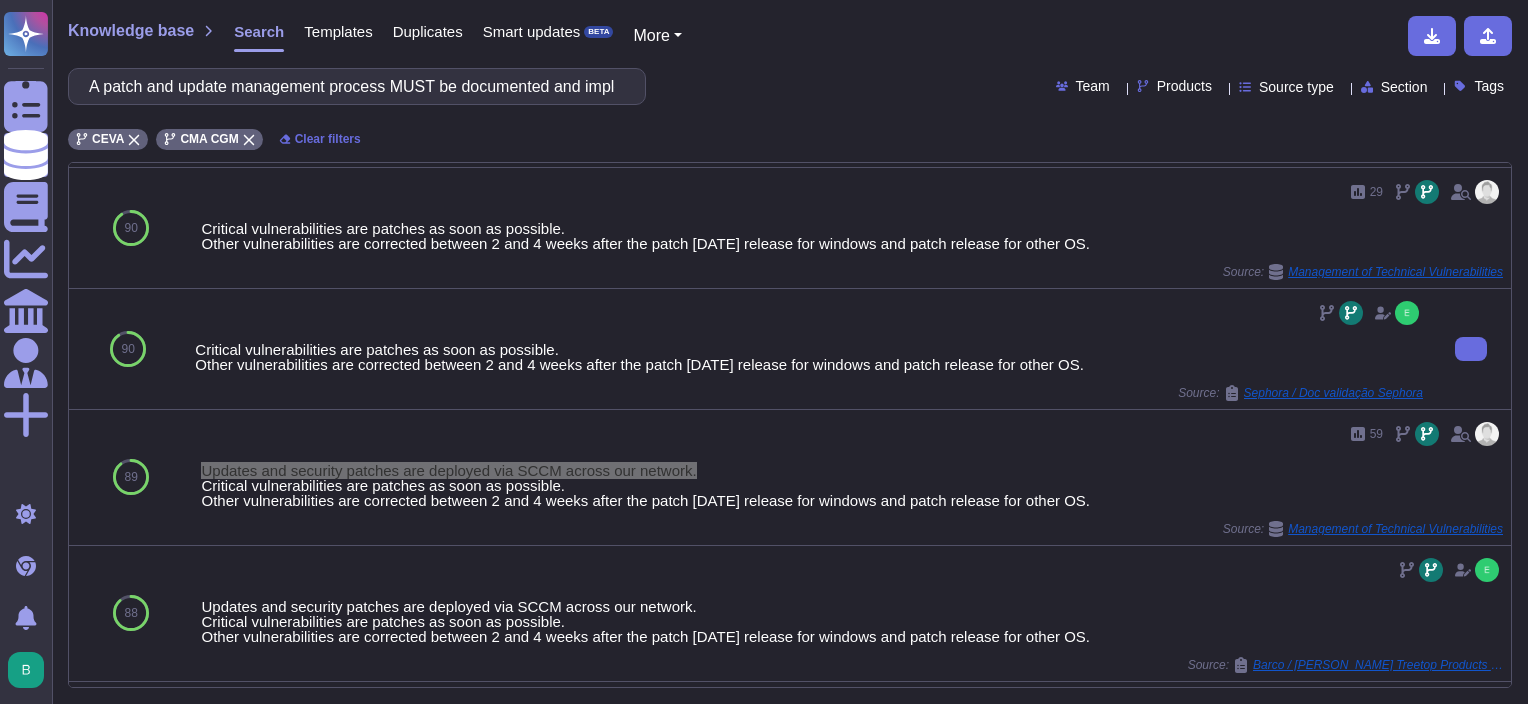 scroll, scrollTop: 0, scrollLeft: 0, axis: both 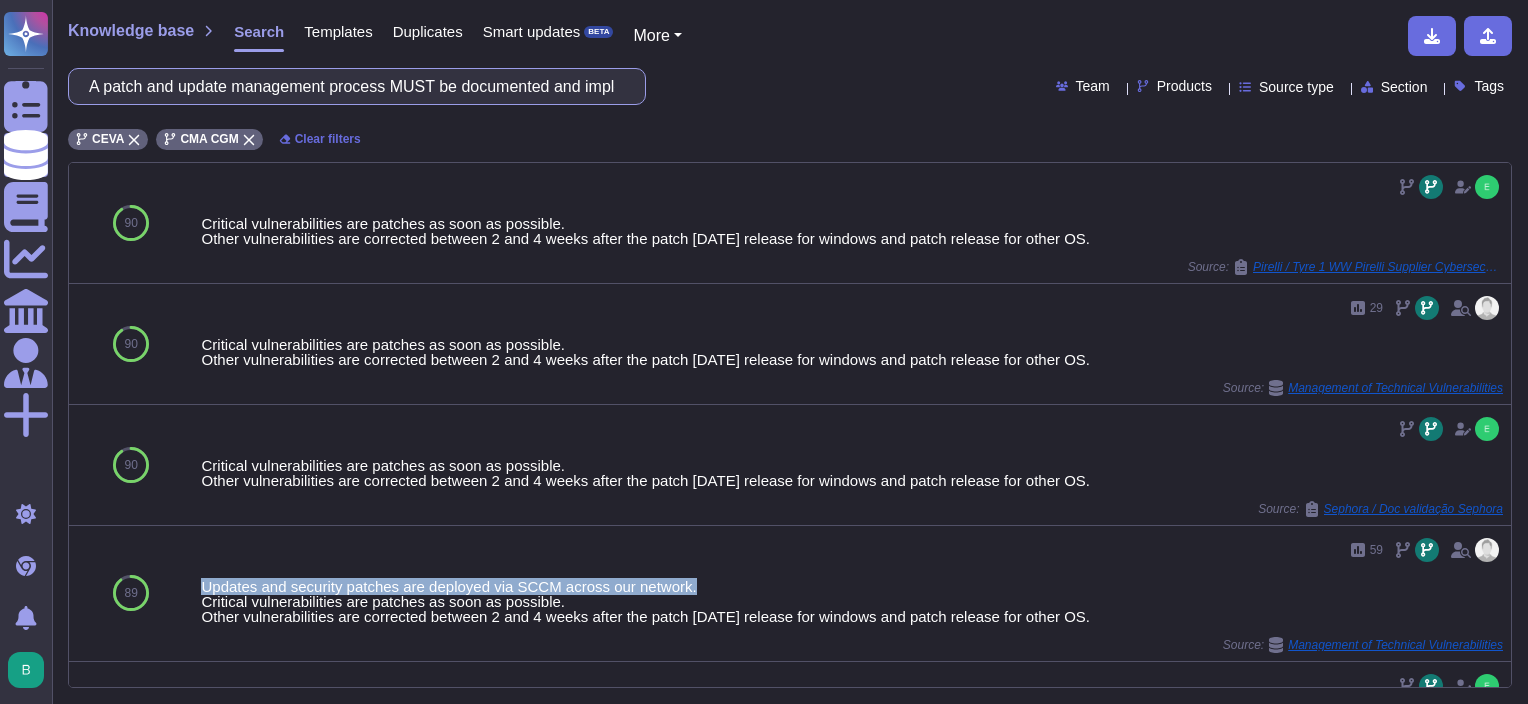 click on "A patch and update management process MUST be documented and implemented. Furthermore patches MUST be provided for the entire lifecycle of an IT system." at bounding box center (352, 86) 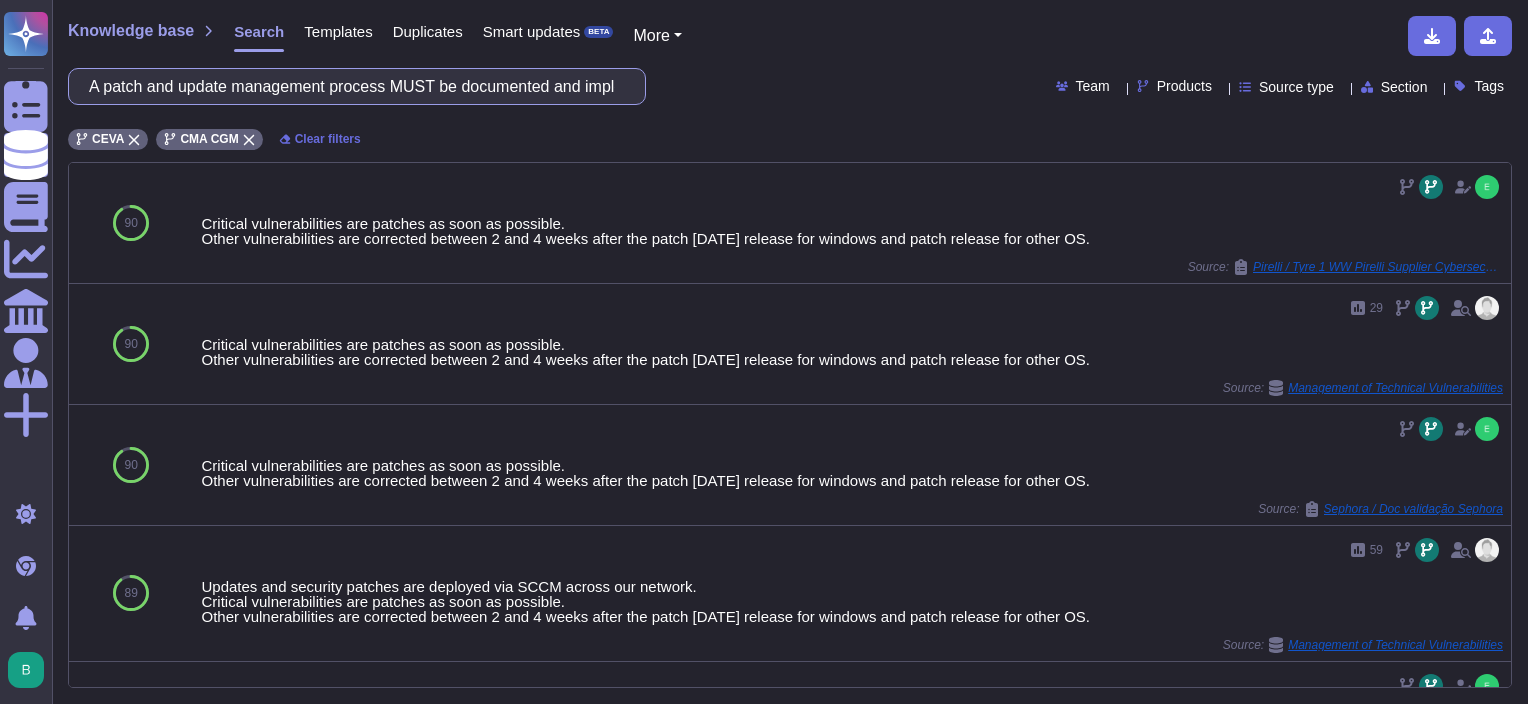 click on "A patch and update management process MUST be documented and implemented. Furthermore patches MUST be provided for the entire lifecycle of an IT system." at bounding box center (352, 86) 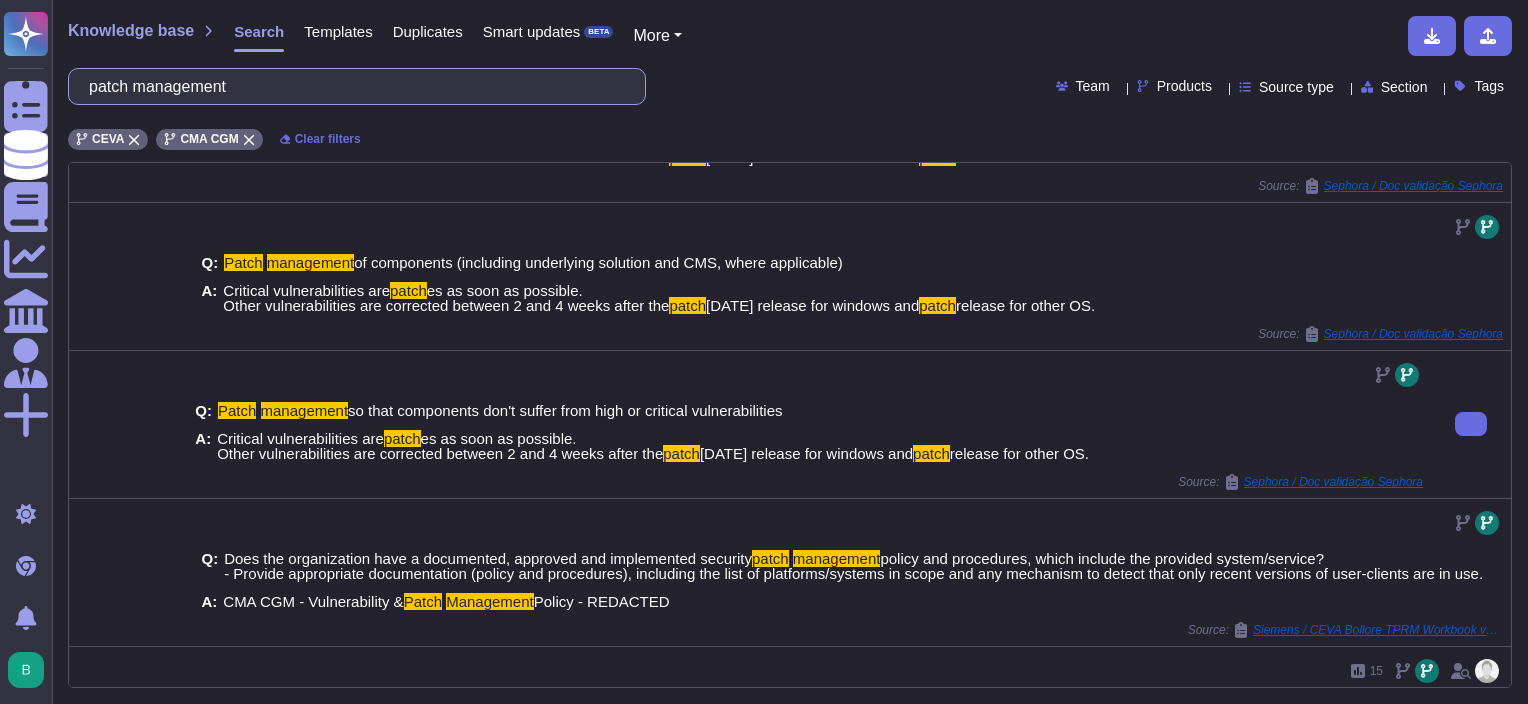 scroll, scrollTop: 300, scrollLeft: 0, axis: vertical 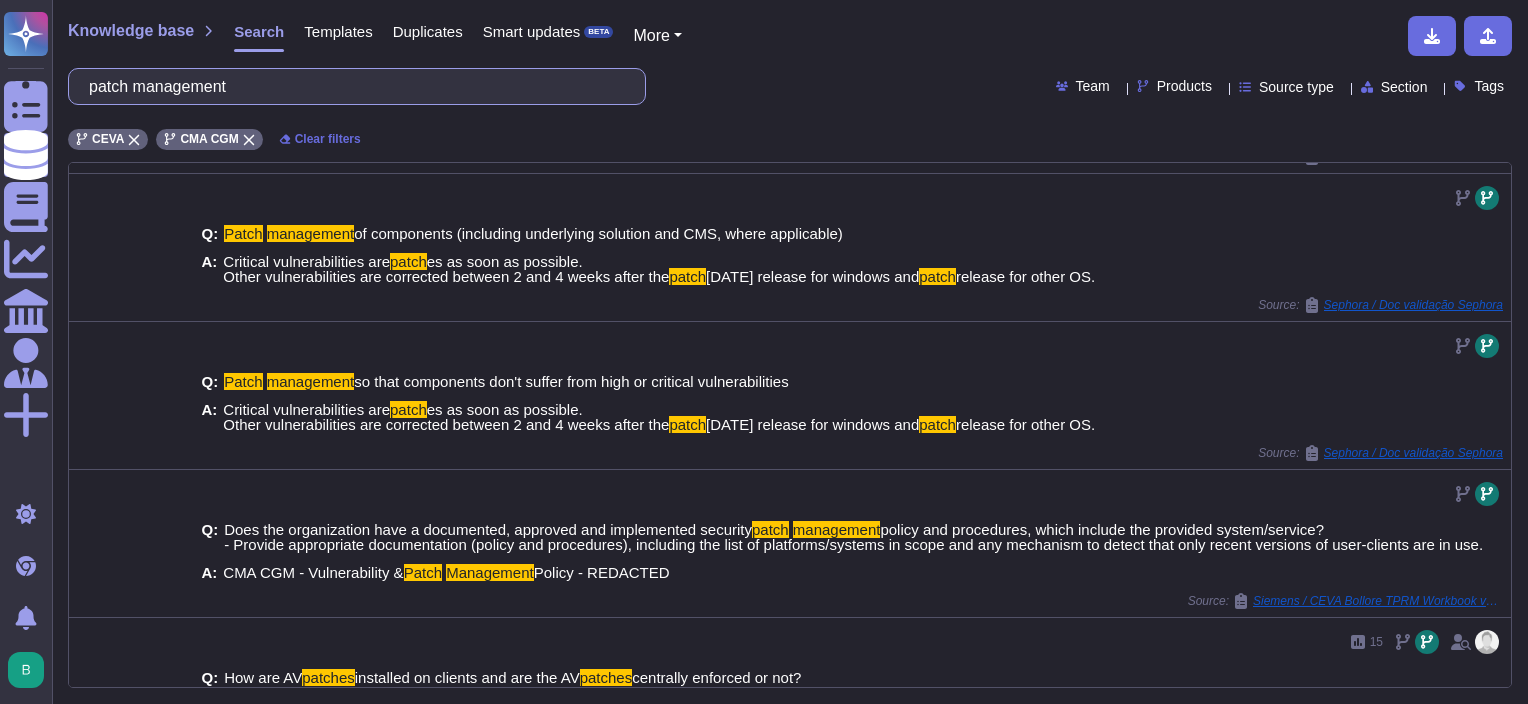click on "patch management" at bounding box center (352, 86) 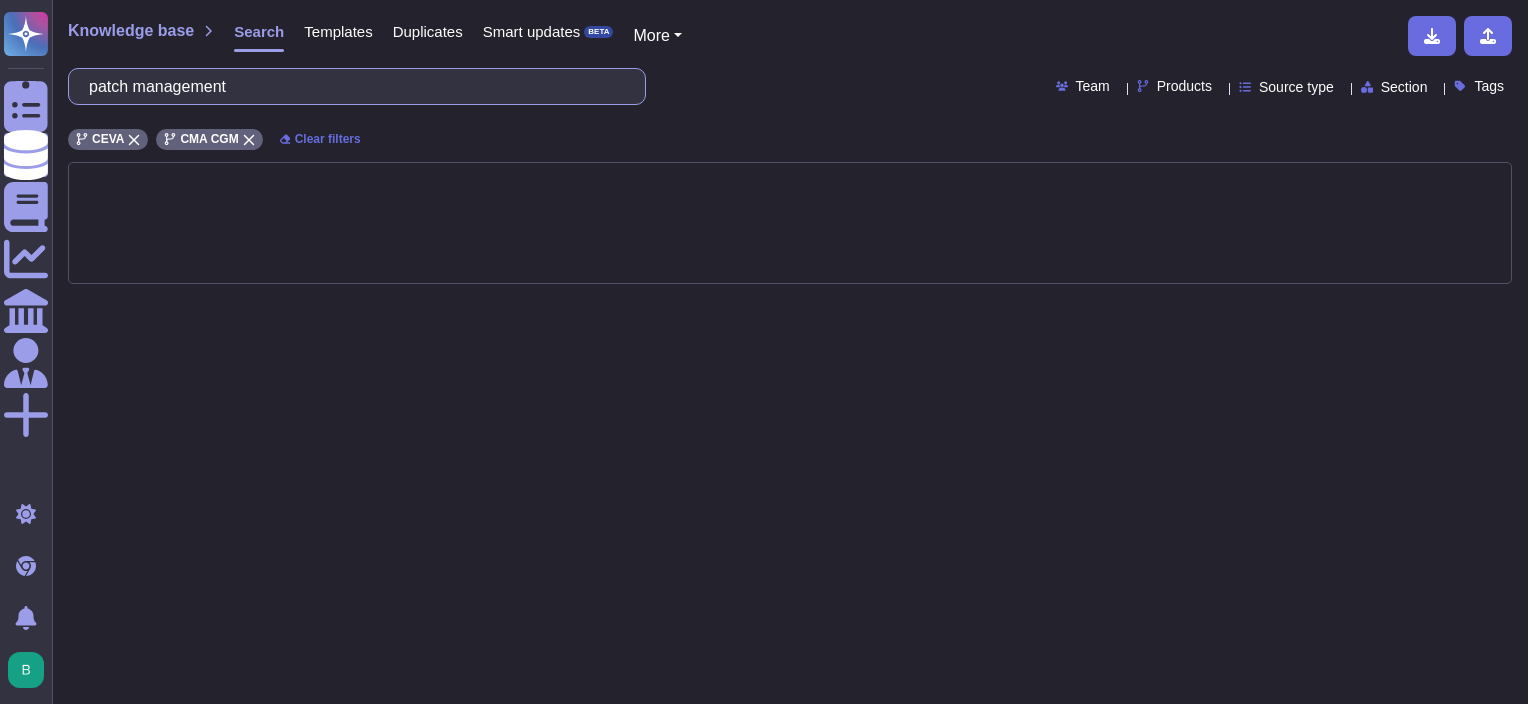 scroll, scrollTop: 0, scrollLeft: 0, axis: both 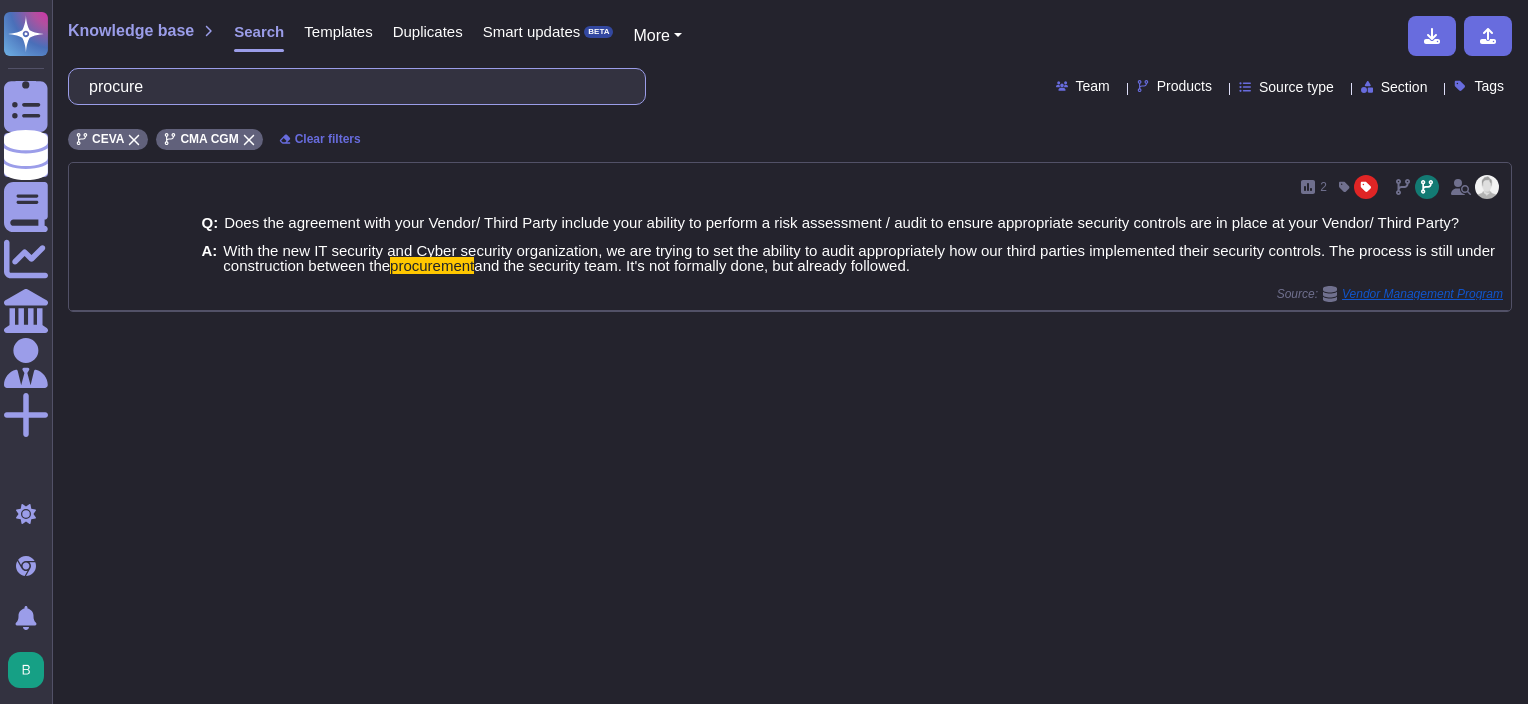 click on "procure" at bounding box center (352, 86) 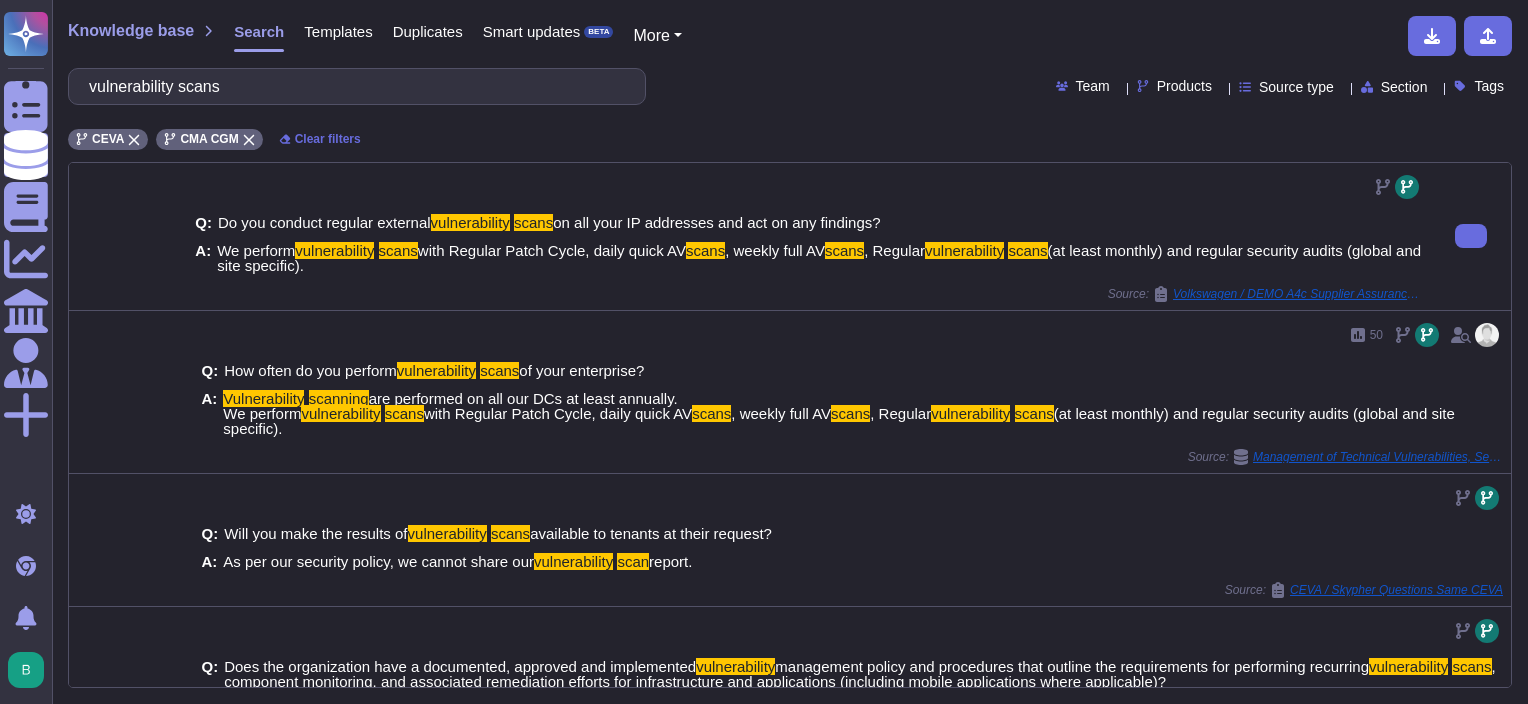 drag, startPoint x: 215, startPoint y: 245, endPoint x: 902, endPoint y: 268, distance: 687.3849 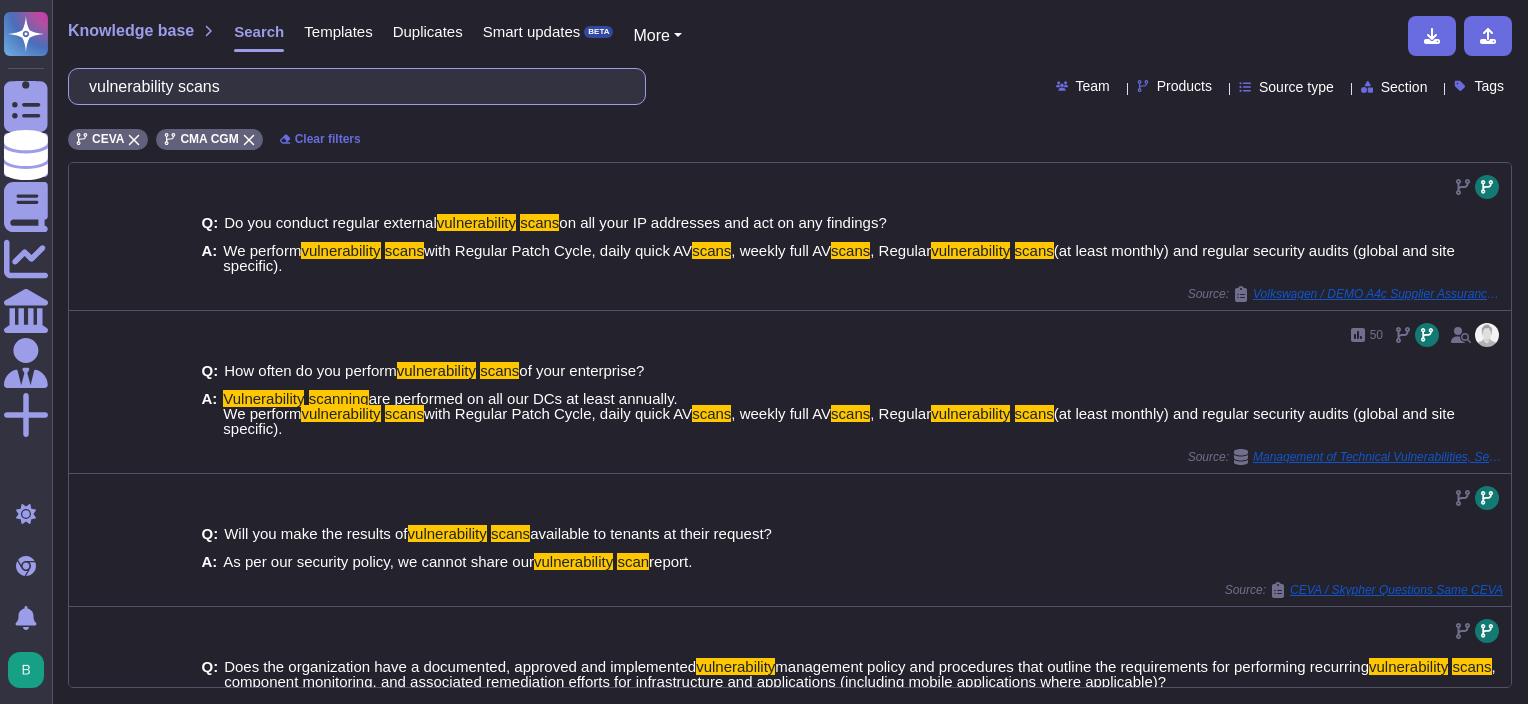 click on "vulnerability scans" at bounding box center (352, 86) 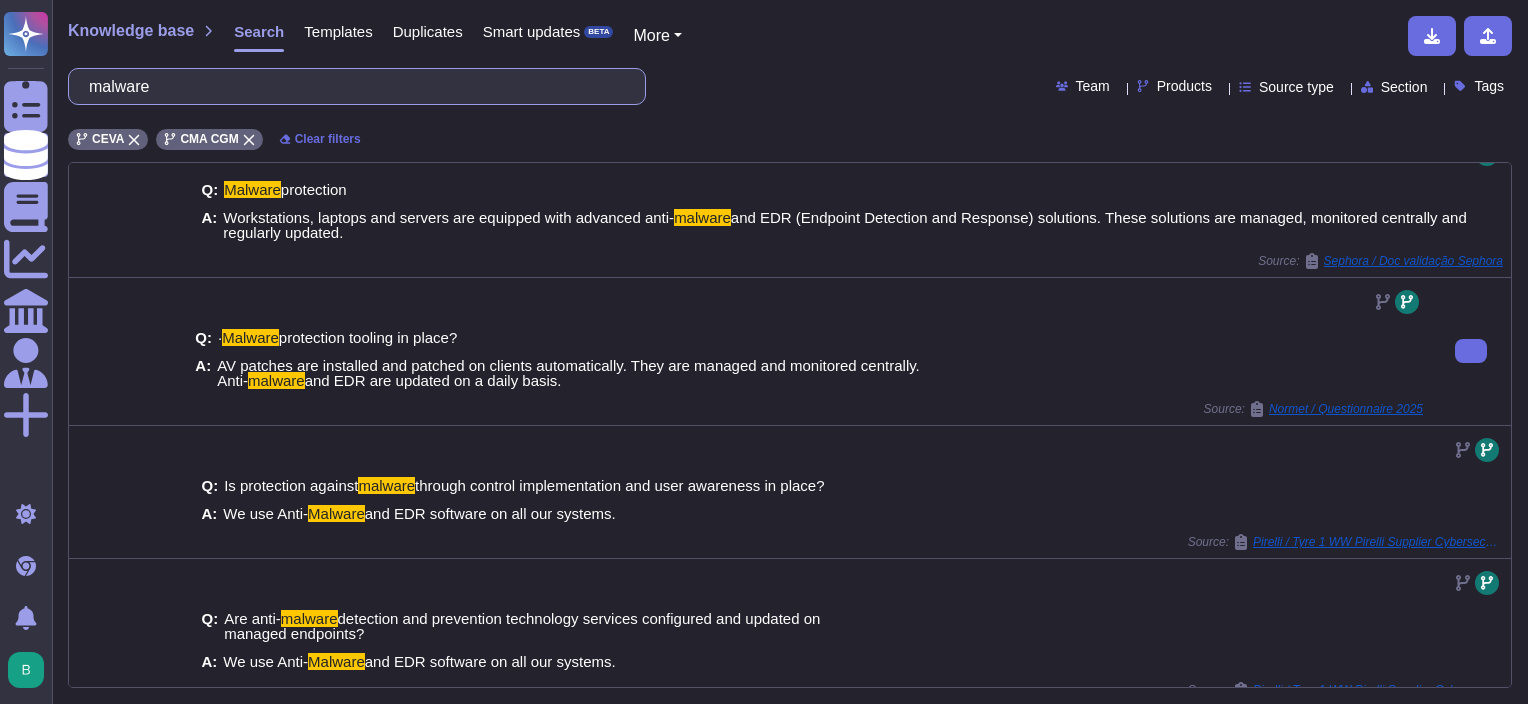 scroll, scrollTop: 0, scrollLeft: 0, axis: both 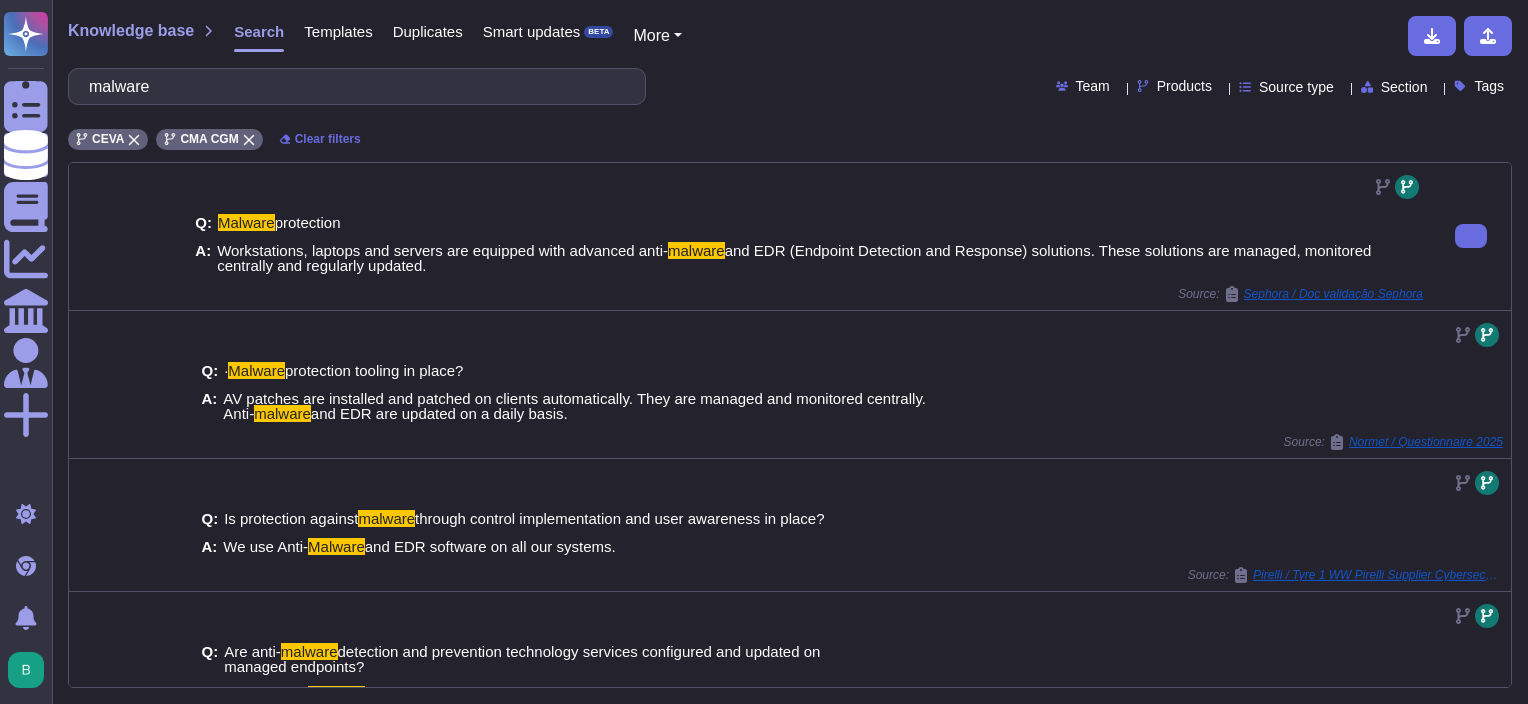 drag, startPoint x: 213, startPoint y: 247, endPoint x: 656, endPoint y: 262, distance: 443.25388 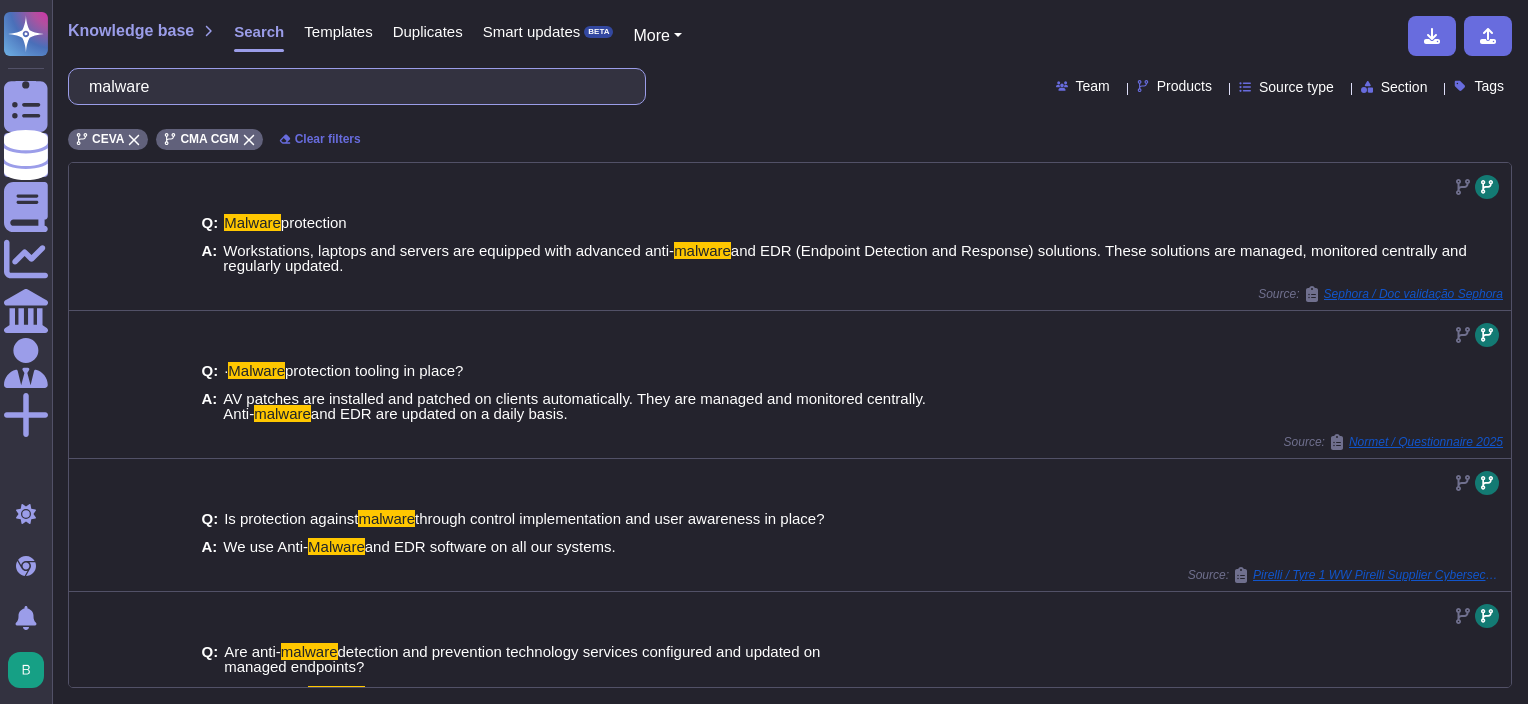 click on "malware" at bounding box center (352, 86) 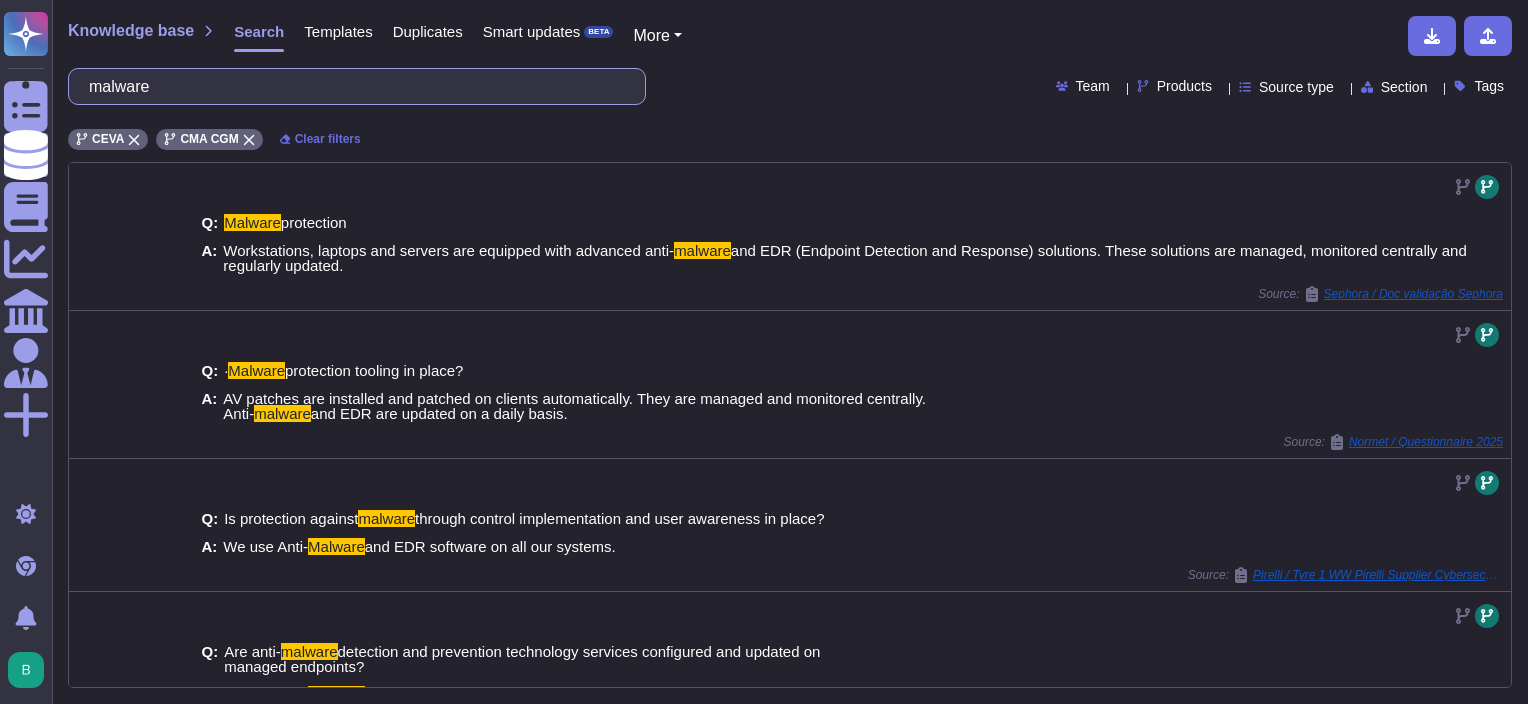 click on "malware" at bounding box center (352, 86) 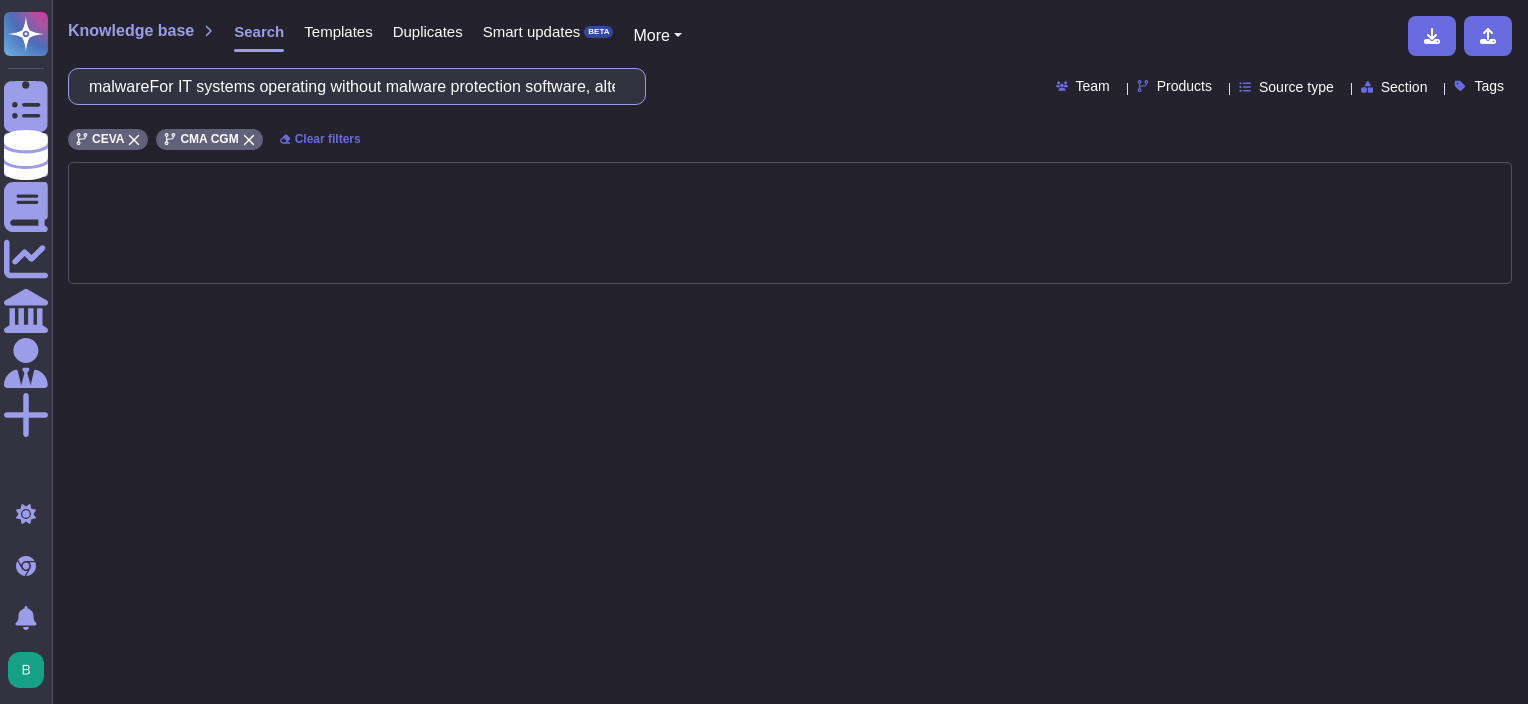 scroll, scrollTop: 0, scrollLeft: 308, axis: horizontal 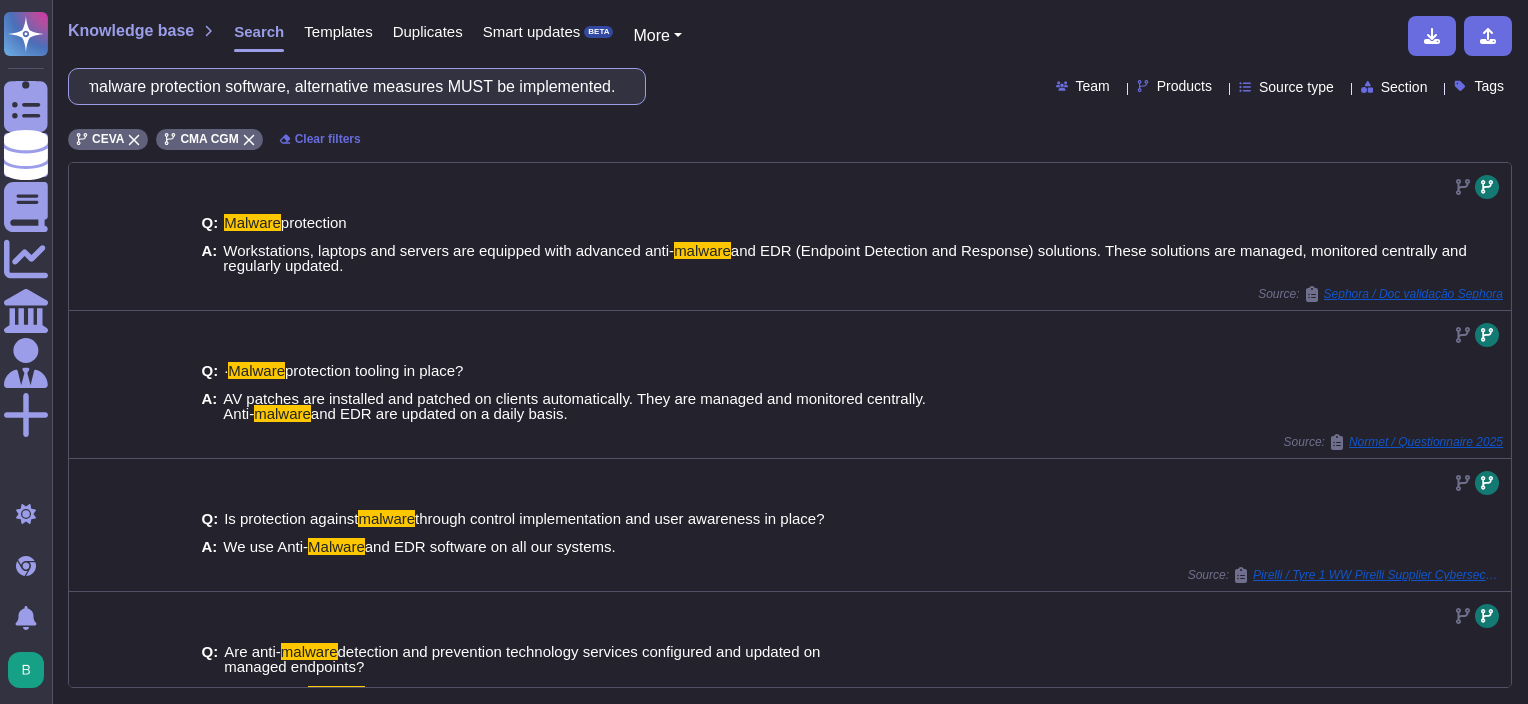 type on "malware" 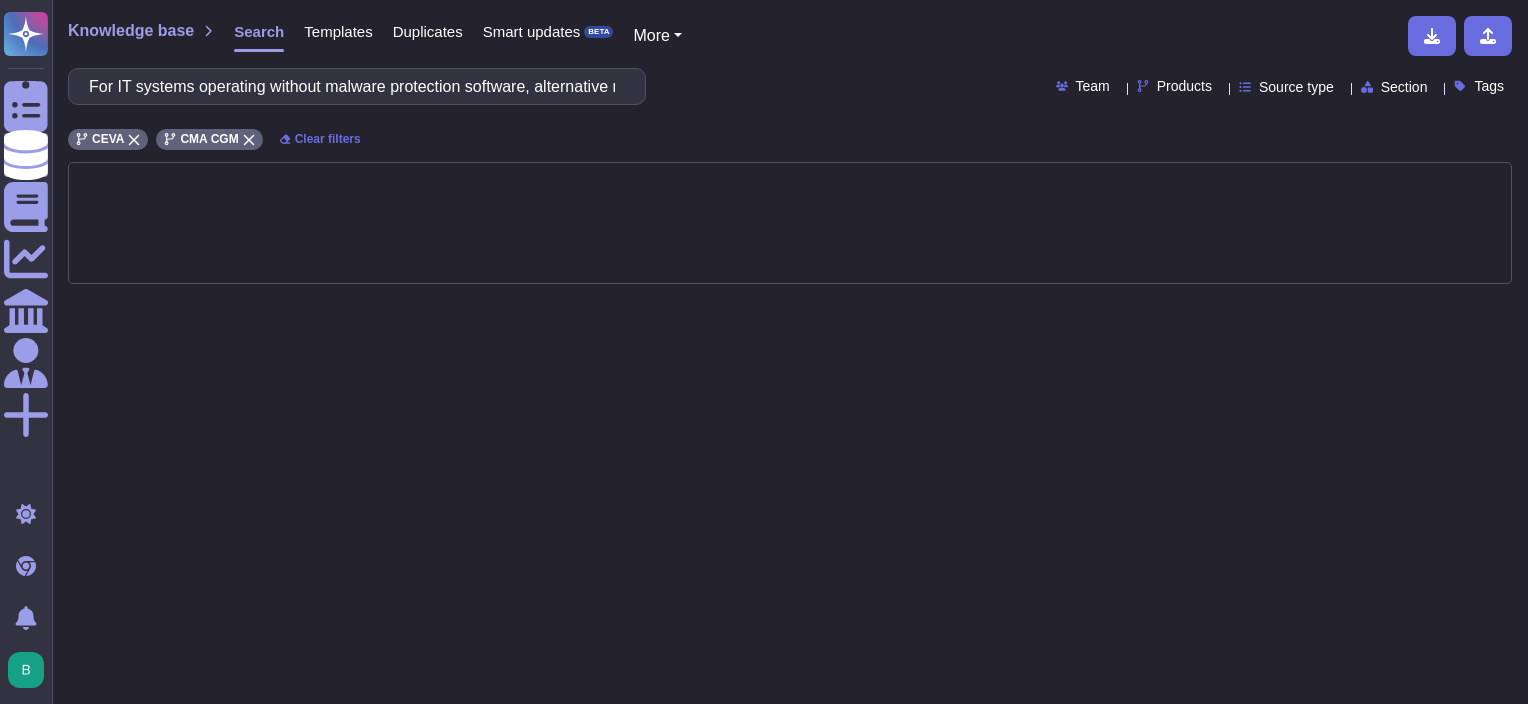 scroll, scrollTop: 0, scrollLeft: 248, axis: horizontal 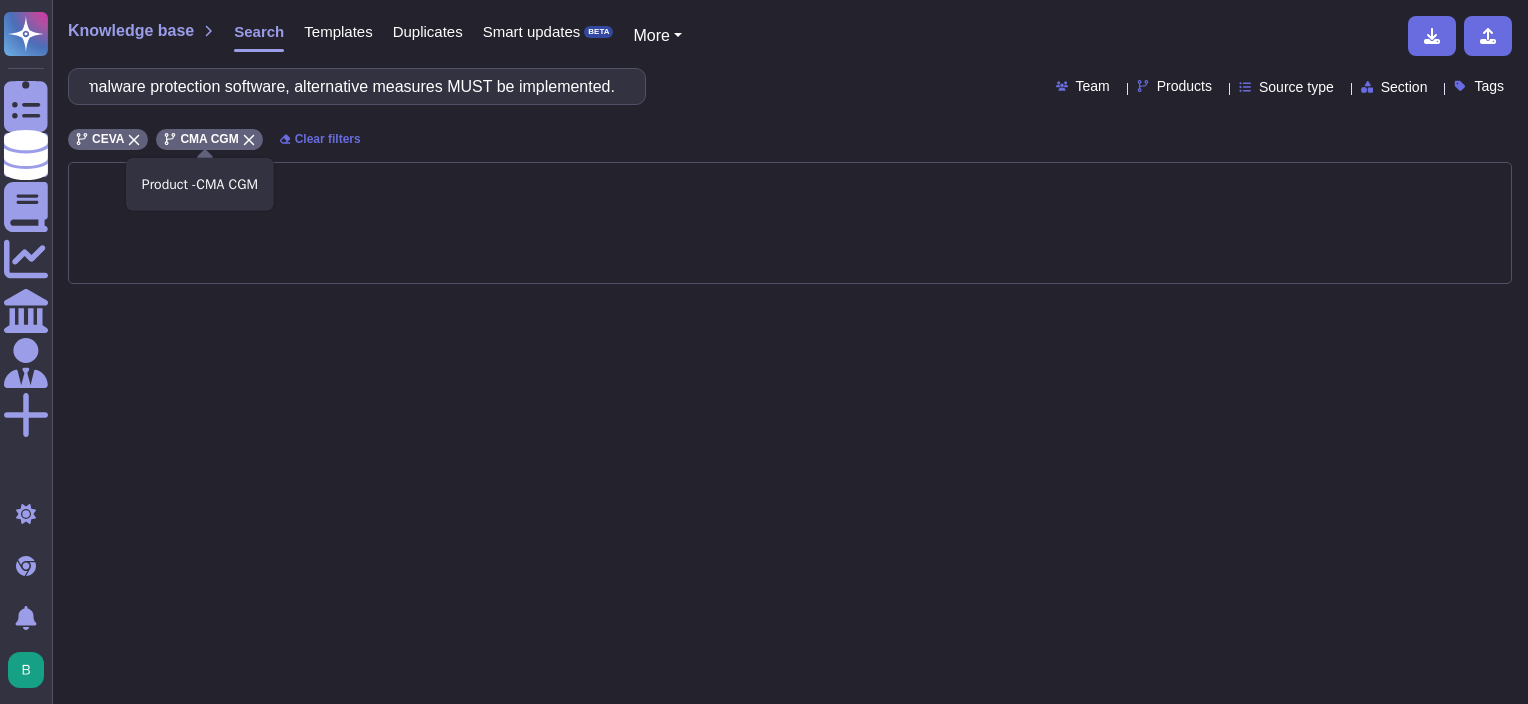 click 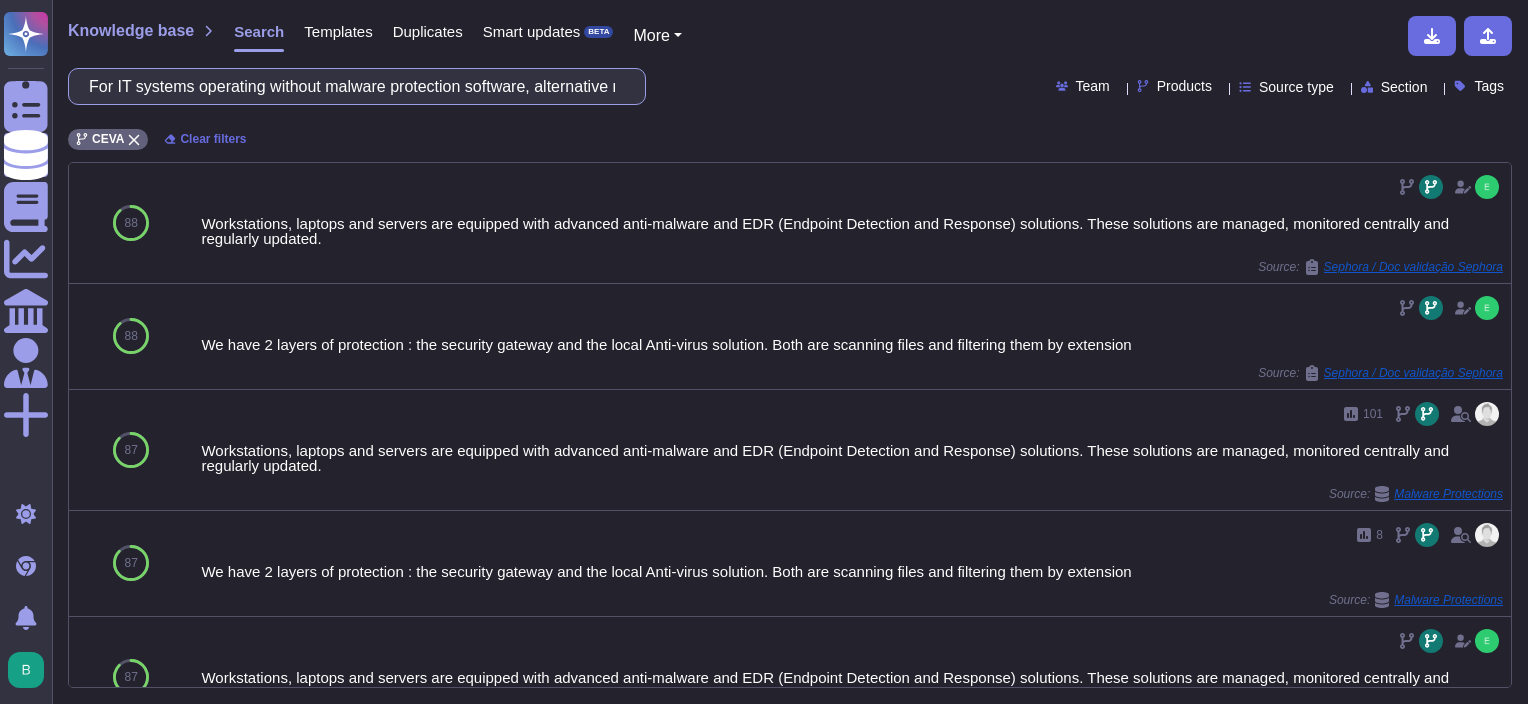 click on "For IT systems operating without malware protection software, alternative measures MUST be implemented." at bounding box center (352, 86) 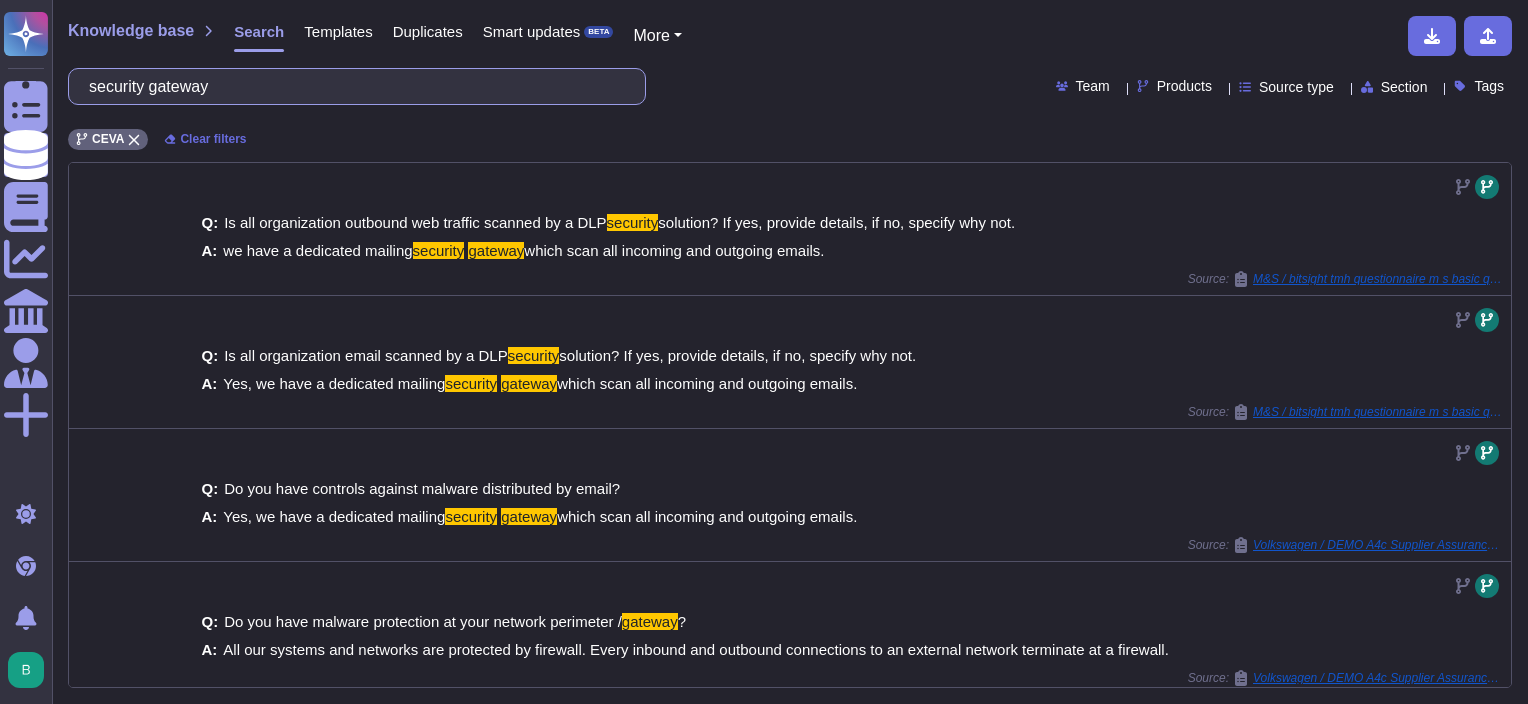 click on "security gateway" at bounding box center [352, 86] 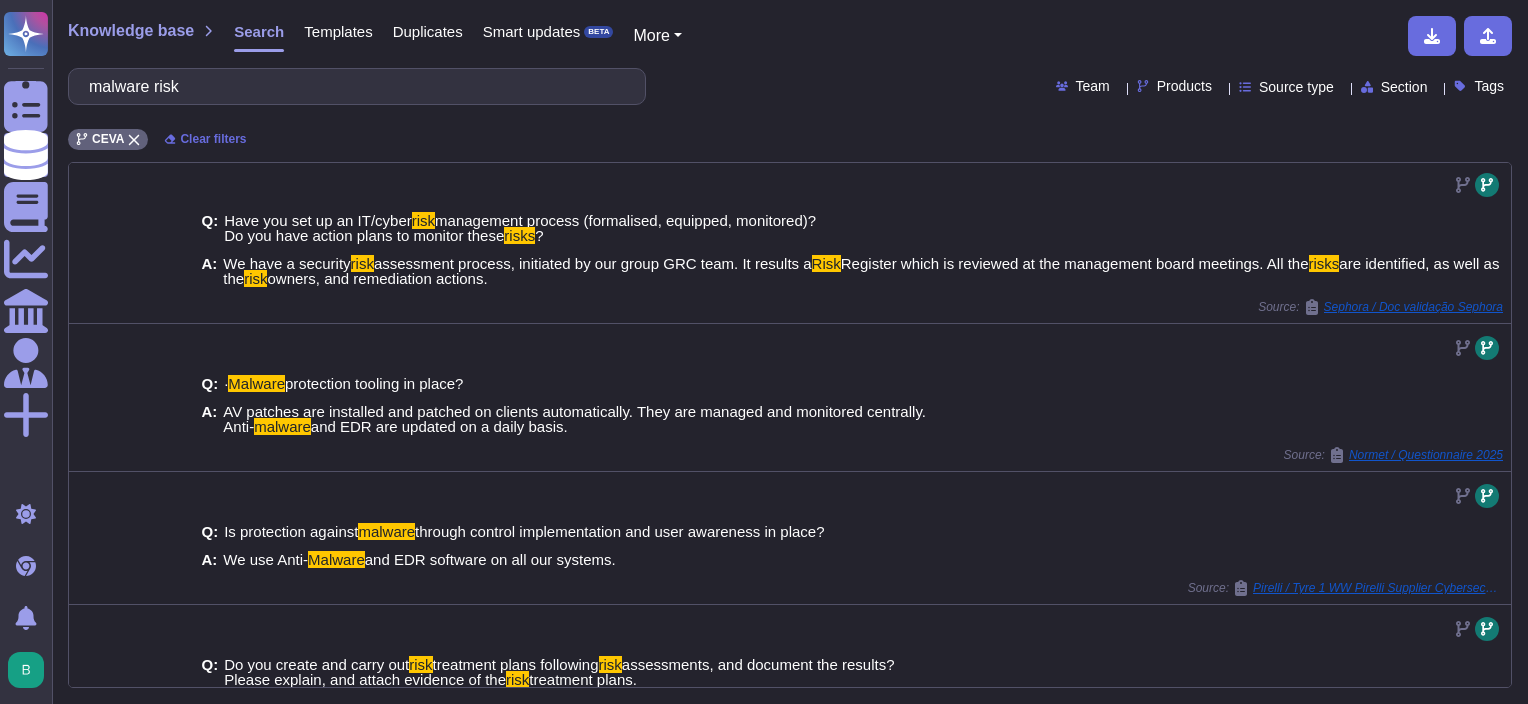 scroll, scrollTop: 600, scrollLeft: 0, axis: vertical 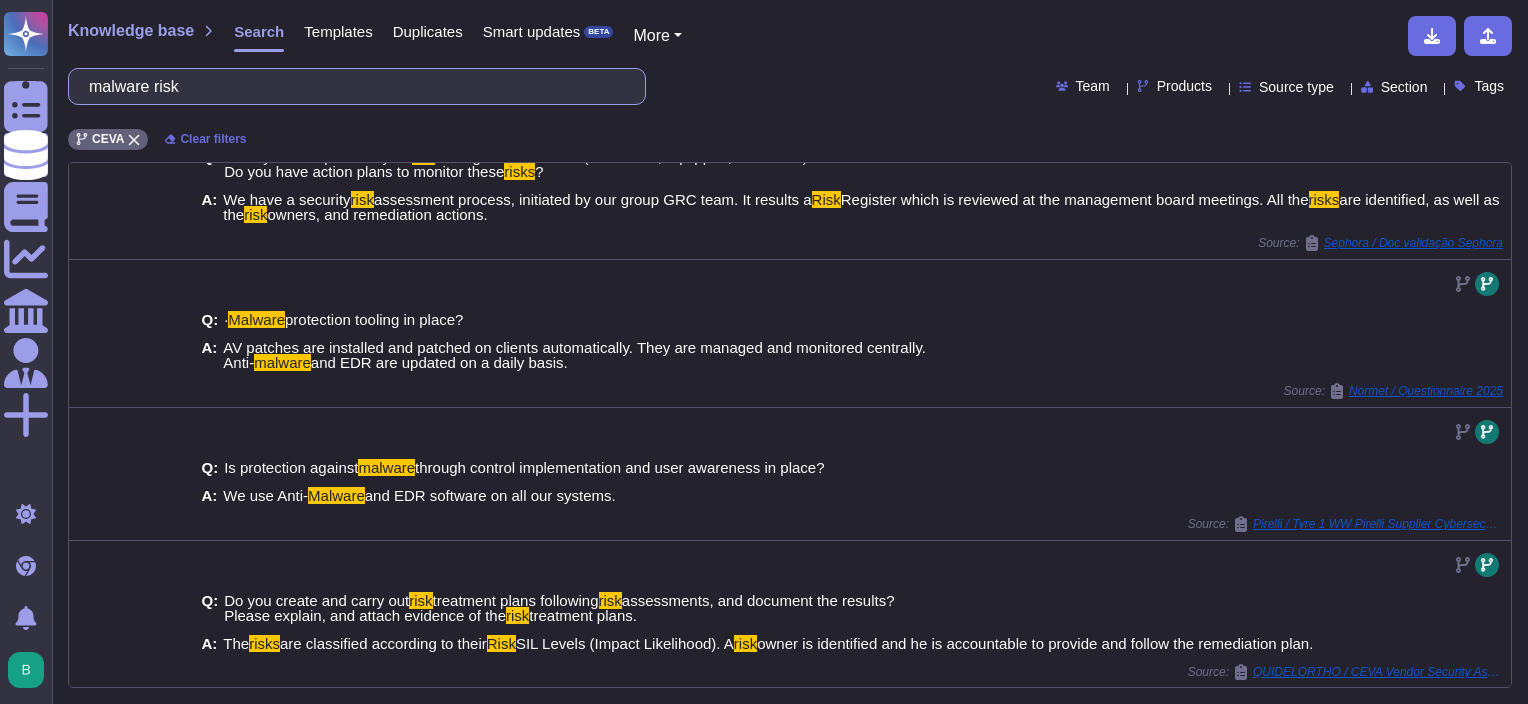 click on "malware risk" at bounding box center (352, 86) 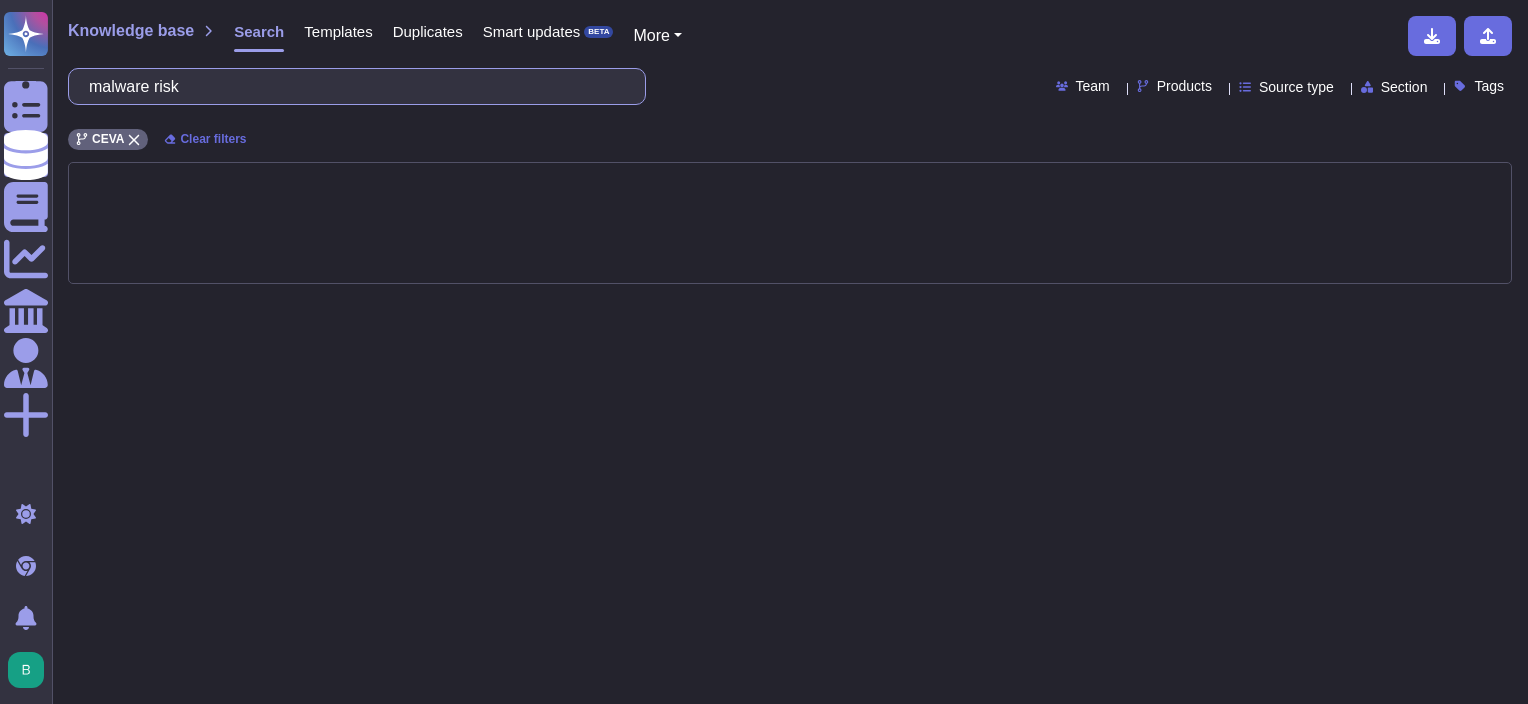scroll, scrollTop: 0, scrollLeft: 0, axis: both 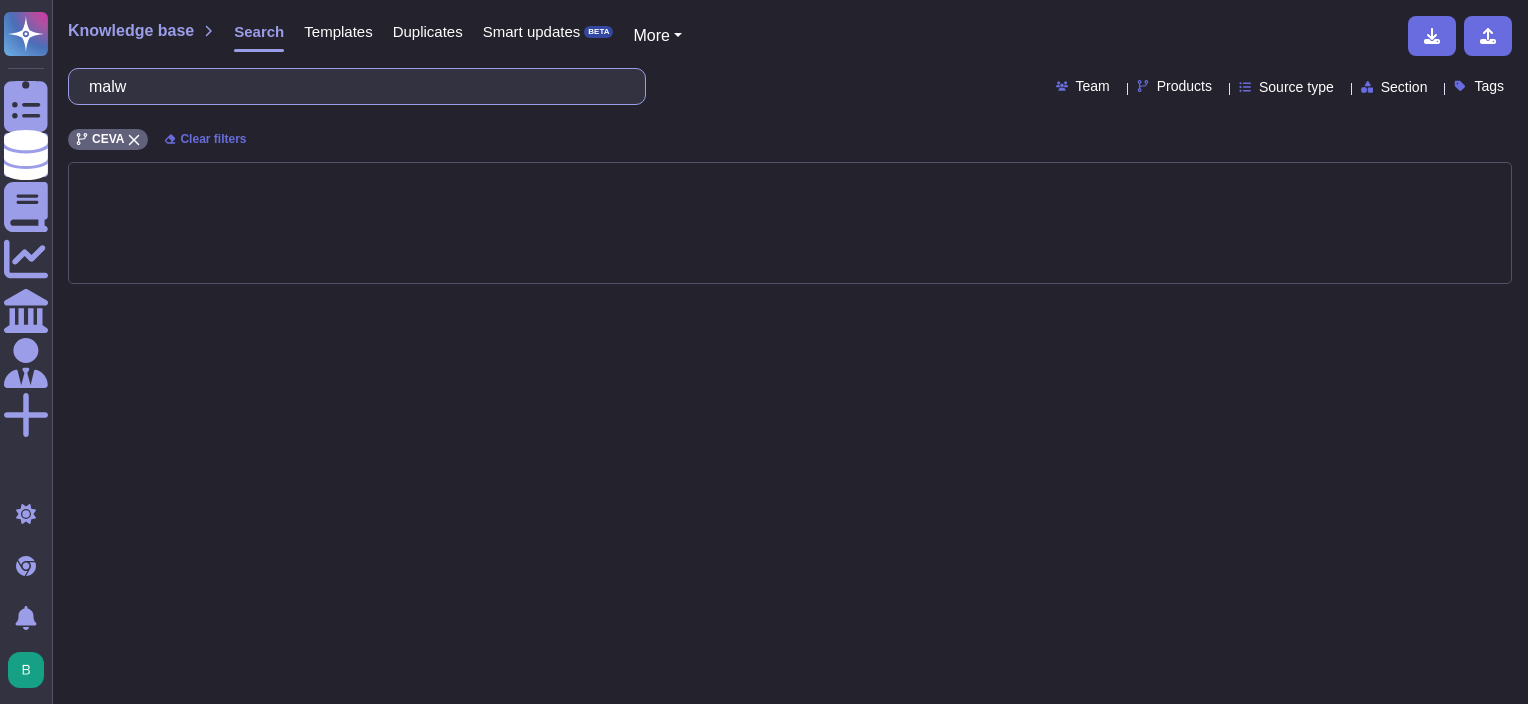 type on "ma" 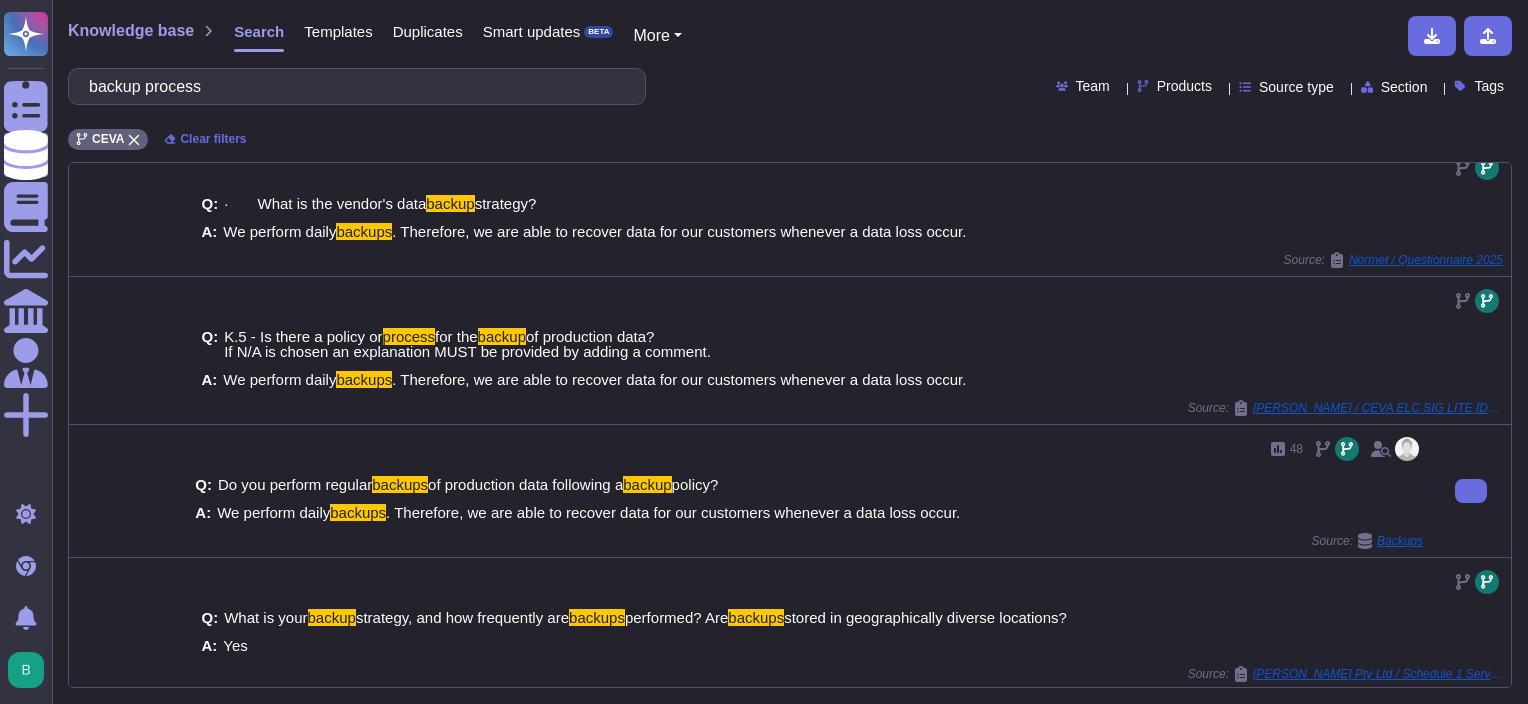 scroll, scrollTop: 700, scrollLeft: 0, axis: vertical 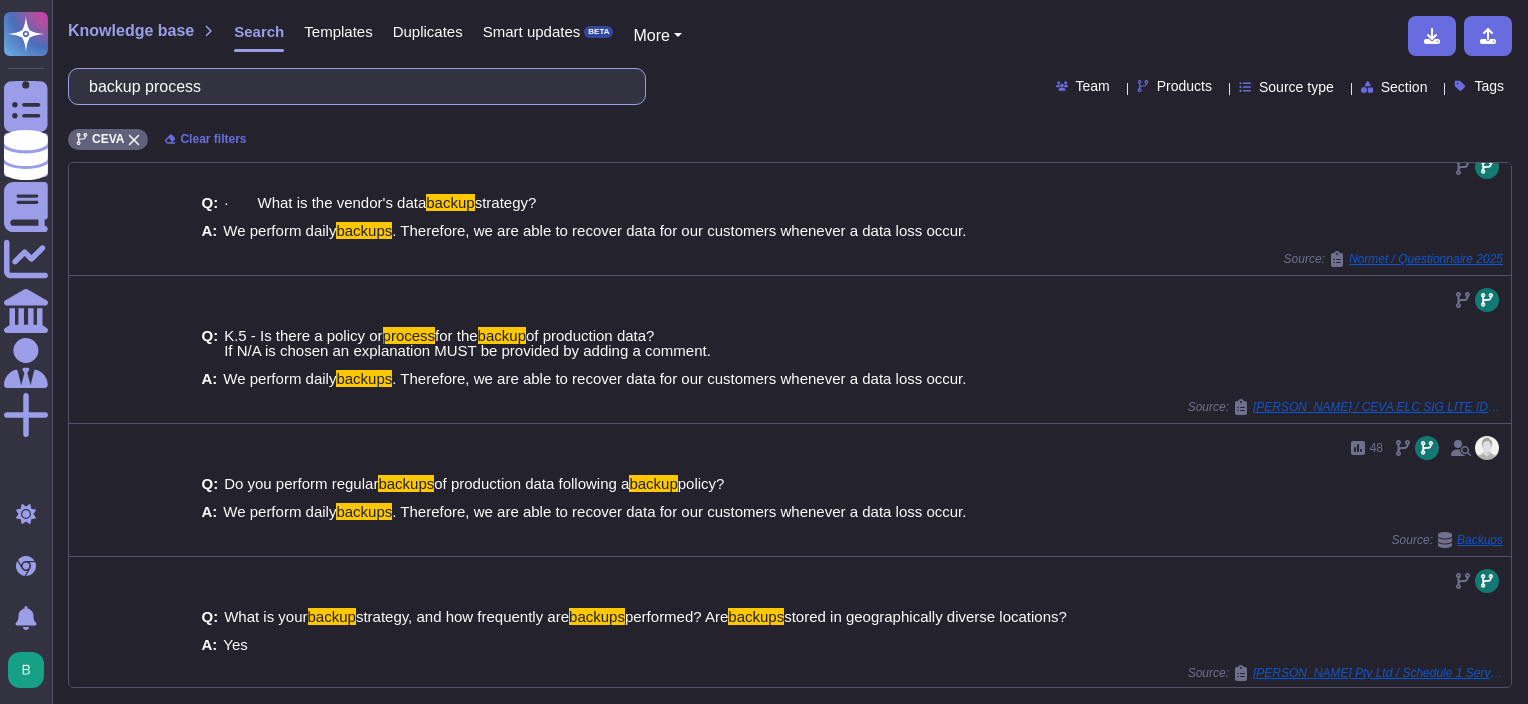 click on "backup process" at bounding box center [352, 86] 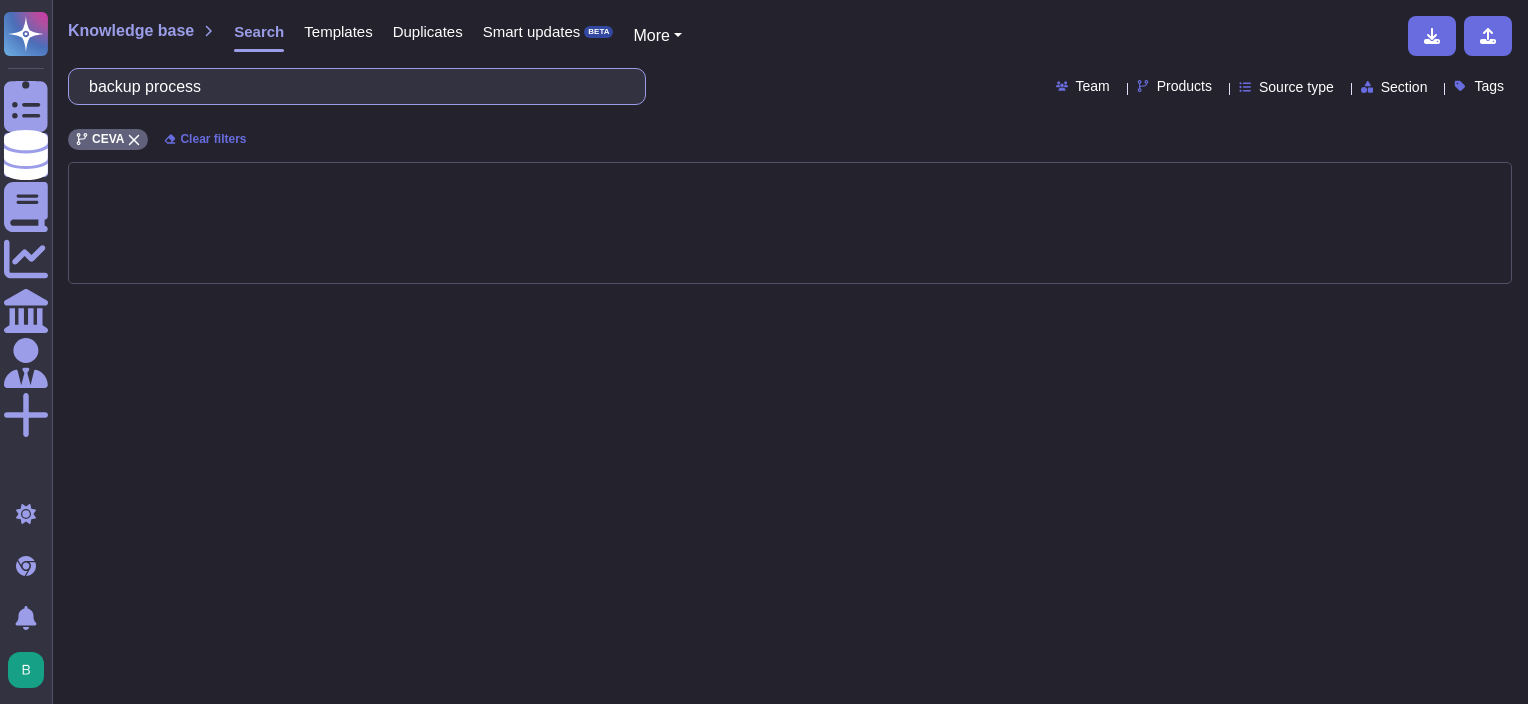 scroll, scrollTop: 0, scrollLeft: 0, axis: both 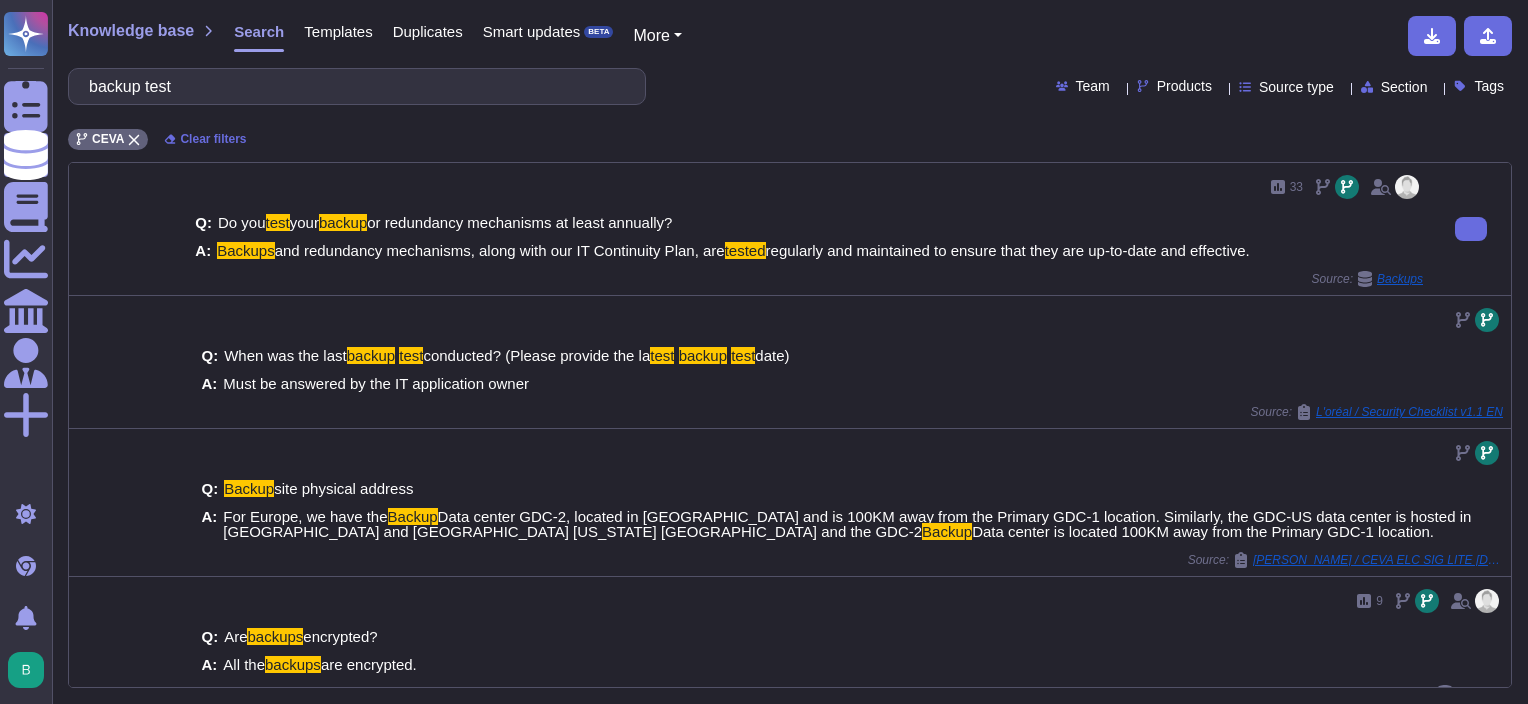 drag, startPoint x: 1234, startPoint y: 249, endPoint x: 212, endPoint y: 255, distance: 1022.01764 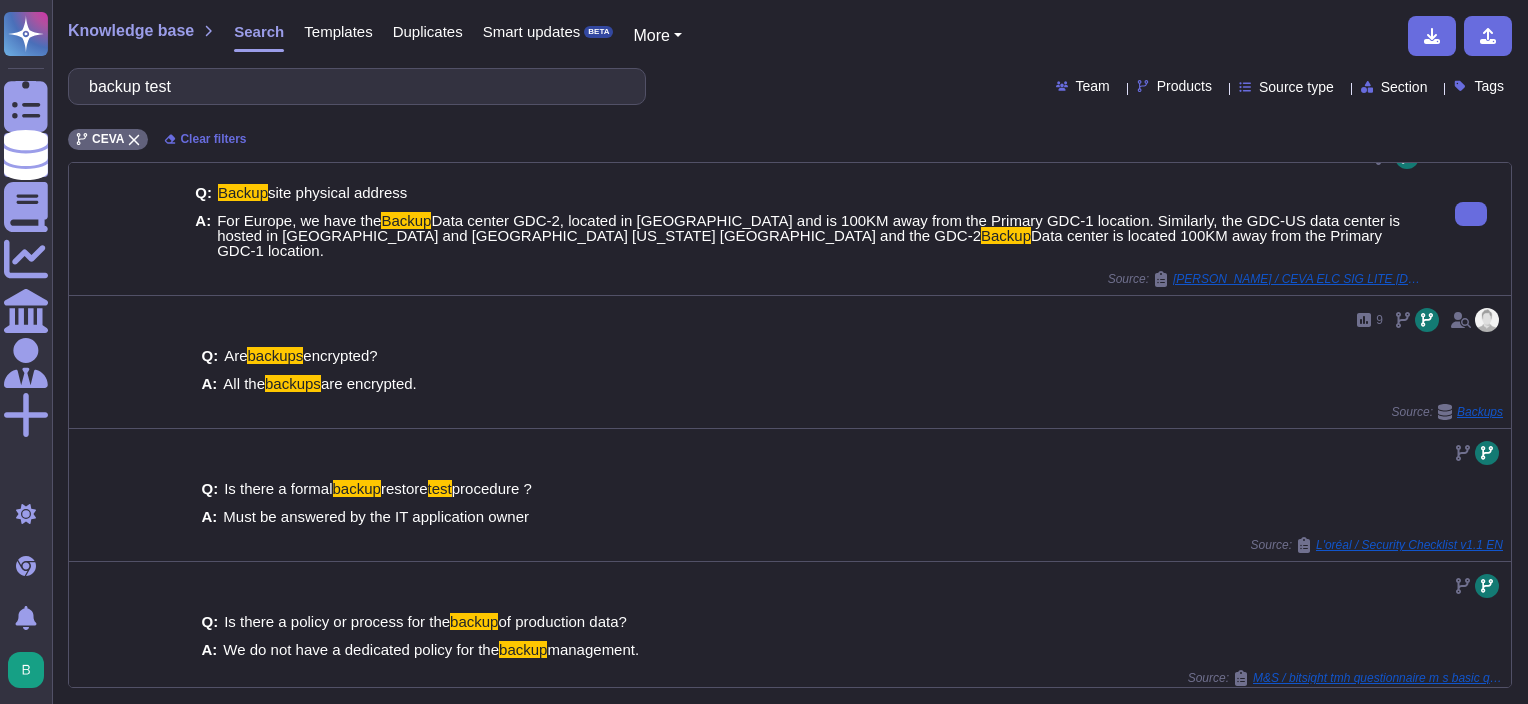 scroll, scrollTop: 0, scrollLeft: 0, axis: both 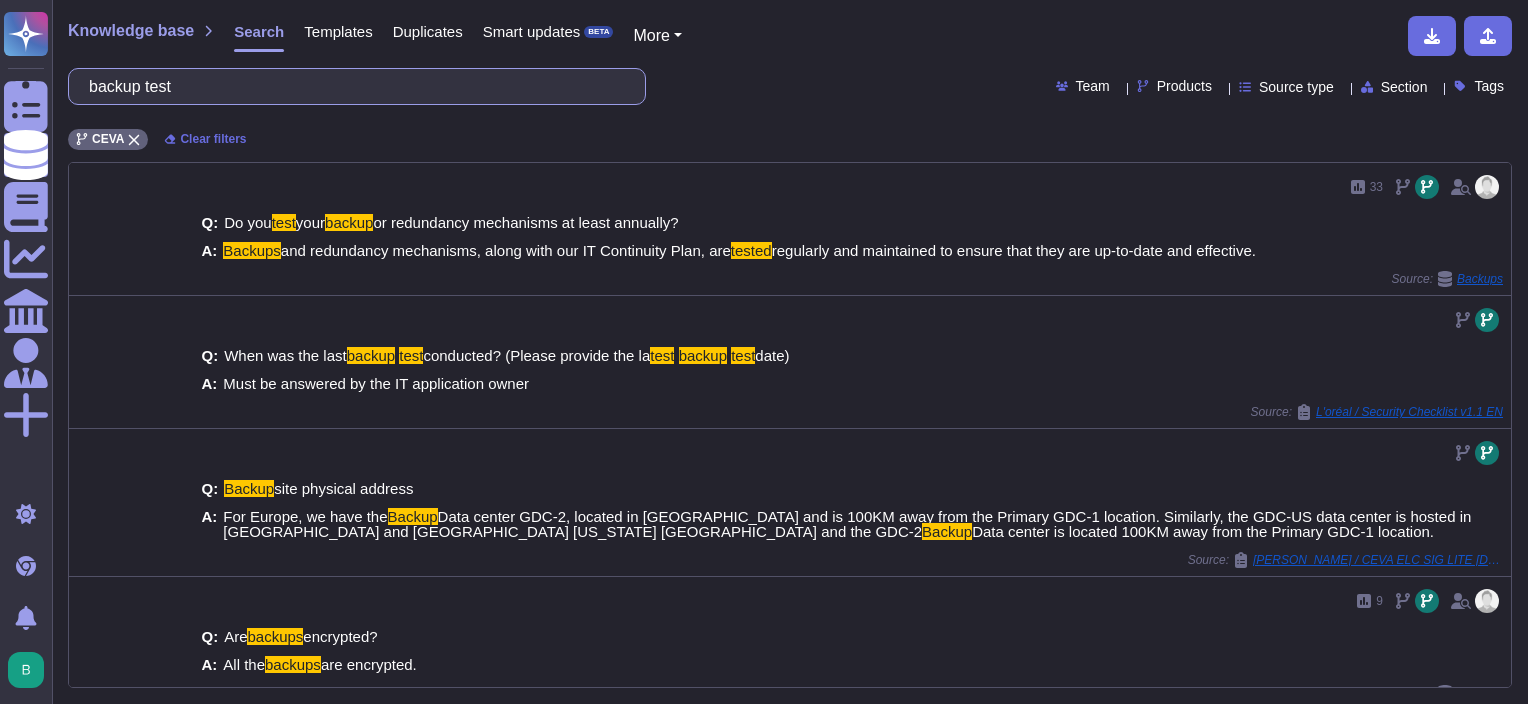 click on "backup test" at bounding box center [352, 86] 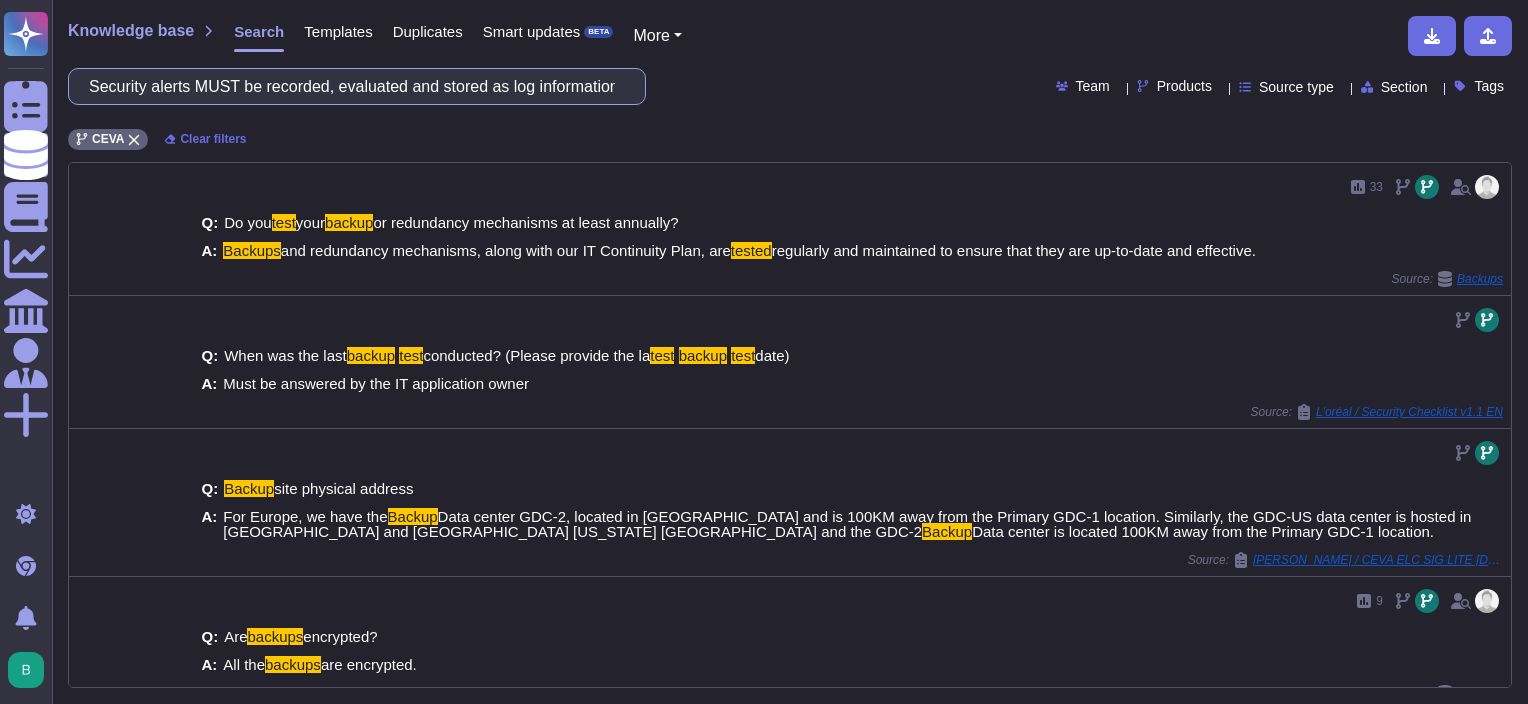 scroll, scrollTop: 0, scrollLeft: 201, axis: horizontal 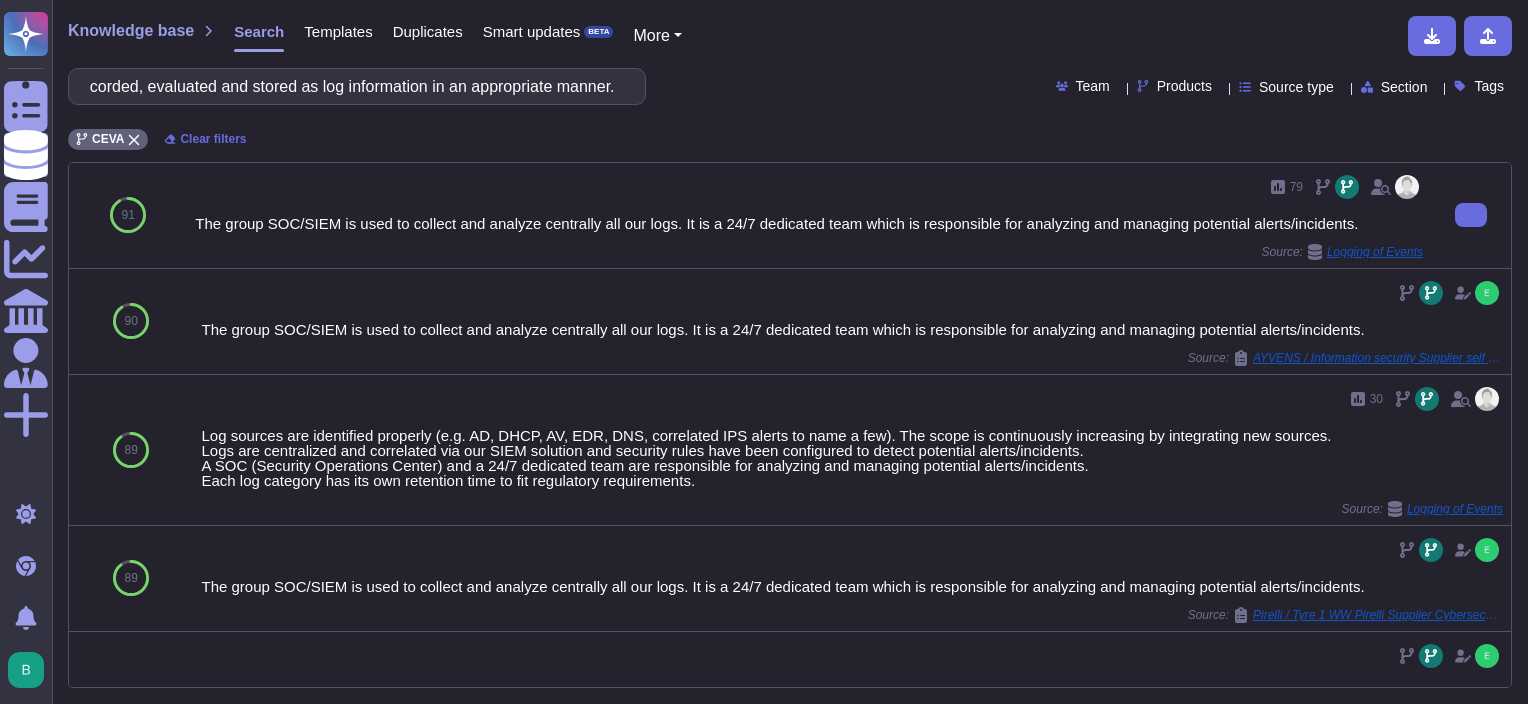 click on "79" at bounding box center [809, 187] 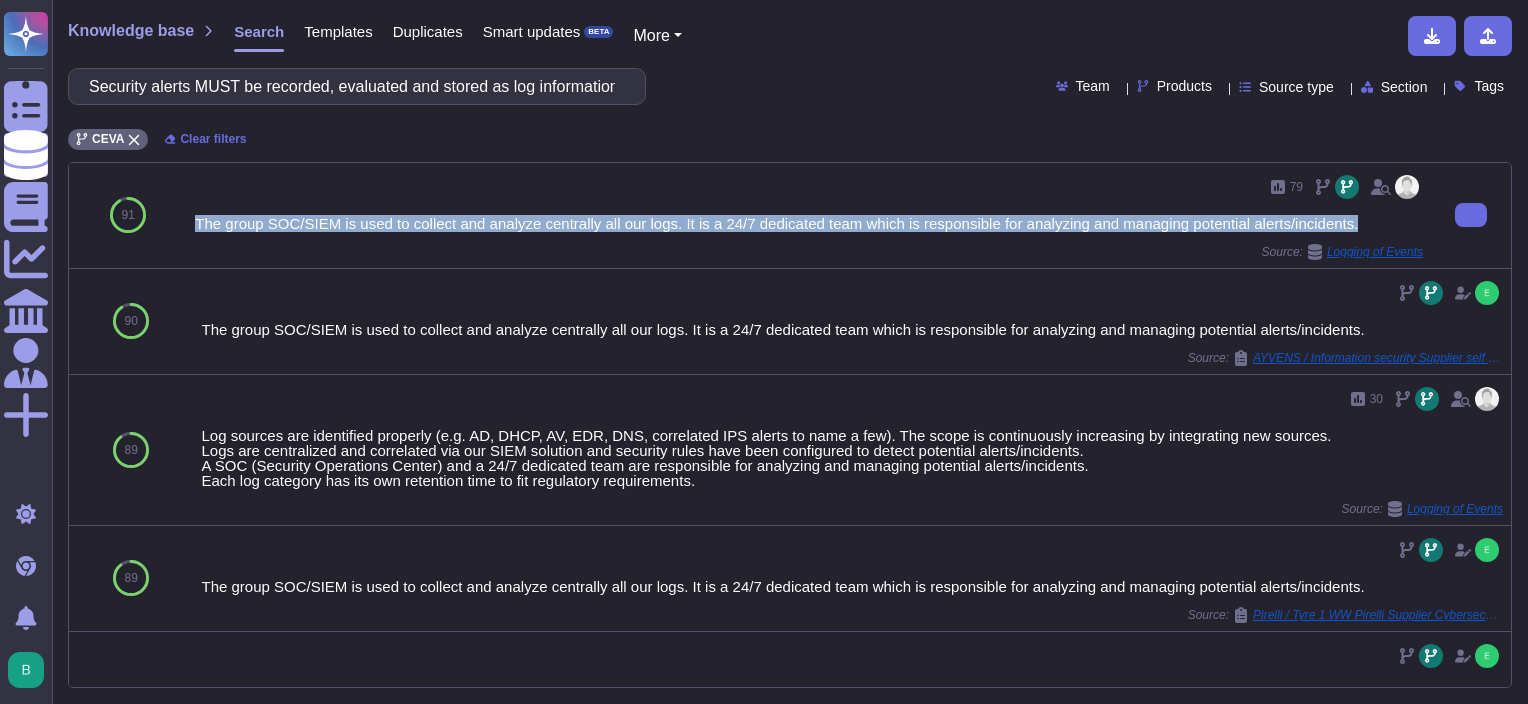 drag, startPoint x: 192, startPoint y: 220, endPoint x: 1376, endPoint y: 223, distance: 1184.0038 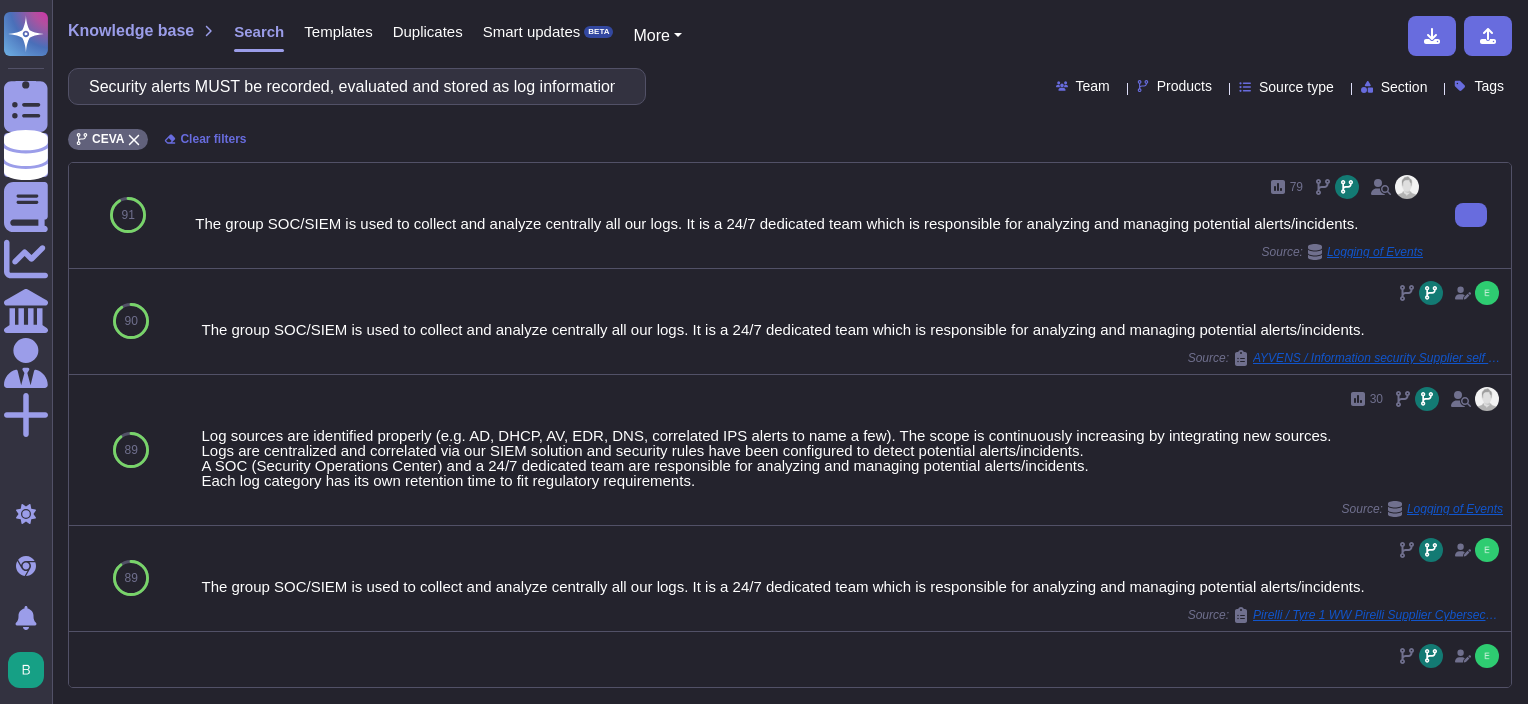 click on "79" at bounding box center [809, 187] 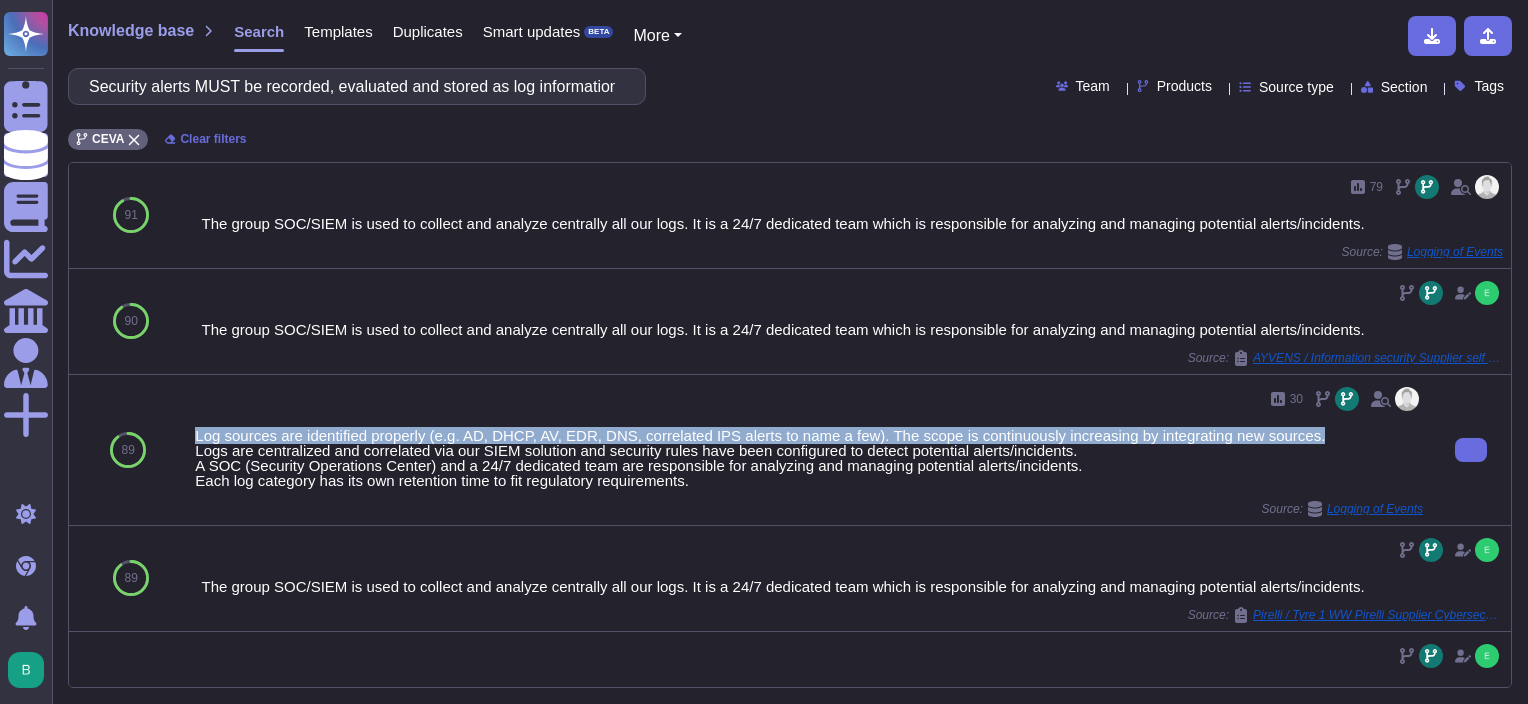 drag, startPoint x: 193, startPoint y: 434, endPoint x: 1308, endPoint y: 434, distance: 1115 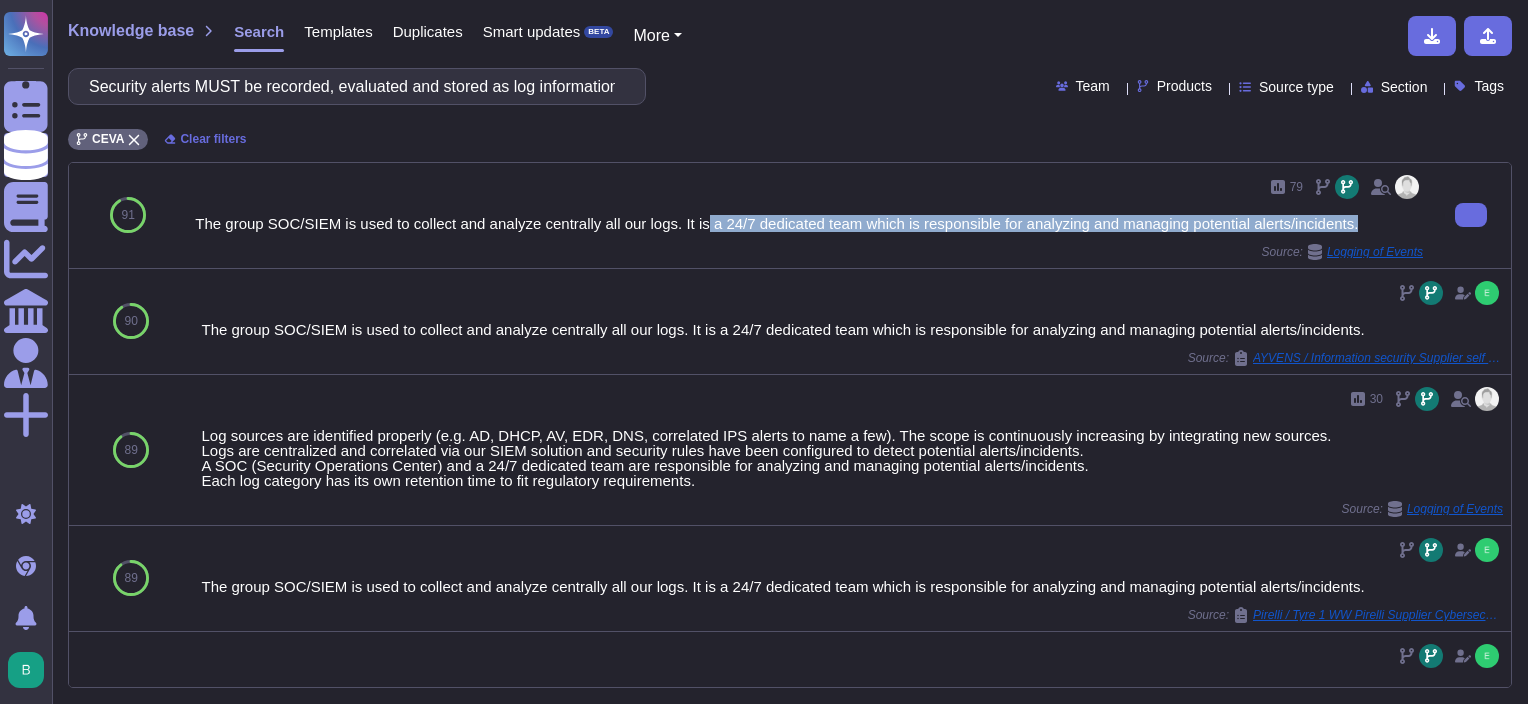 drag, startPoint x: 1369, startPoint y: 223, endPoint x: 696, endPoint y: 233, distance: 673.0743 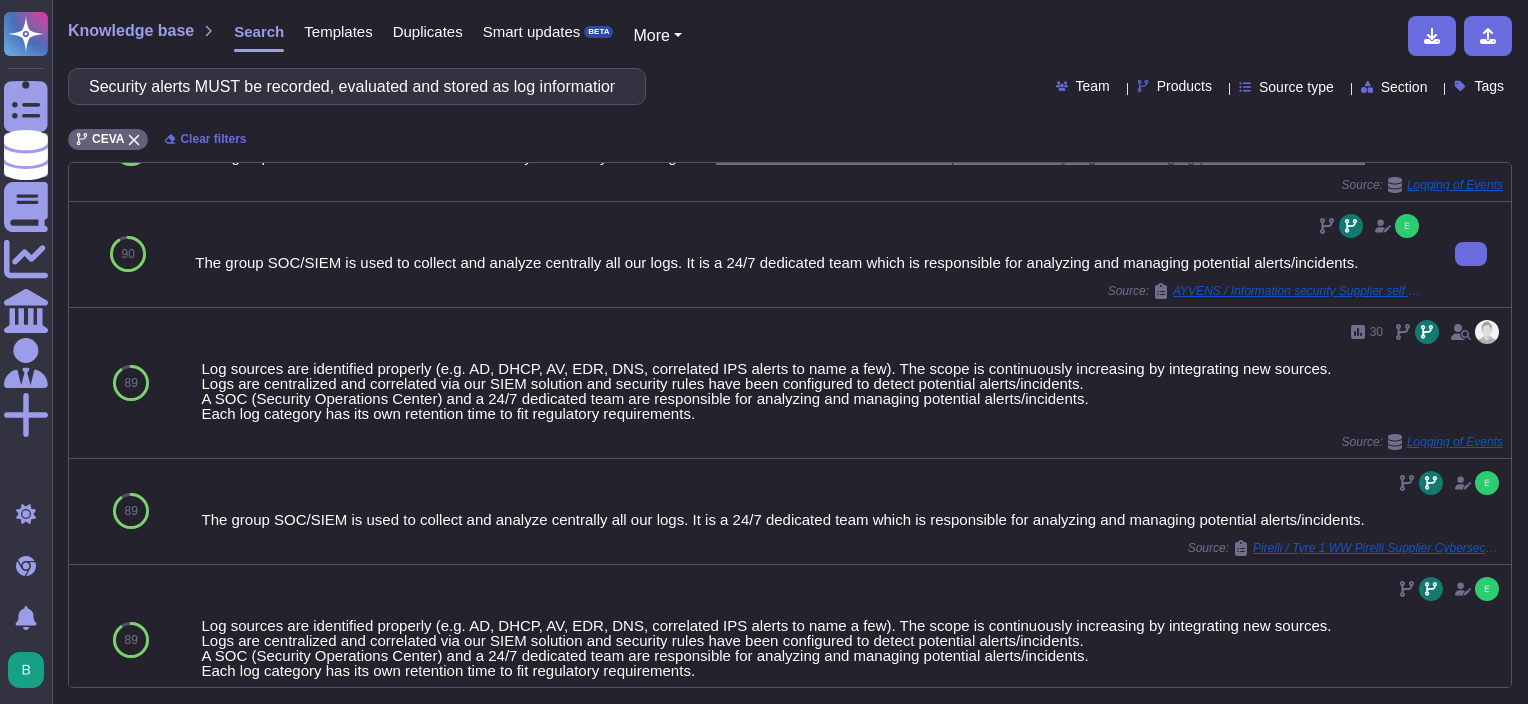 scroll, scrollTop: 100, scrollLeft: 0, axis: vertical 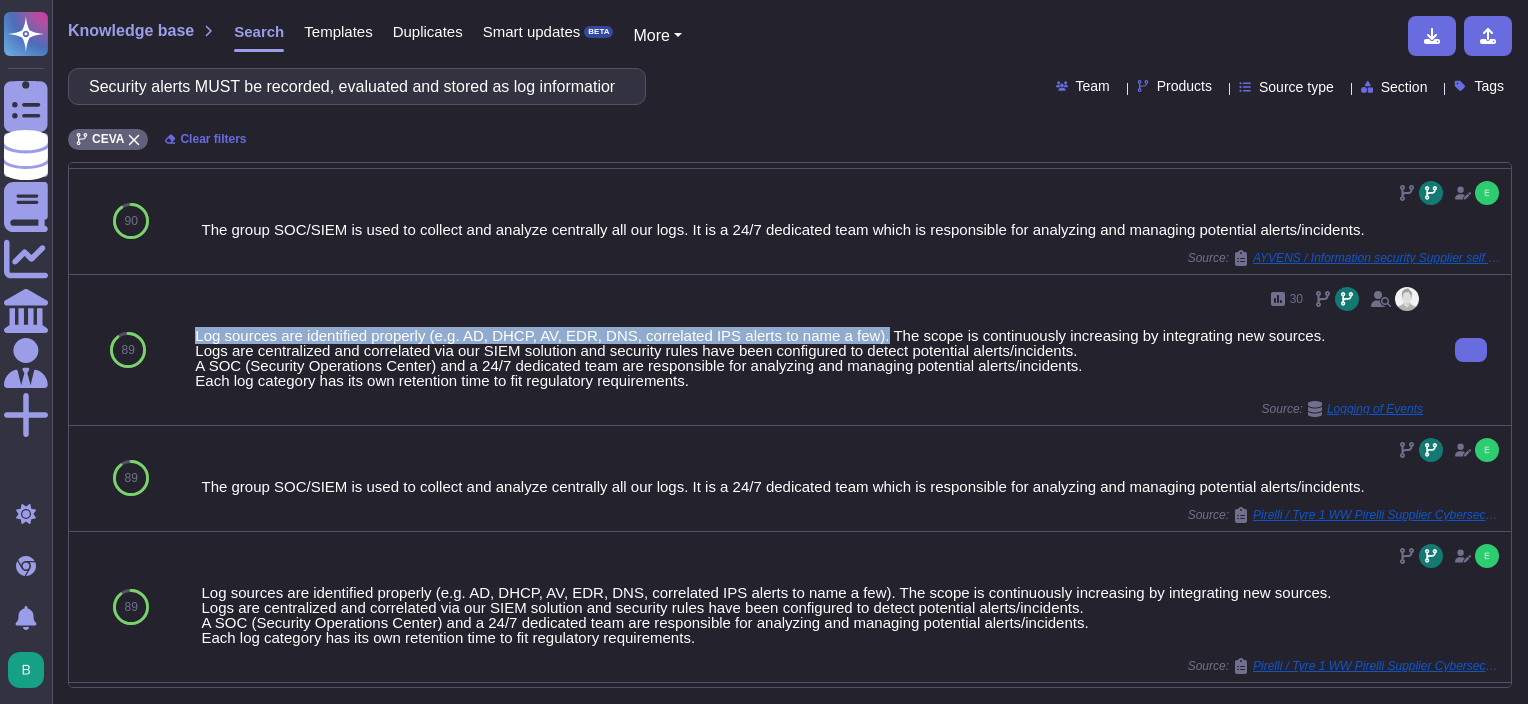 drag, startPoint x: 193, startPoint y: 331, endPoint x: 868, endPoint y: 337, distance: 675.0267 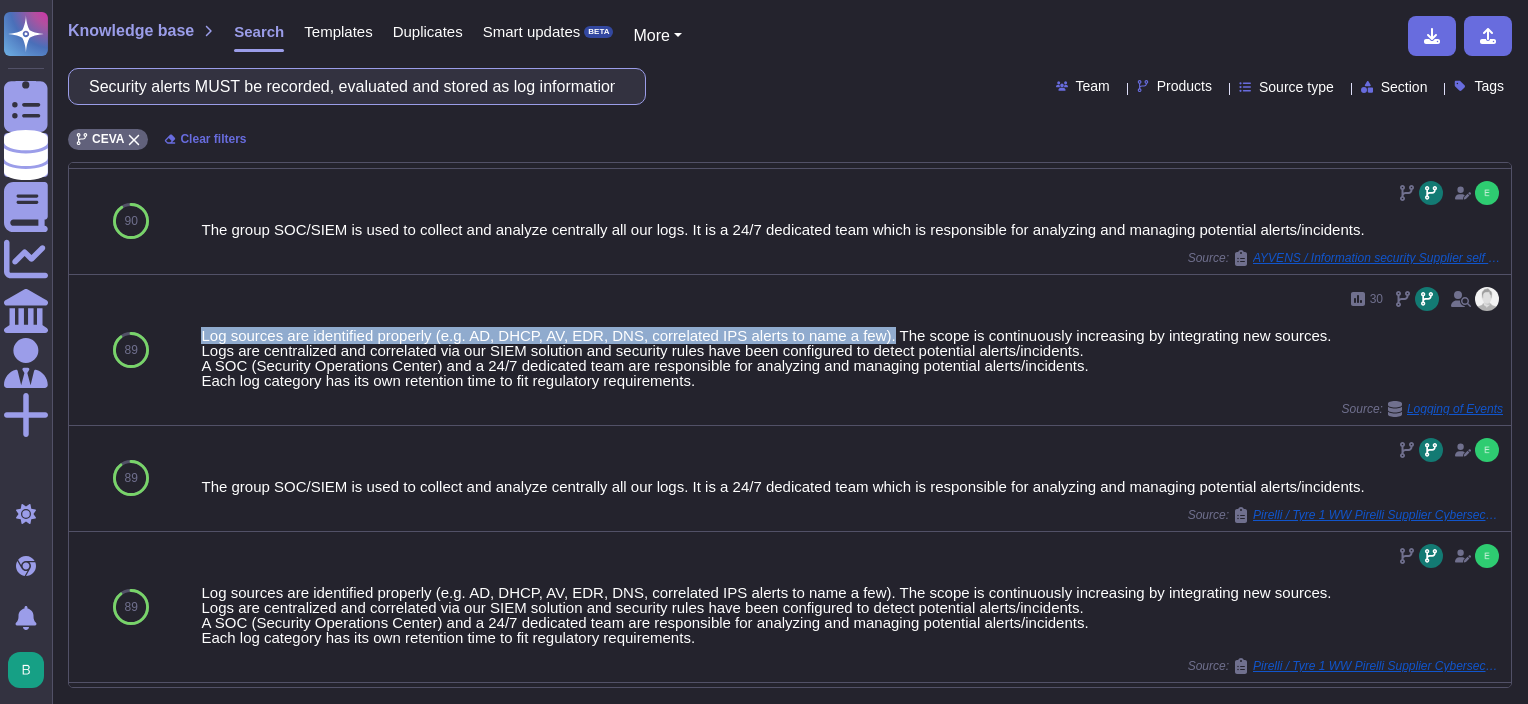 click on "Security alerts MUST be recorded, evaluated and stored as log information in an appropriate manner." at bounding box center [352, 86] 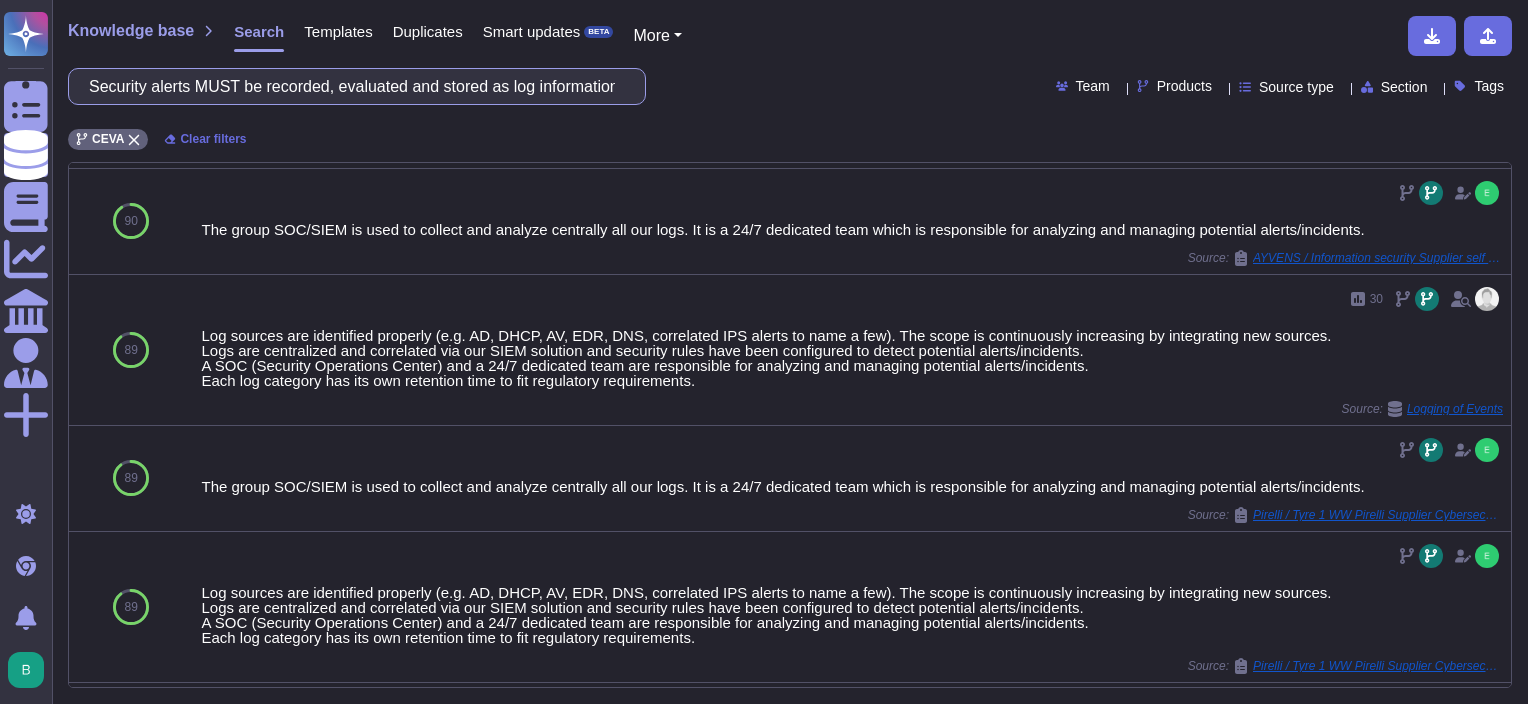click on "Security alerts MUST be recorded, evaluated and stored as log information in an appropriate manner." at bounding box center (352, 86) 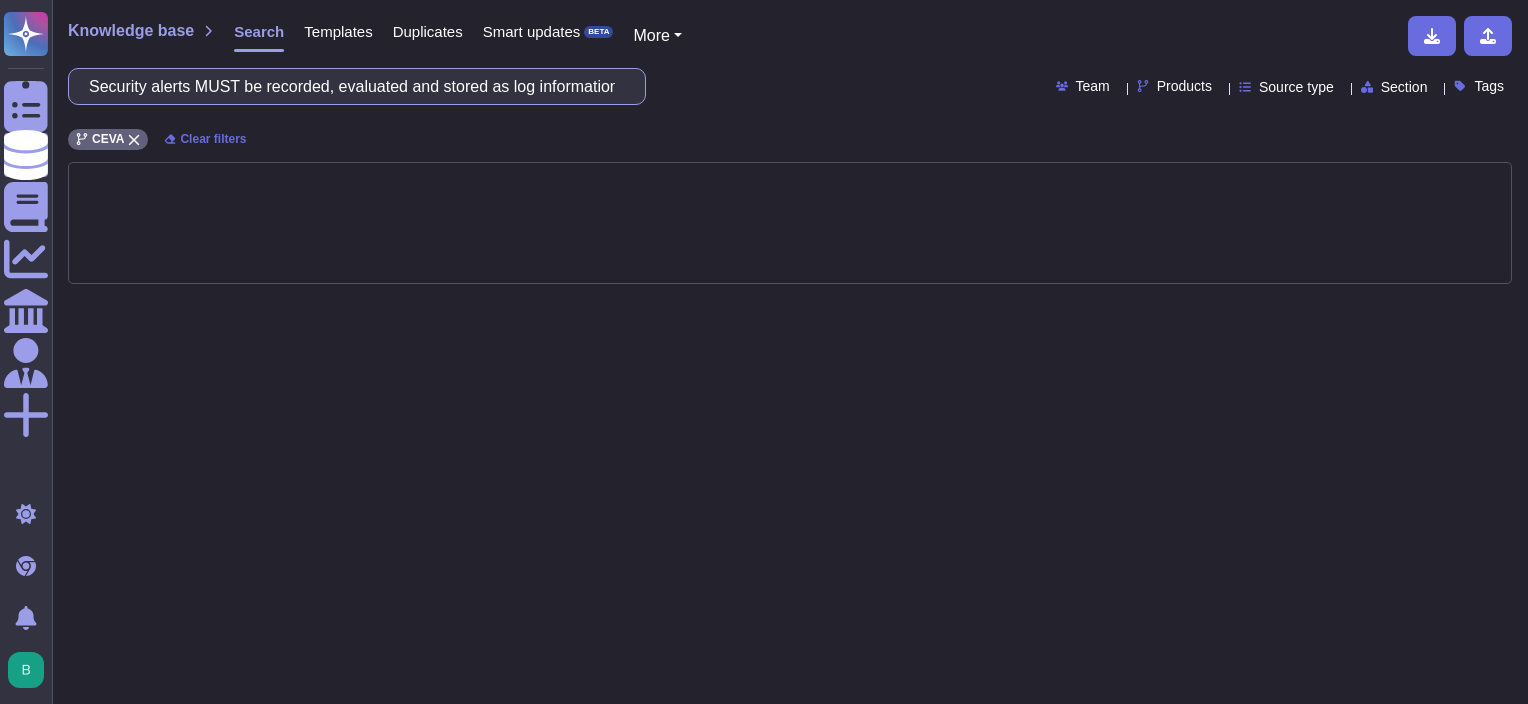 scroll, scrollTop: 0, scrollLeft: 0, axis: both 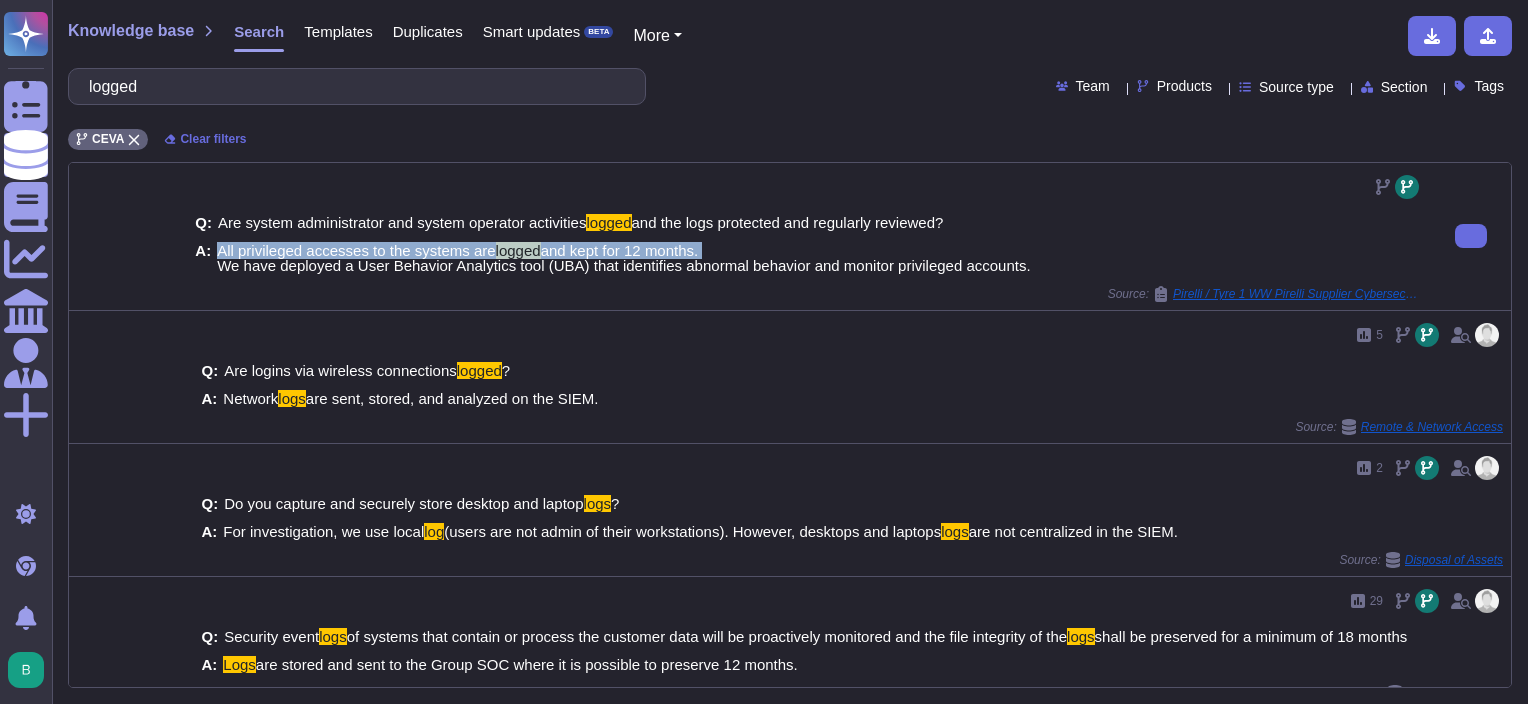 drag, startPoint x: 217, startPoint y: 246, endPoint x: 824, endPoint y: 248, distance: 607.0033 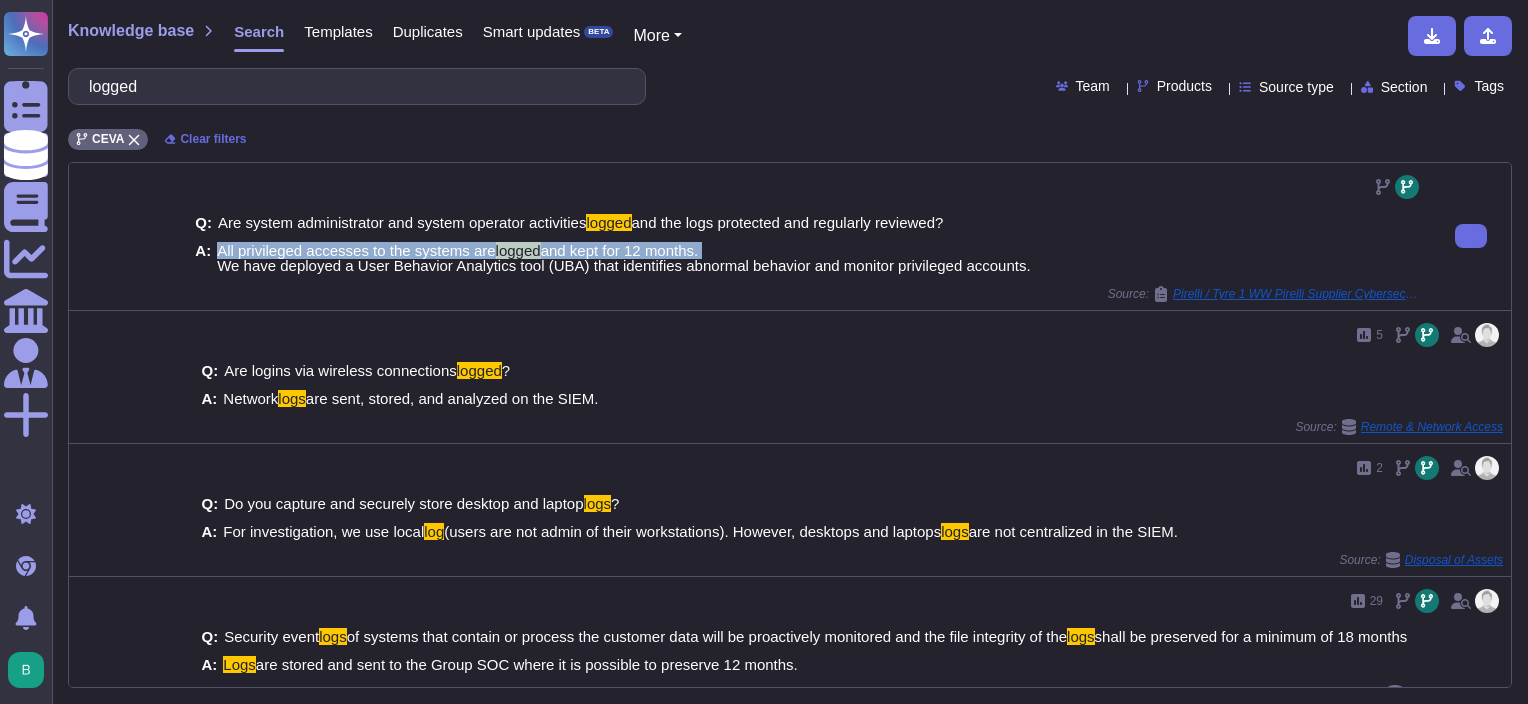 copy on "All privileged accesses to the systems are  logged  and kept for 12 months." 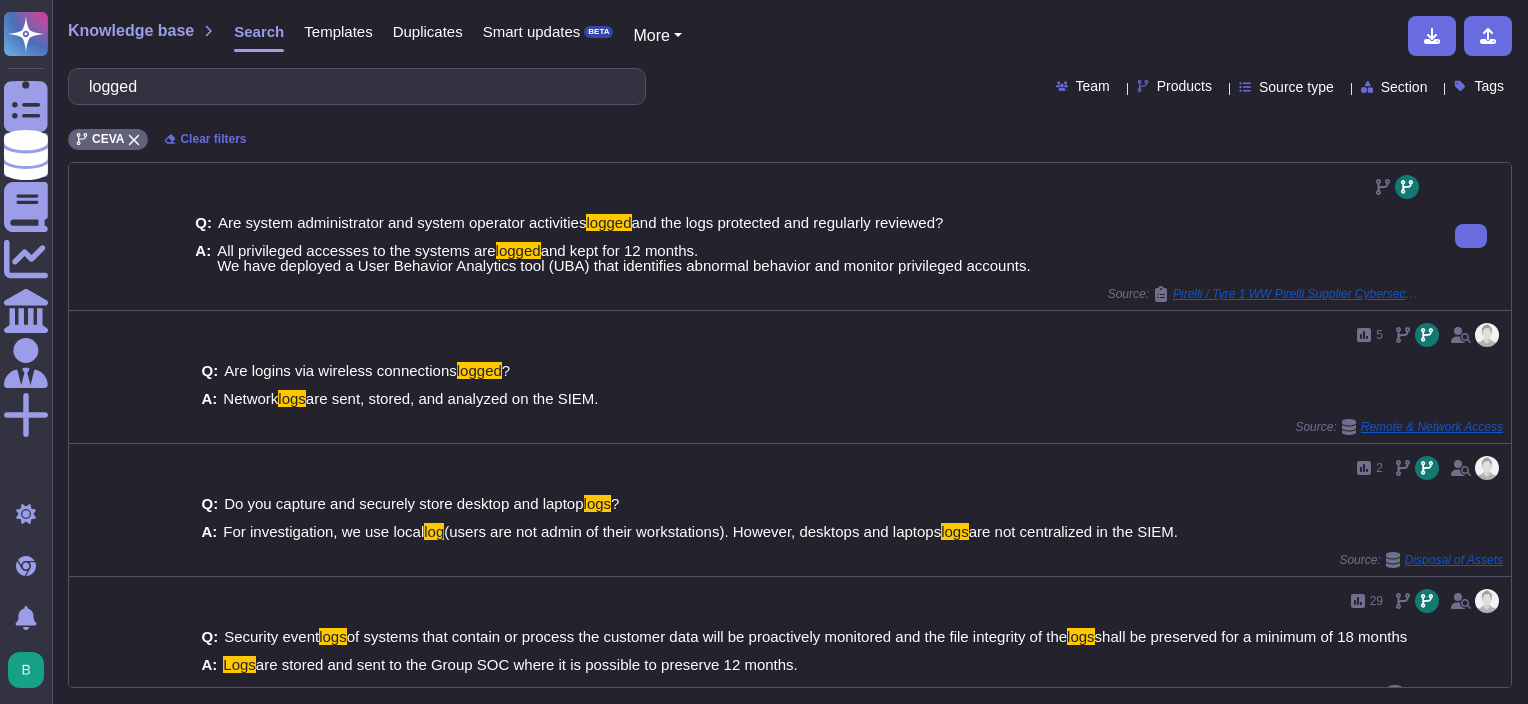 drag, startPoint x: 652, startPoint y: 388, endPoint x: 587, endPoint y: 303, distance: 107.00467 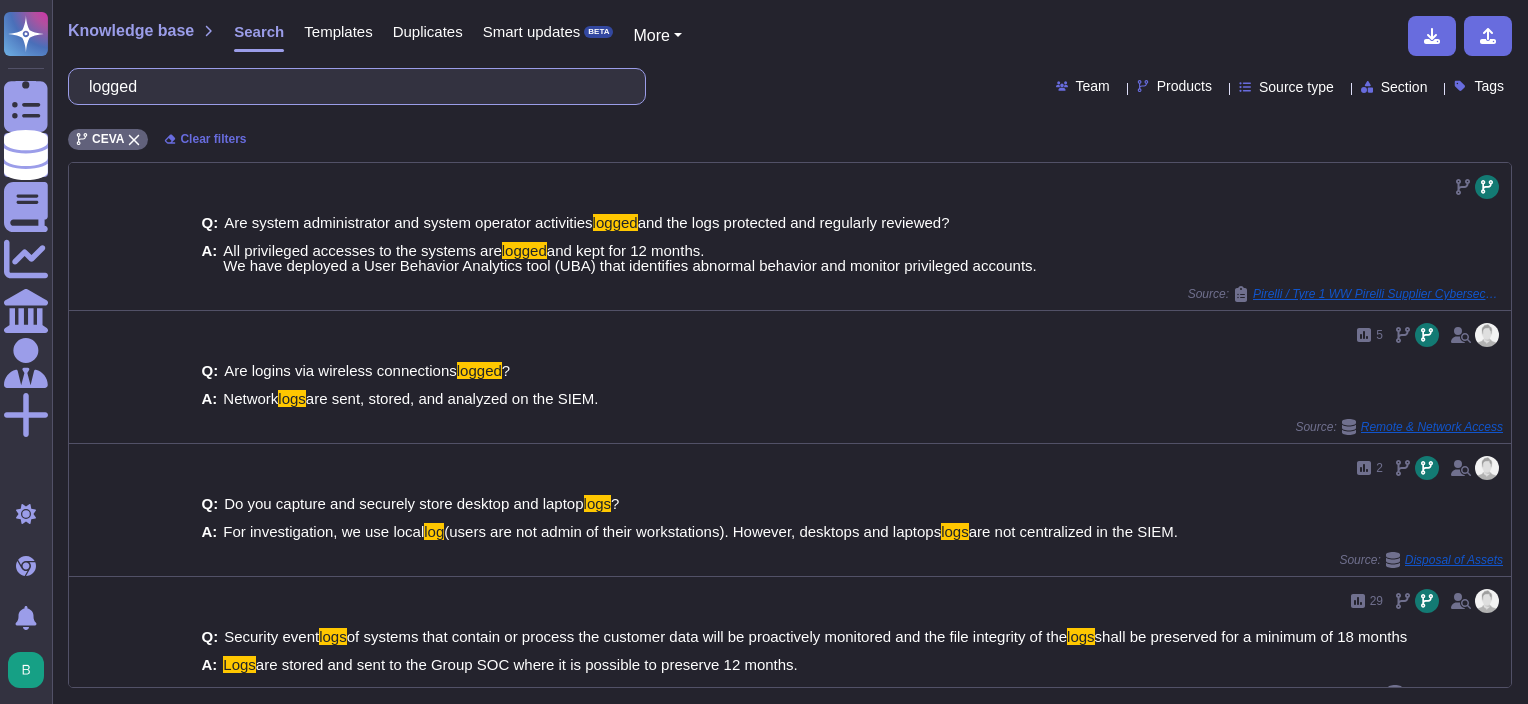 click on "logged" at bounding box center [352, 86] 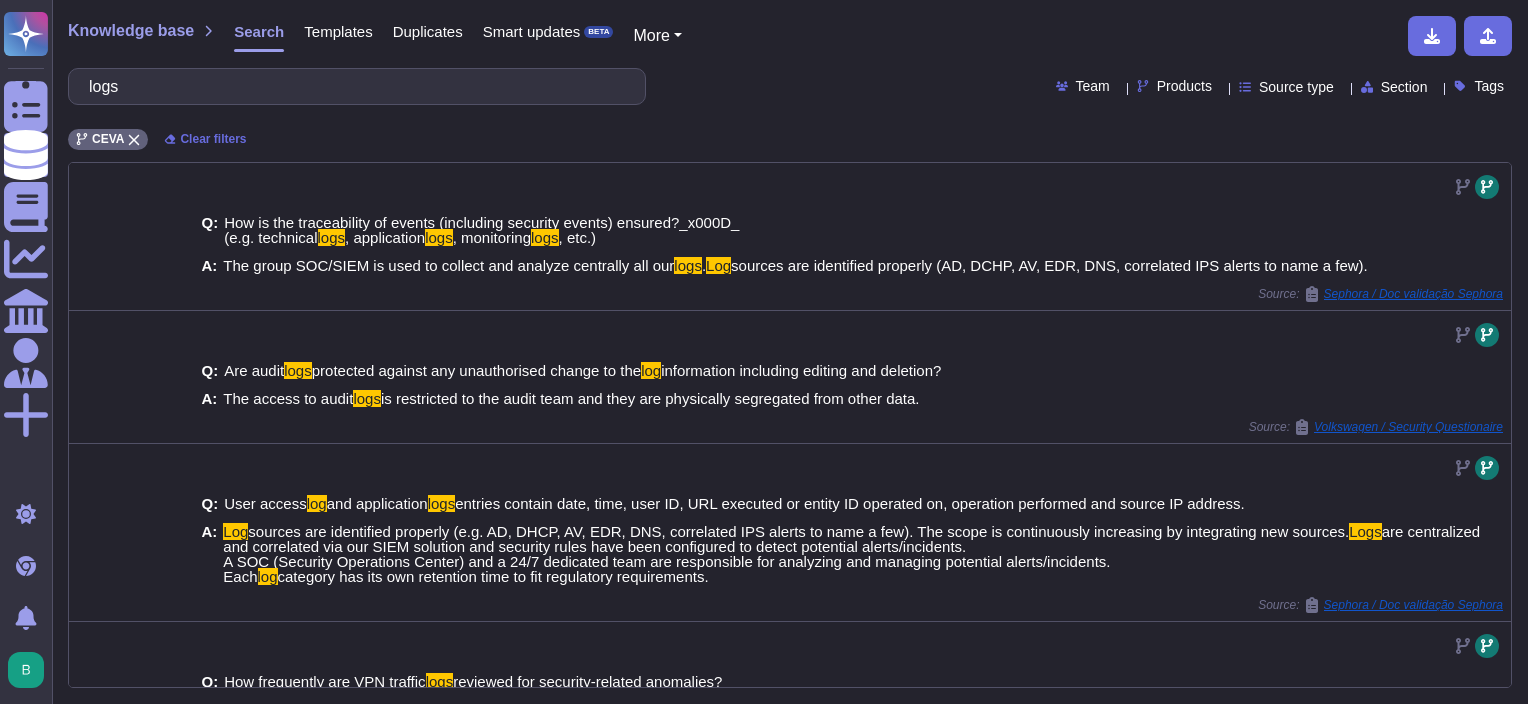 click on "Products" at bounding box center (1184, 86) 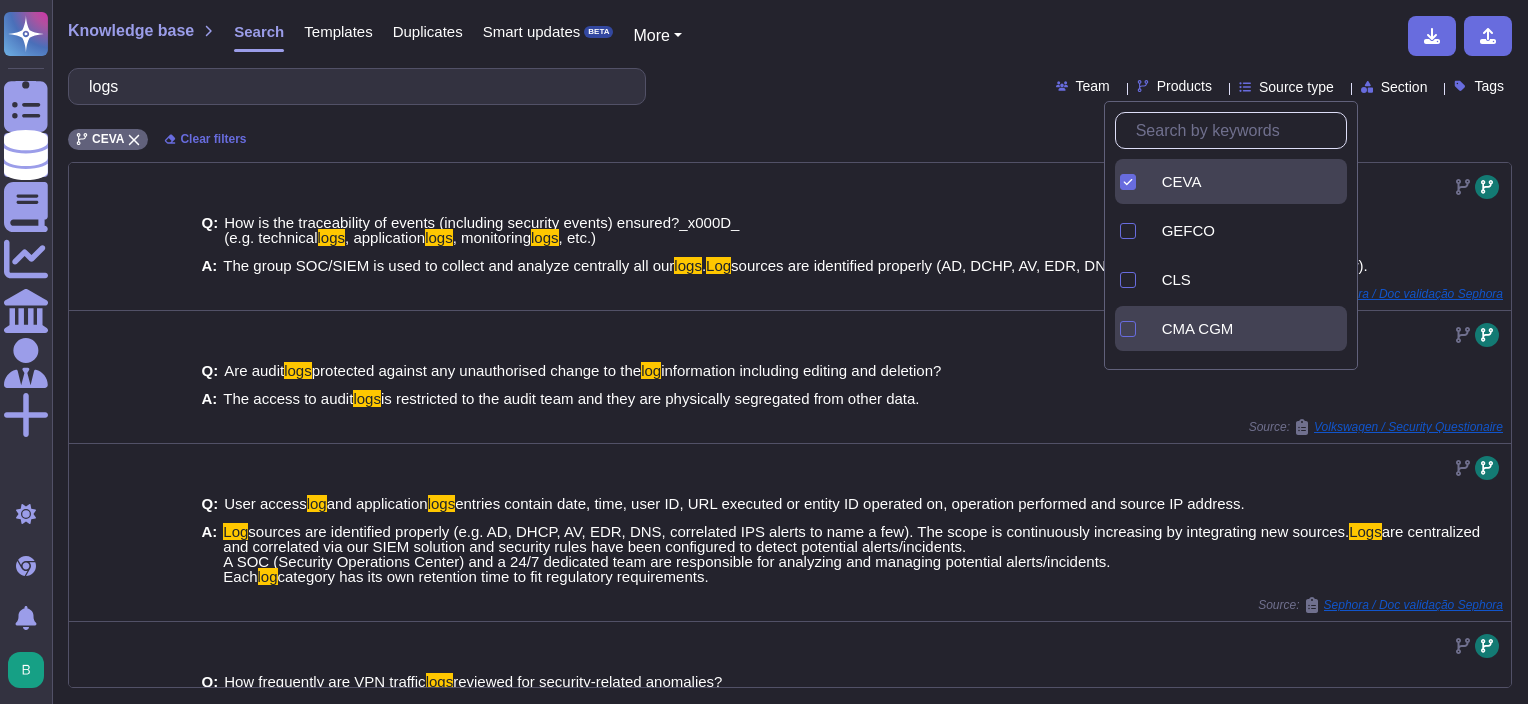click on "CMA CGM" at bounding box center (1231, 328) 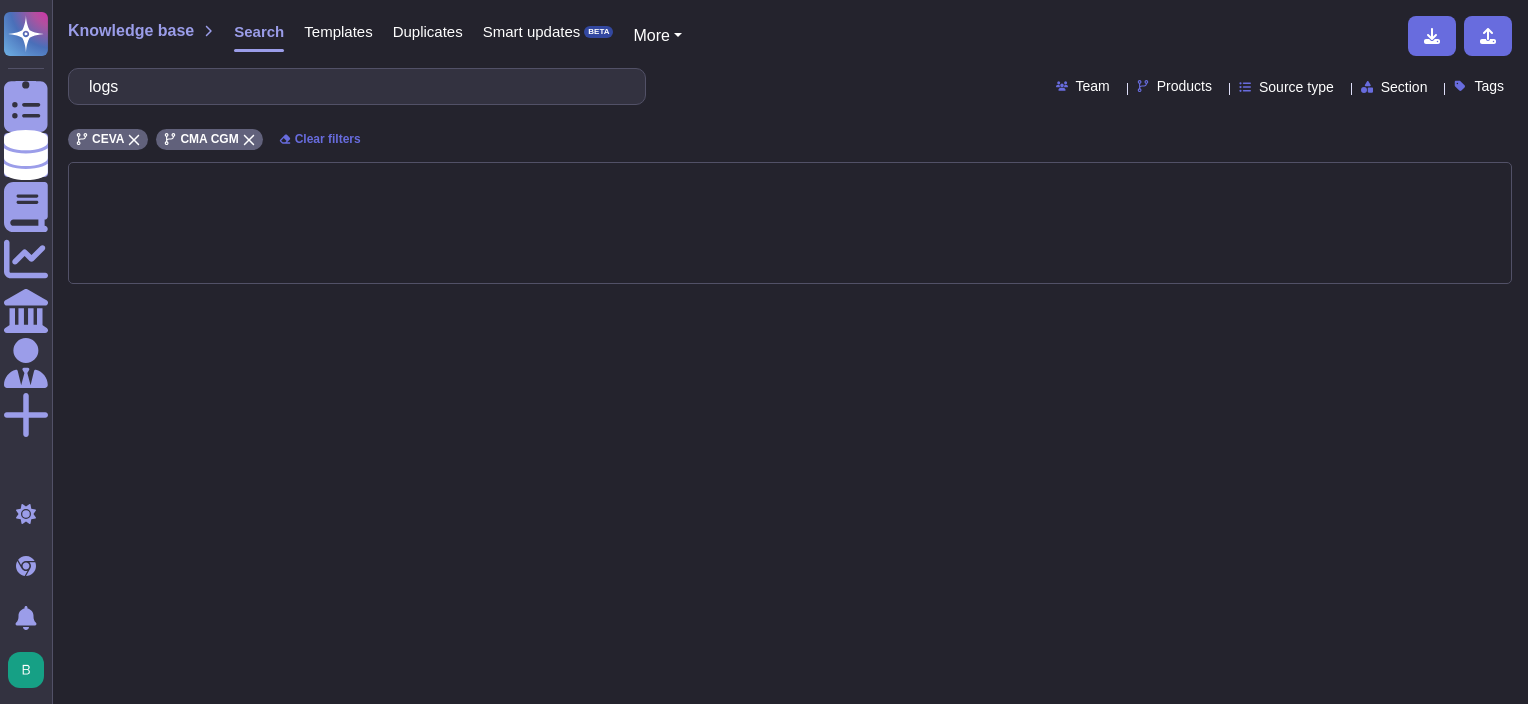 click on "CEVA CMA CGM Clear filters" at bounding box center (790, 133) 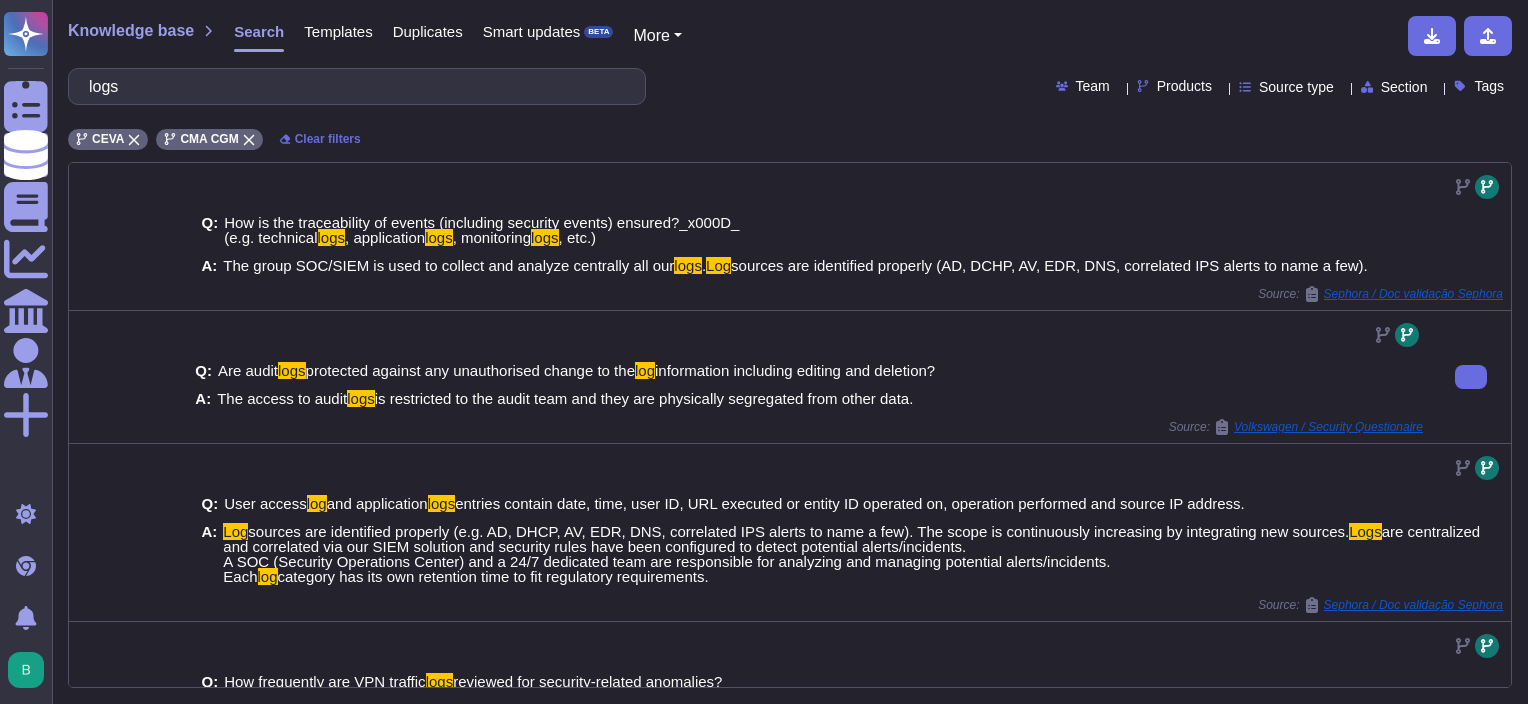 drag, startPoint x: 903, startPoint y: 416, endPoint x: 218, endPoint y: 417, distance: 685.00073 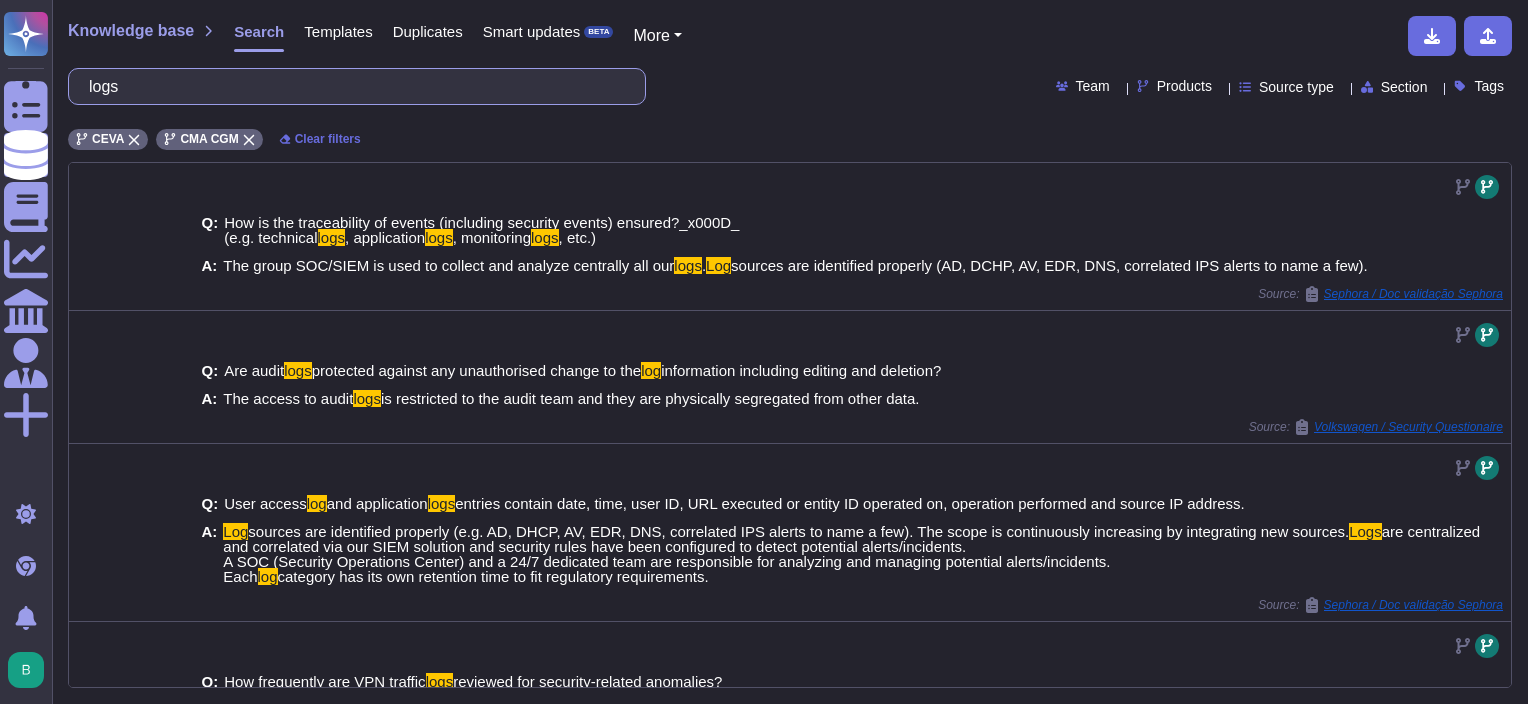 click on "logs" at bounding box center (352, 86) 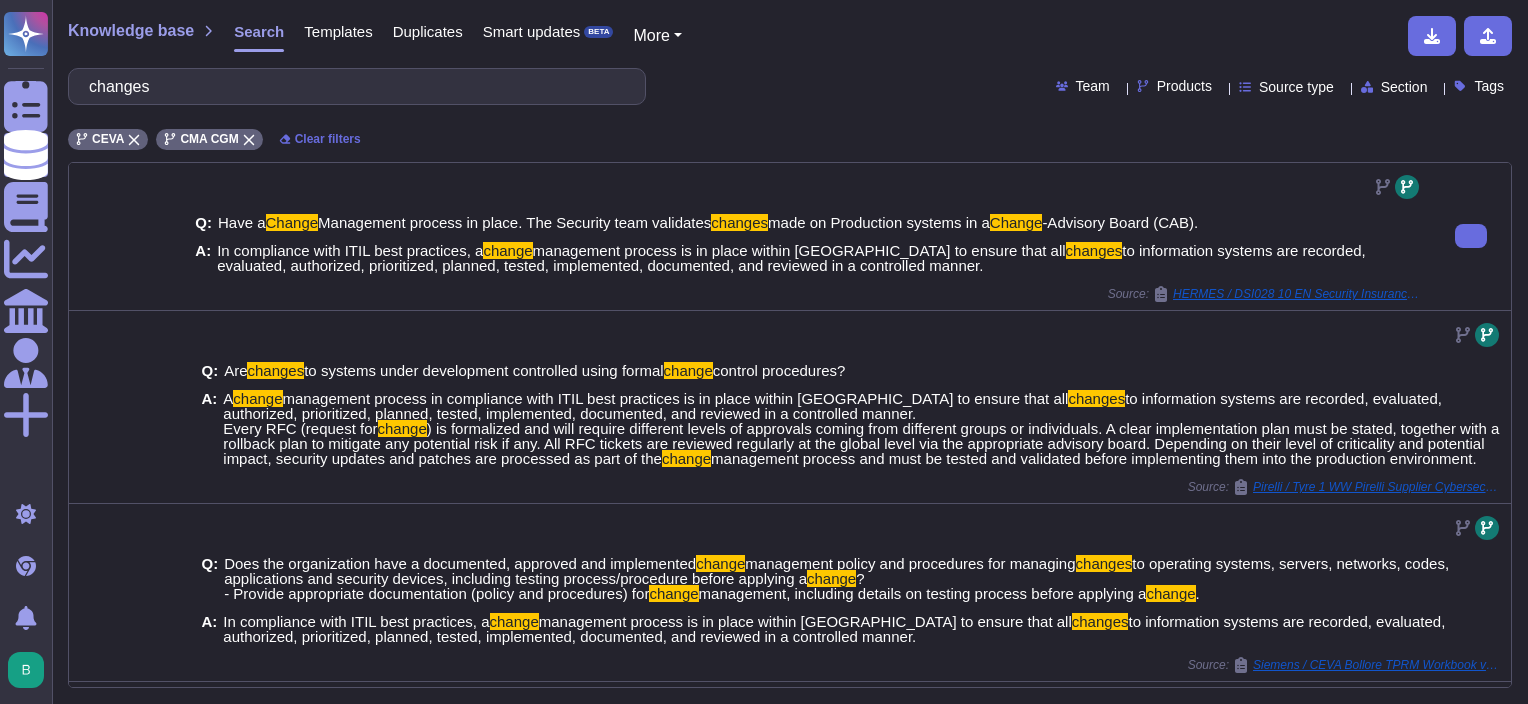 drag, startPoint x: 843, startPoint y: 268, endPoint x: 216, endPoint y: 251, distance: 627.2304 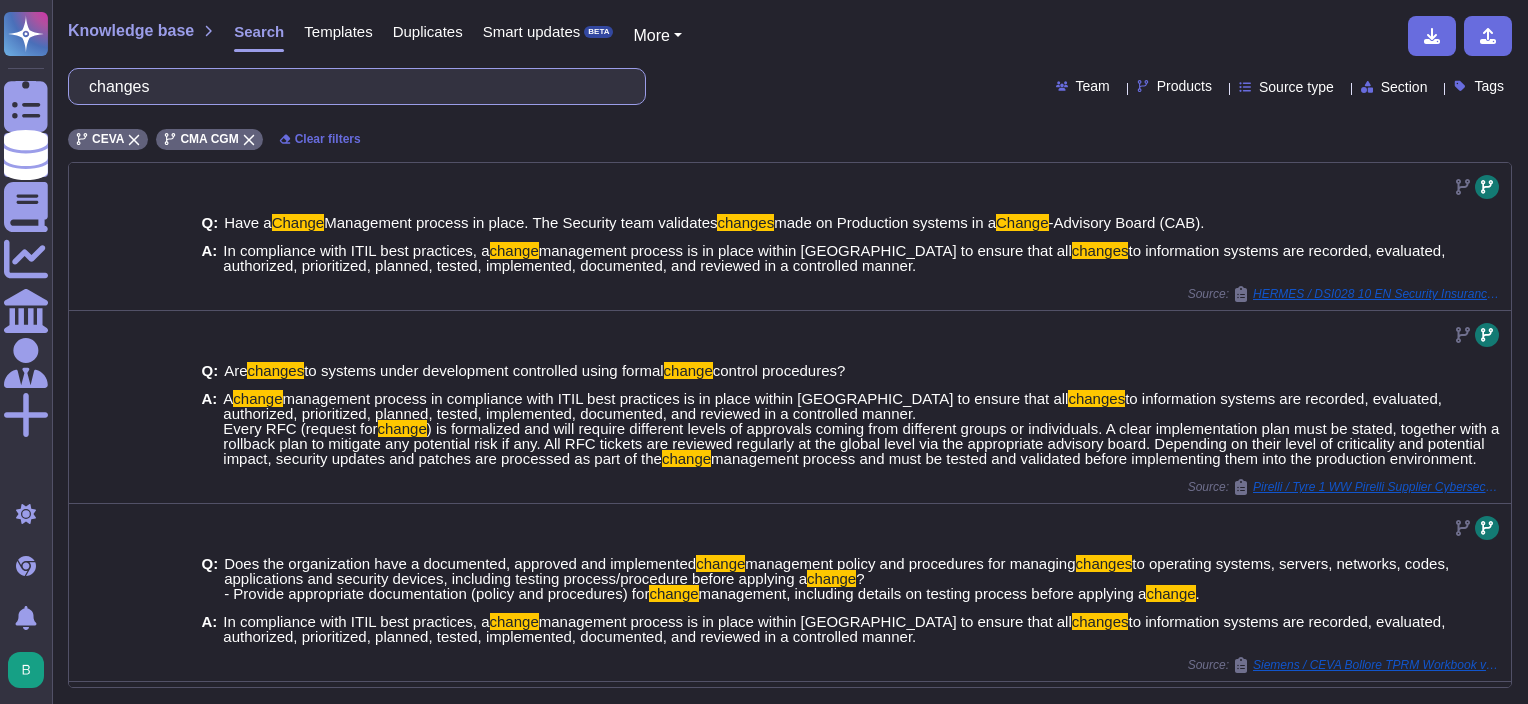 drag, startPoint x: 216, startPoint y: 97, endPoint x: 203, endPoint y: 103, distance: 14.3178215 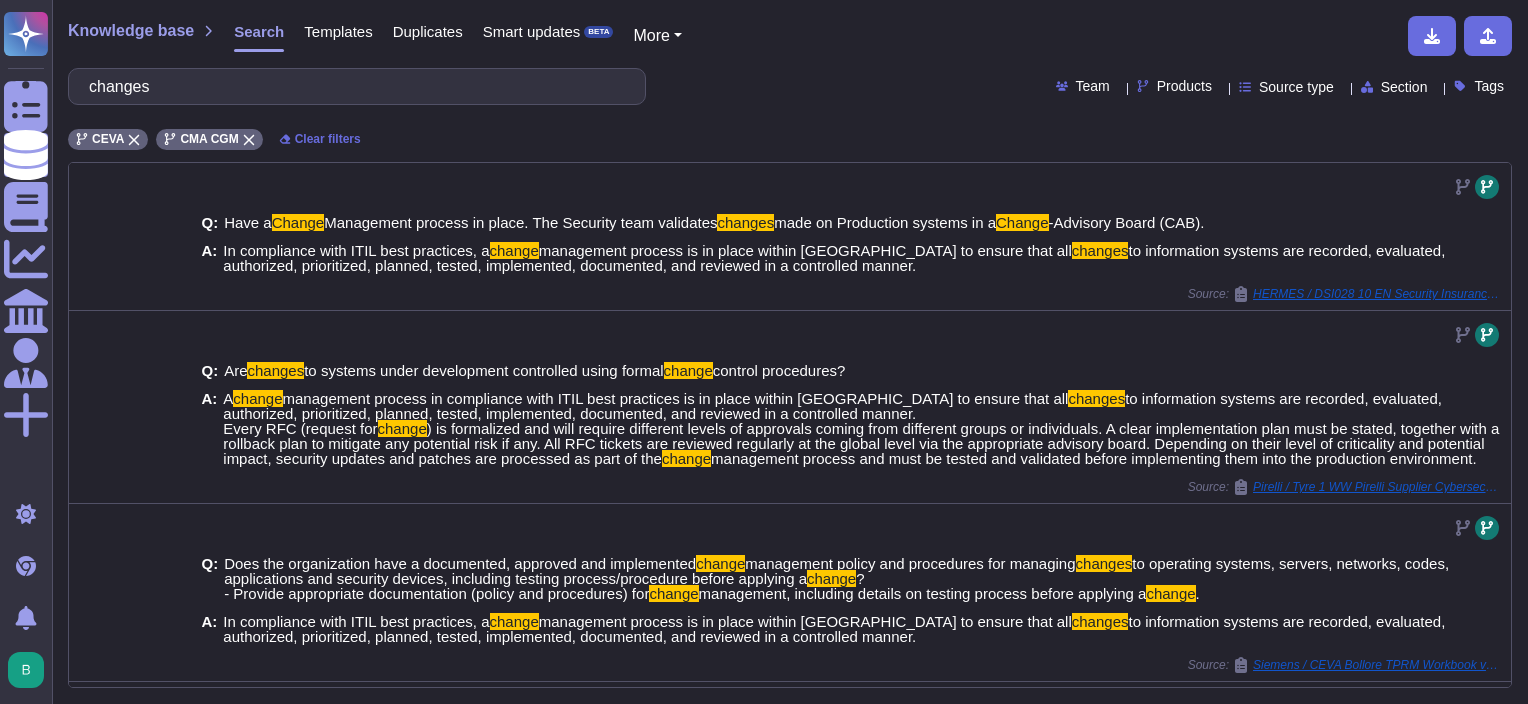 click on "changes" at bounding box center [357, 86] 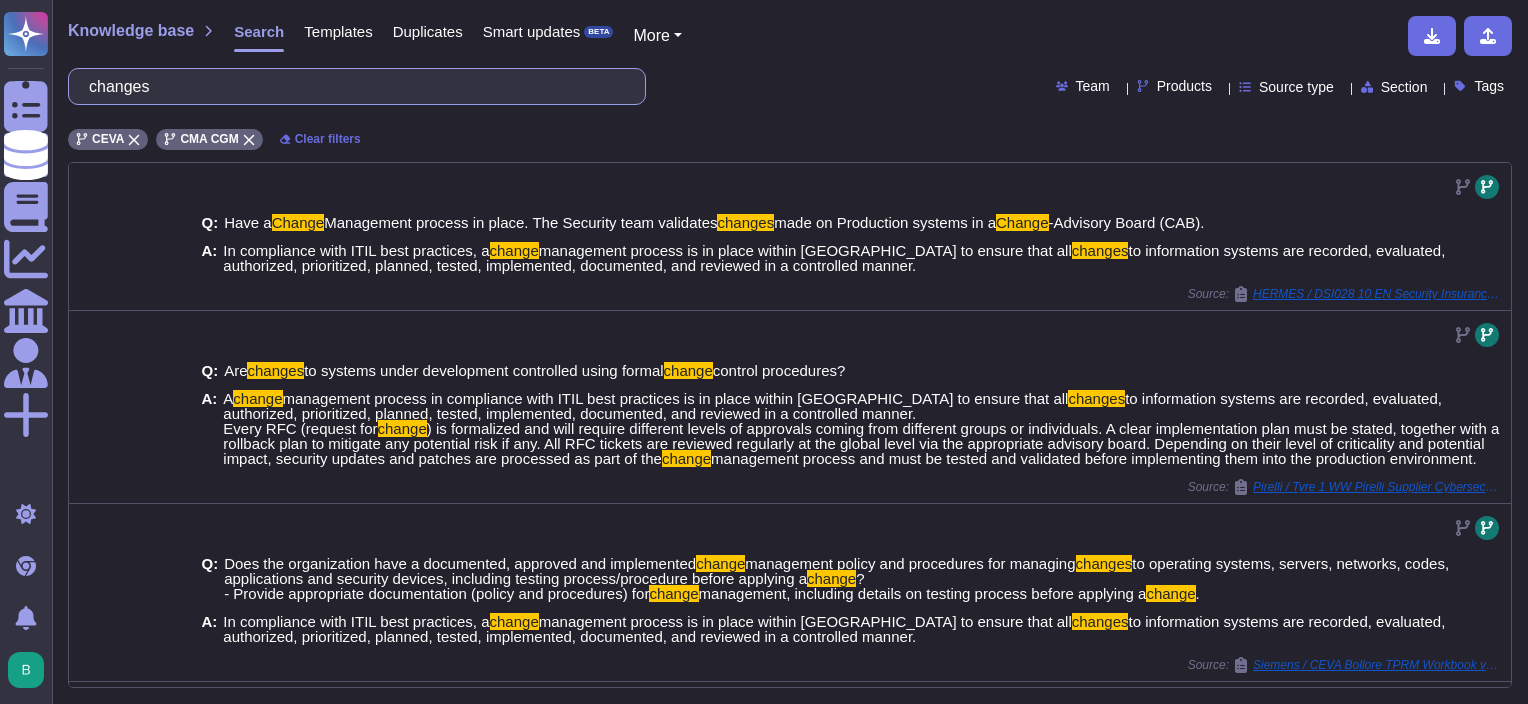 click on "changes" at bounding box center [352, 86] 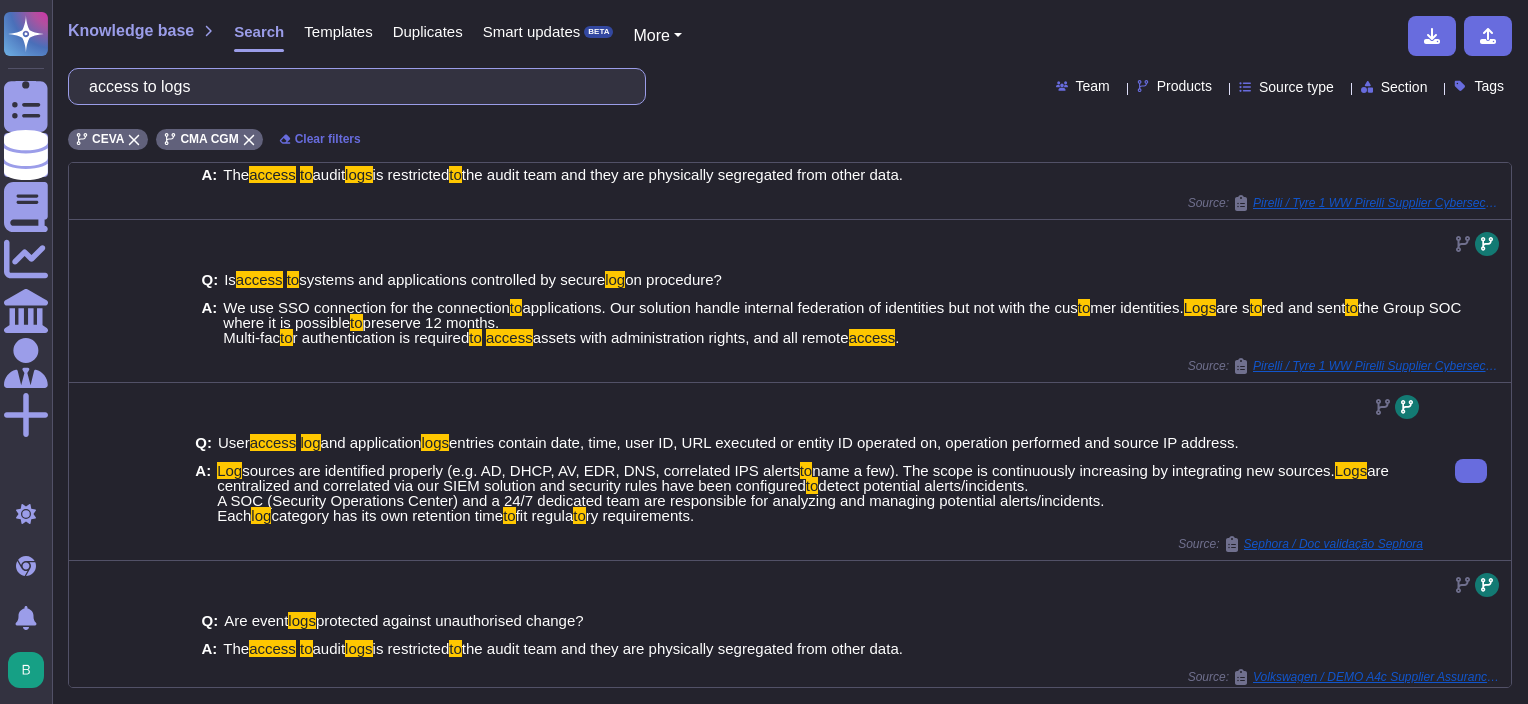 scroll, scrollTop: 524, scrollLeft: 0, axis: vertical 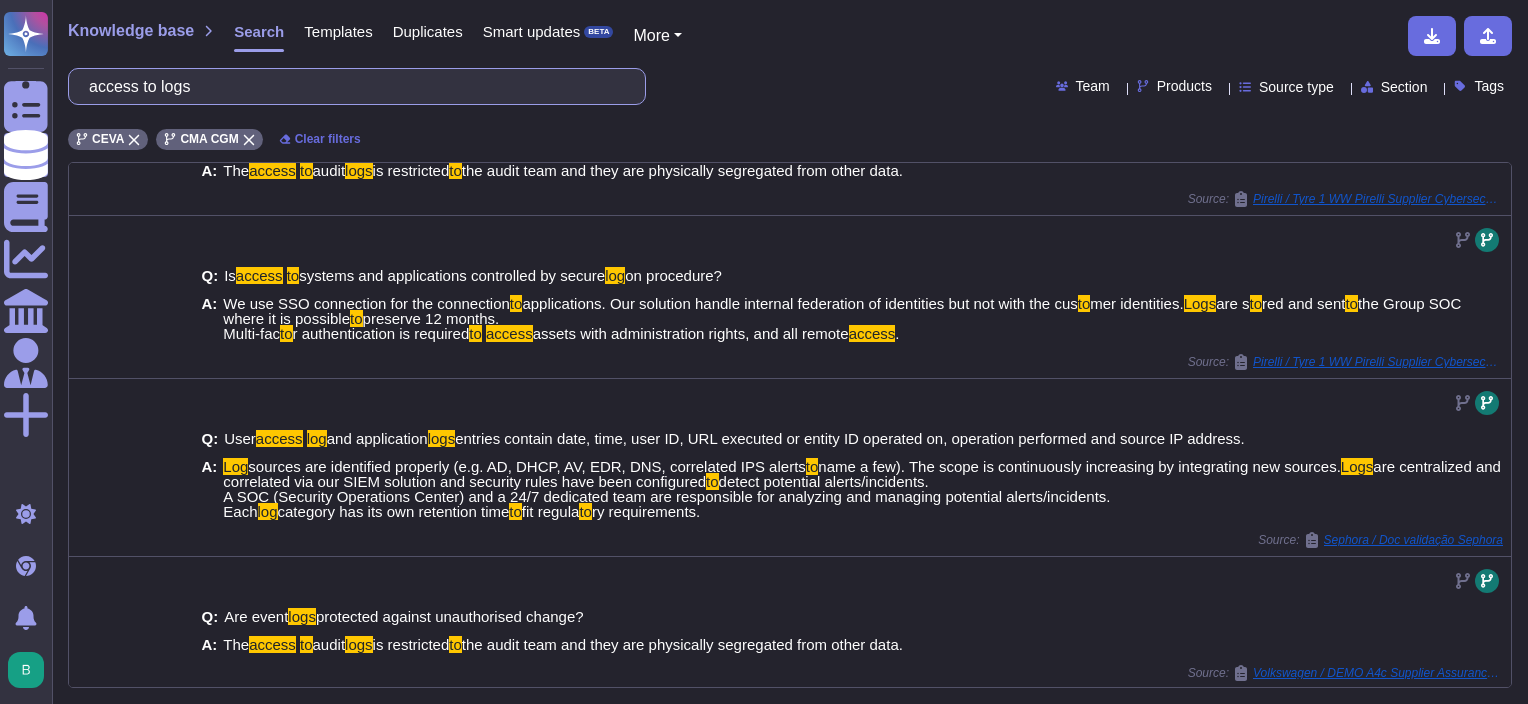 click on "Questionnaires Knowledge Base Documents Analytics CAIQ / SIG Admin More Light mode Chrome Extension Notifications Profile Knowledge base Search Templates Duplicates Smart updates BETA More access to logs Team Products Source type Section Tags CEVA CMA CGM Clear filters Q: Does the organization use  log  protection controls (e.g.;  access  control, modification moni to ring,  logs  encryption)  to  ensure their confidentiality, availability and integrity, regarding the provided system/service?
- Provide details about the  log  protection ( access  control, encryption, modification), including details about any techno log y in place  to  support  log  protection against unauthorized  access  and modification.  A: The  access   to  audit  logs  is restricted  to  the audit team and they are physically segregated from other data. Source: Siemens / CEVA Bollore TPRM Workbook v6.2. vendor issued Q: Are audit  logs  protected against any unauthorised change  to  the  log A: The  access   to  audit  logs" at bounding box center [764, 352] 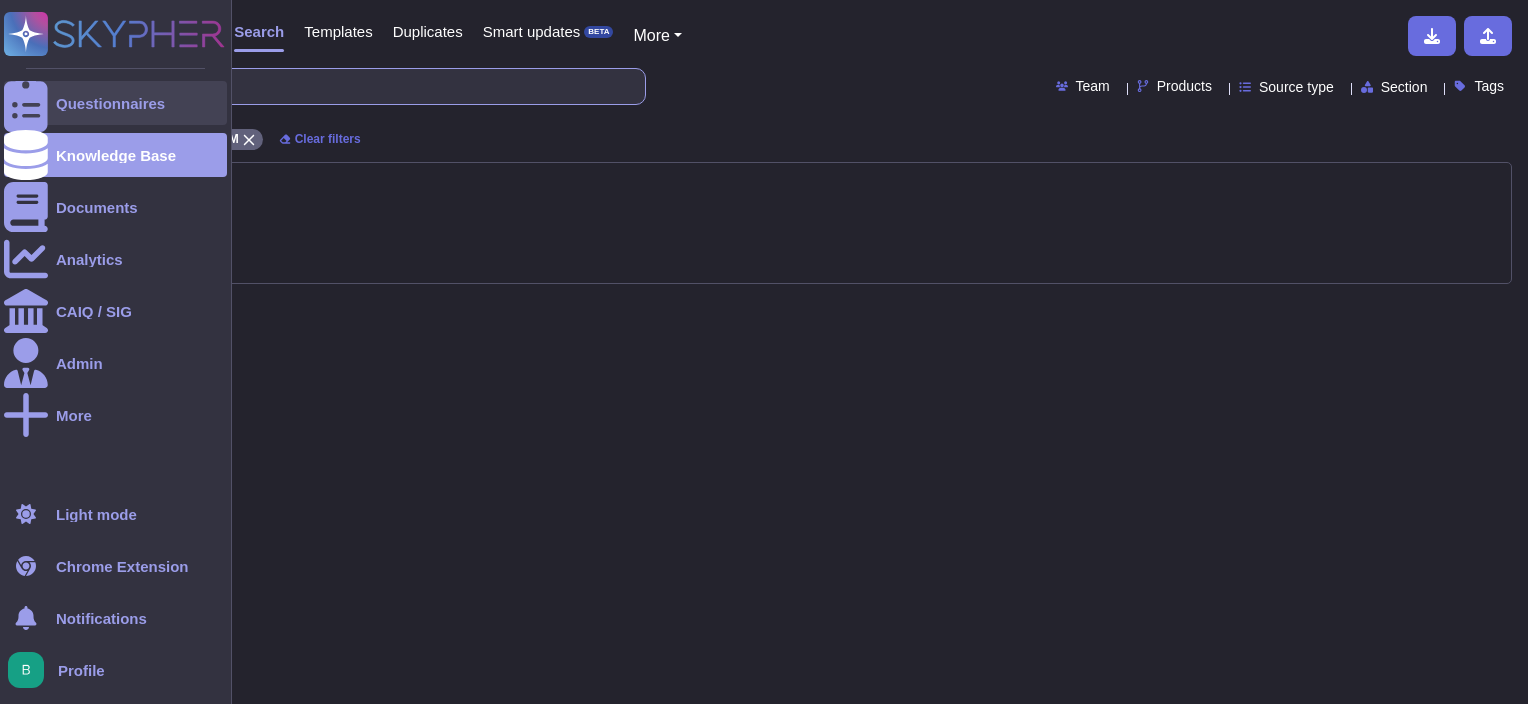 scroll, scrollTop: 0, scrollLeft: 0, axis: both 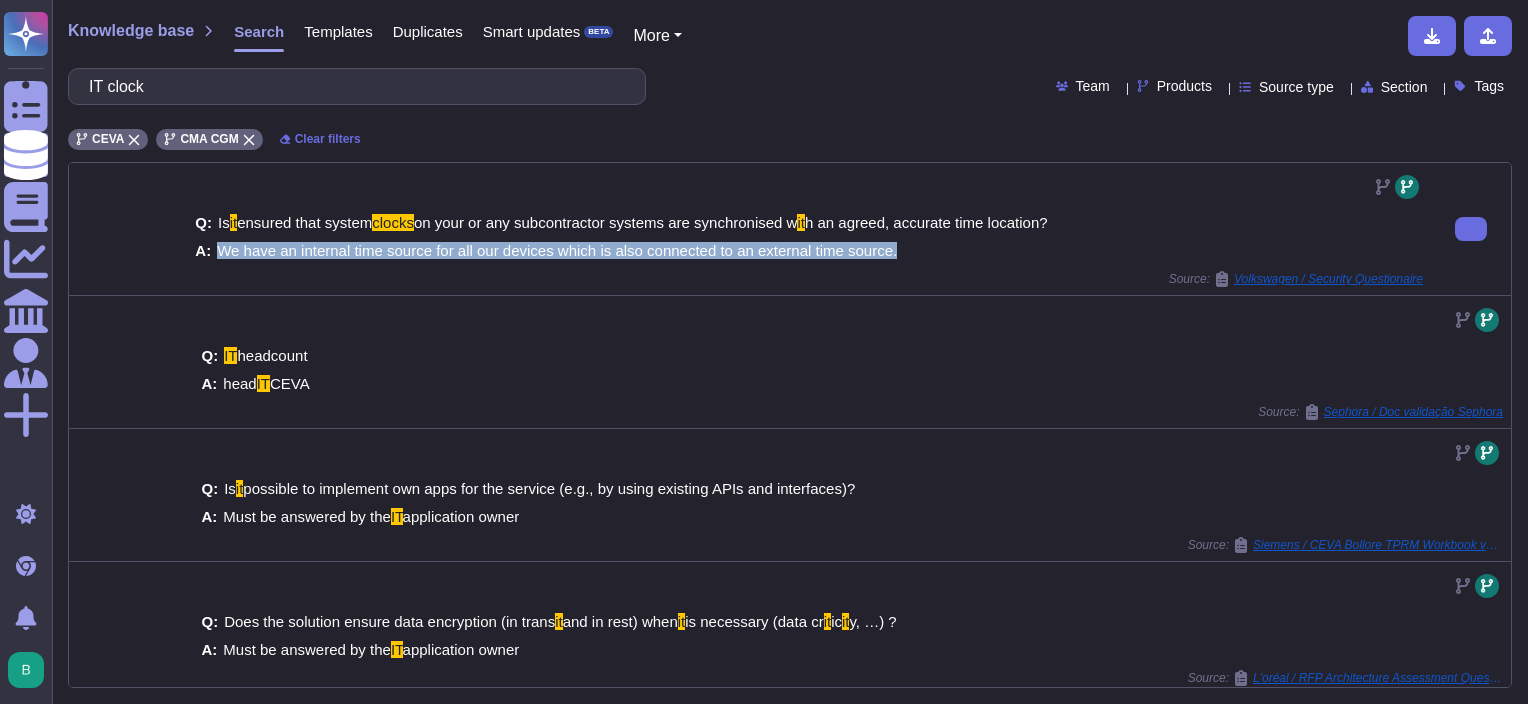 drag, startPoint x: 901, startPoint y: 253, endPoint x: 217, endPoint y: 251, distance: 684.0029 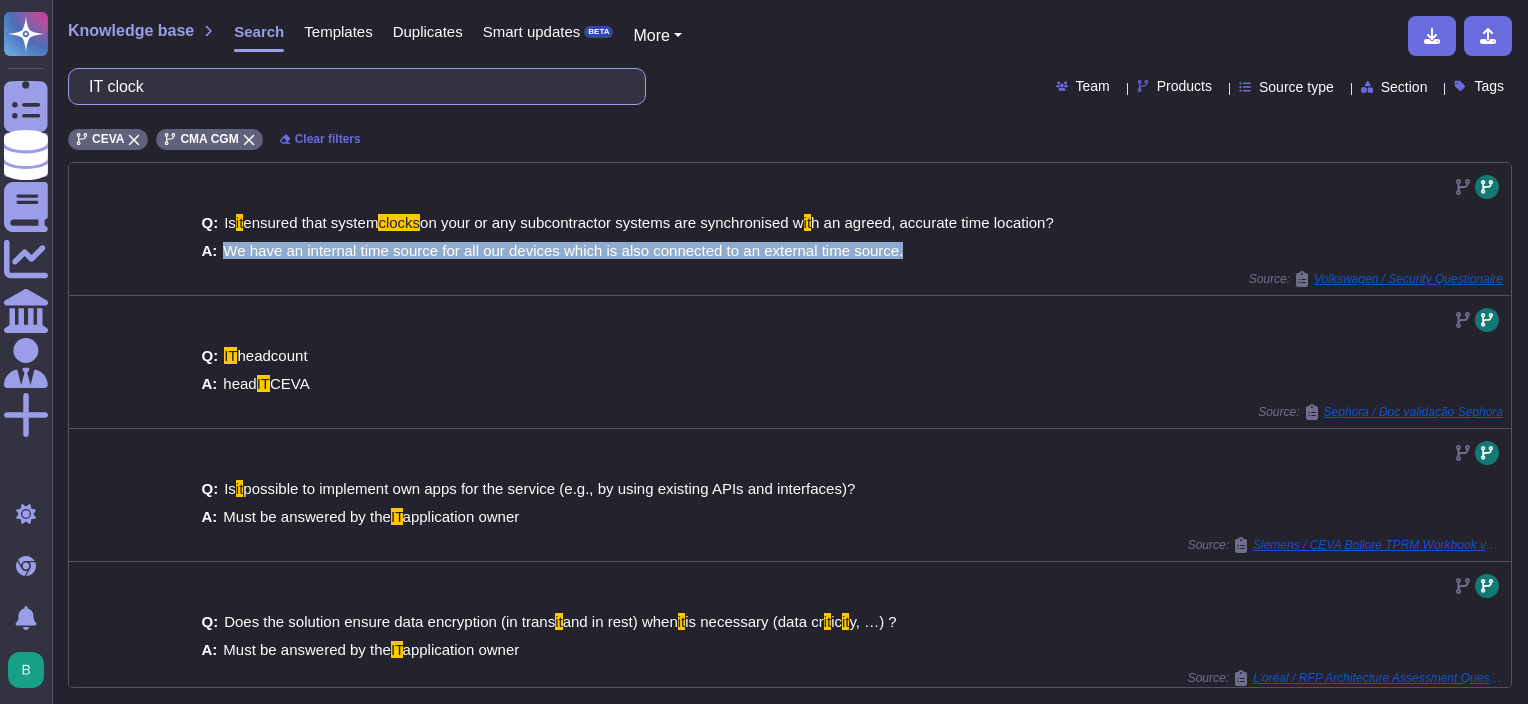 click on "IT clock" at bounding box center [352, 86] 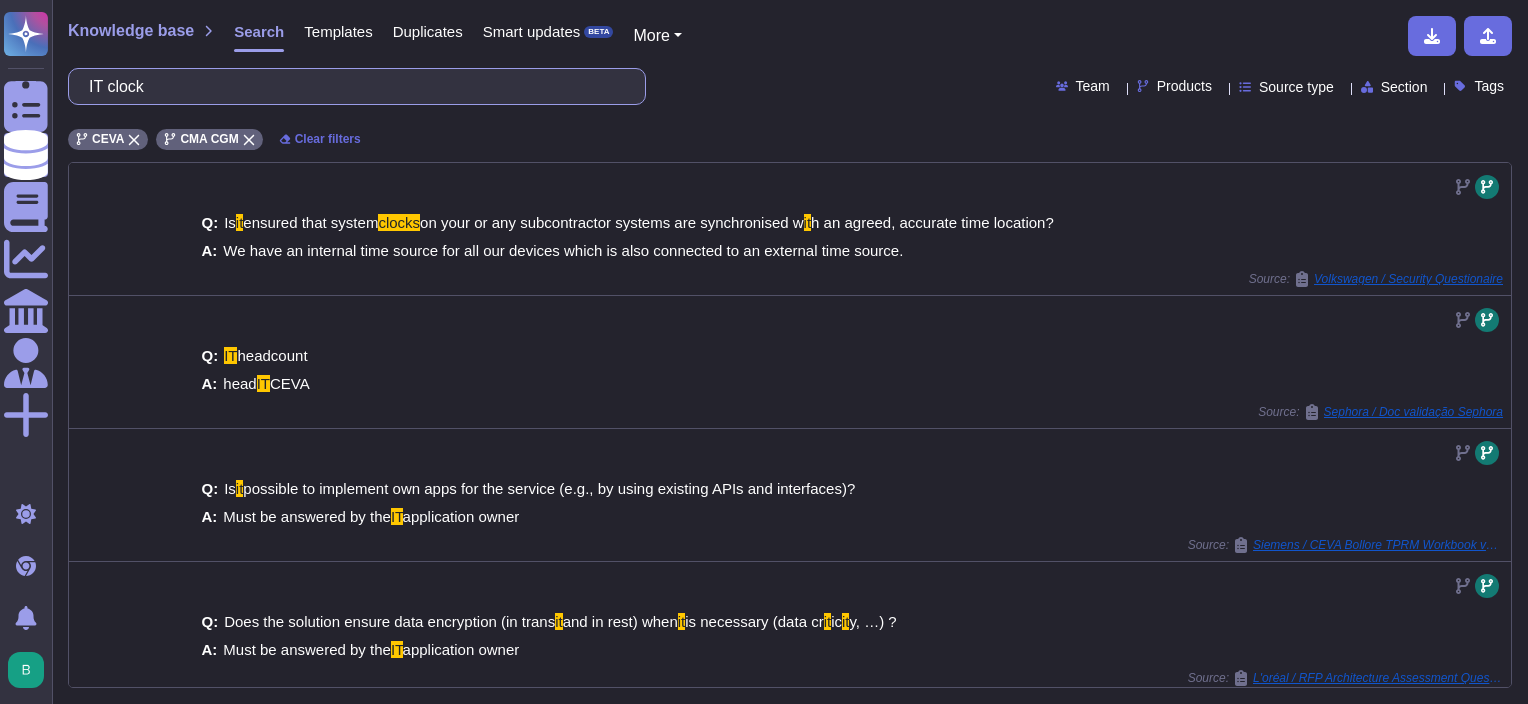 click on "IT clock" at bounding box center (352, 86) 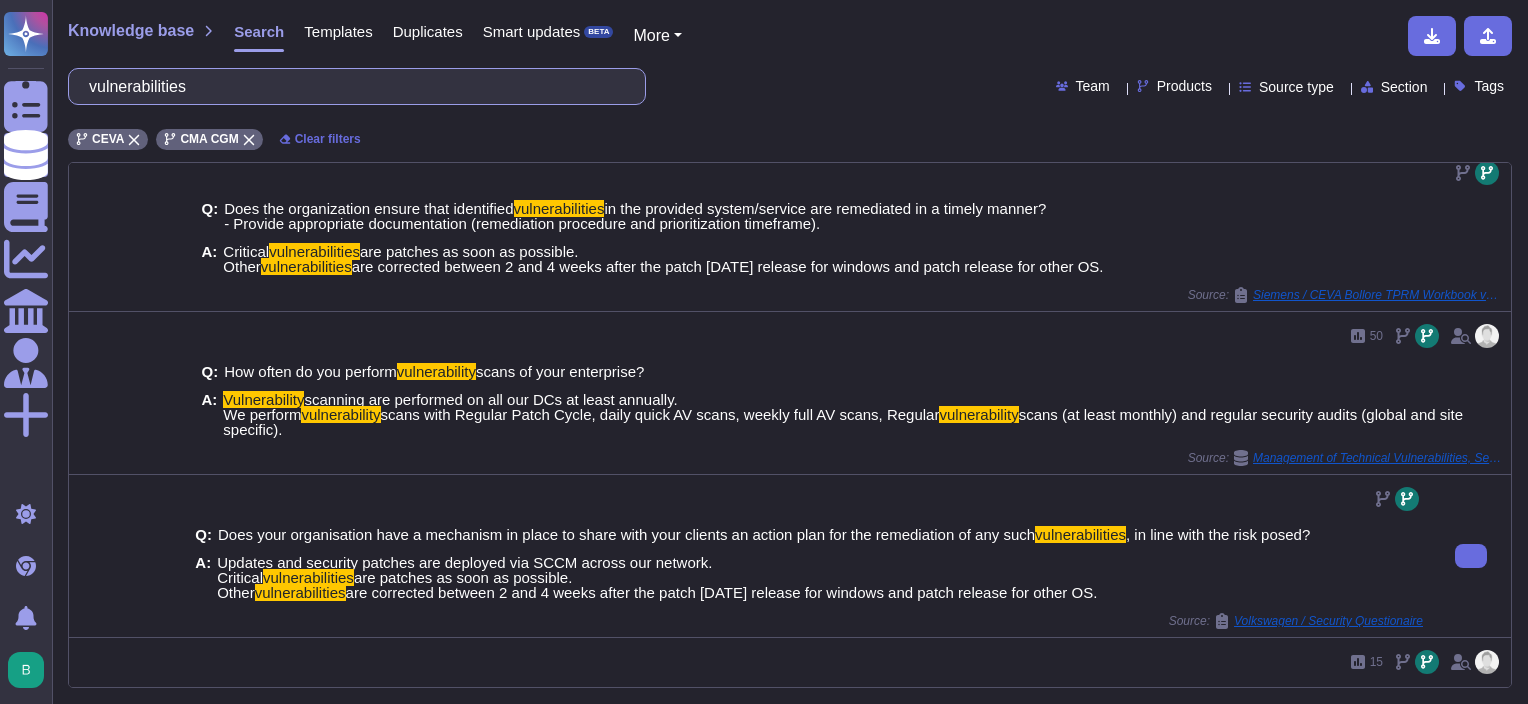 scroll, scrollTop: 850, scrollLeft: 0, axis: vertical 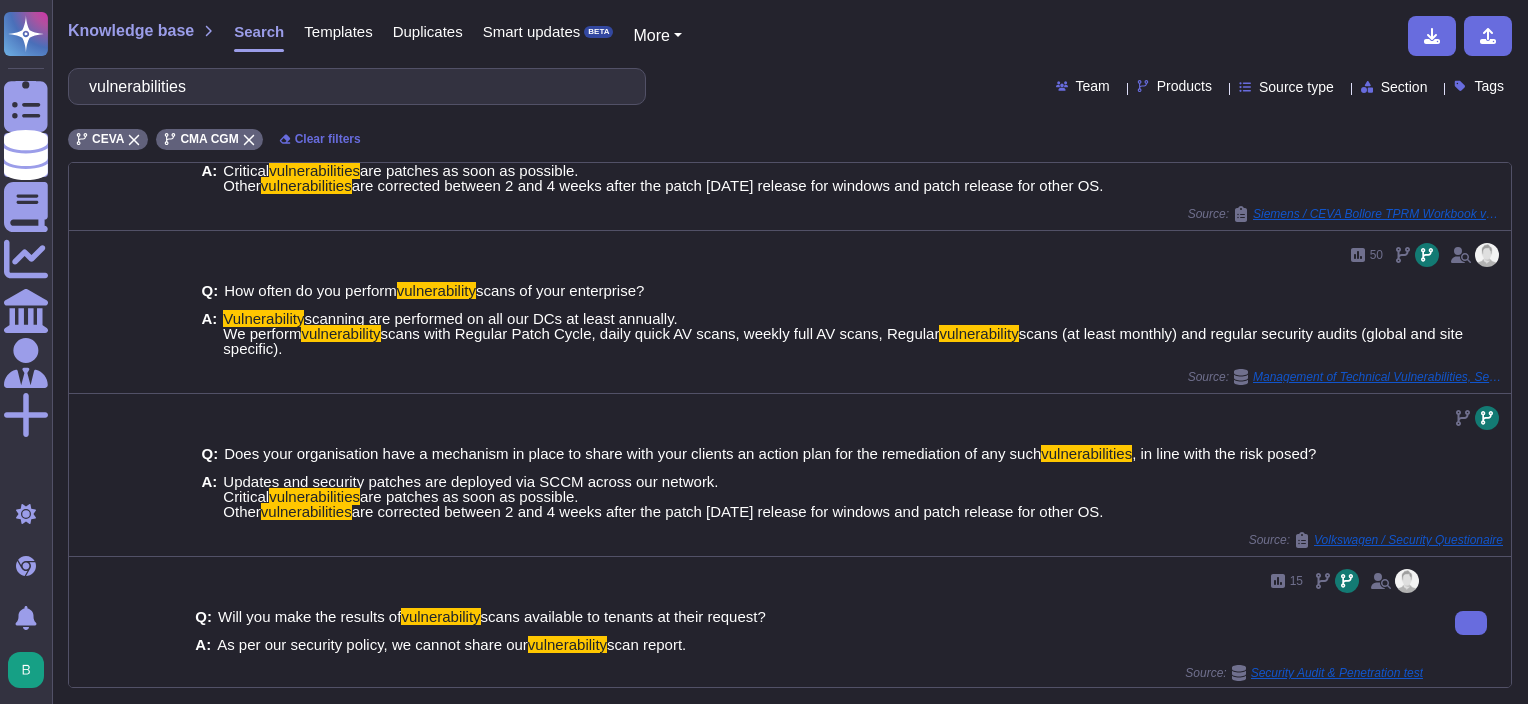 click on "Q: Will you make the results of  vulnerability  scans available to tenants at their request? A: As per our security policy, we cannot share our  vulnerability  scan report." at bounding box center (809, 631) 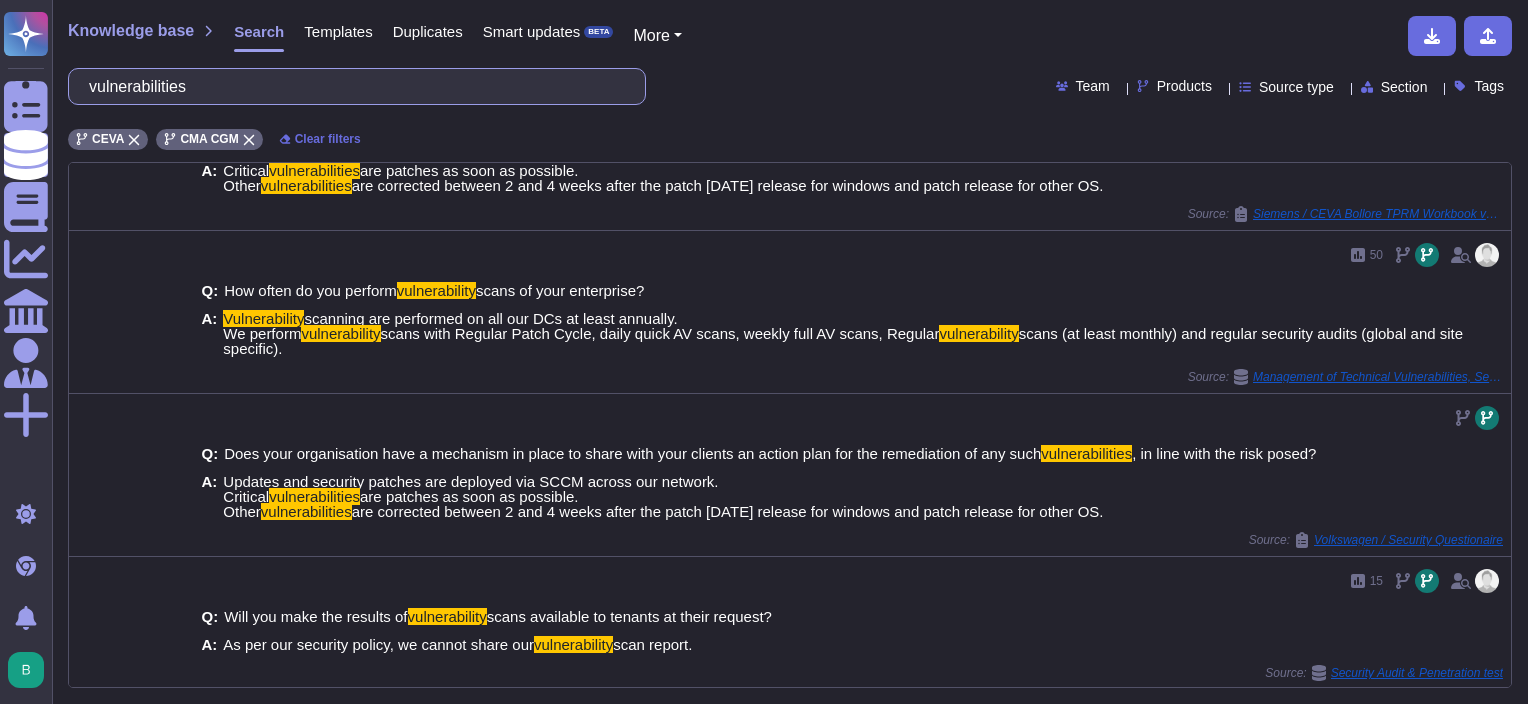 click on "vulnerabilities" at bounding box center (352, 86) 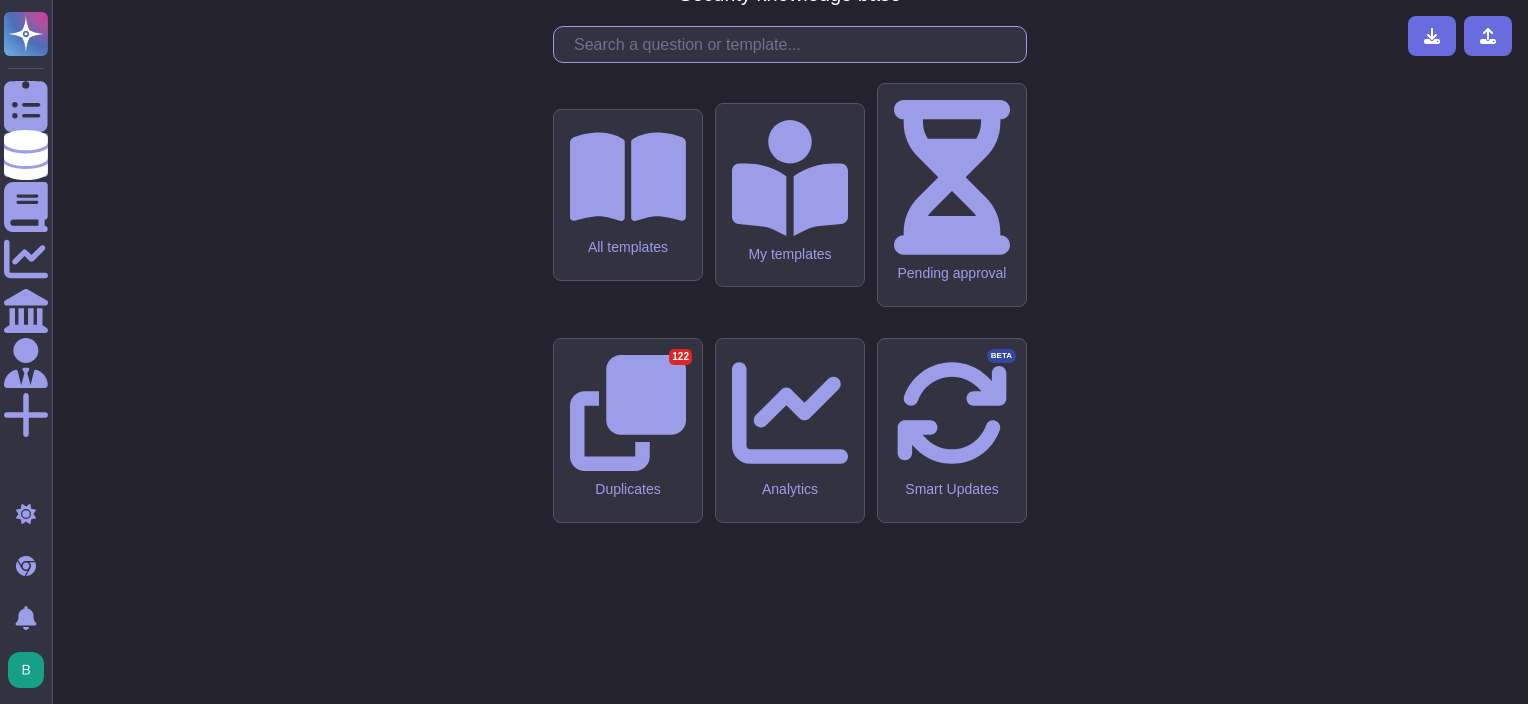 click at bounding box center [795, 44] 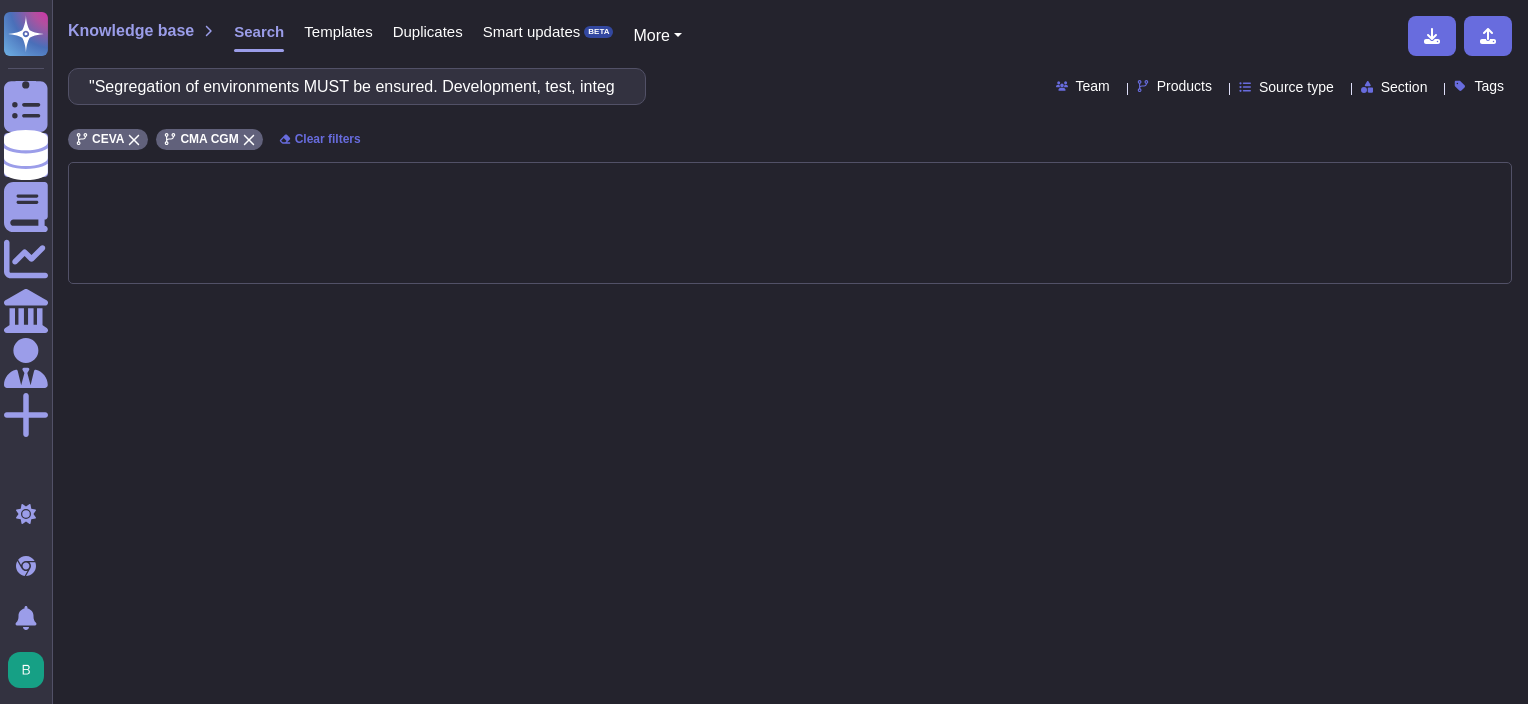 scroll, scrollTop: 0, scrollLeft: 416, axis: horizontal 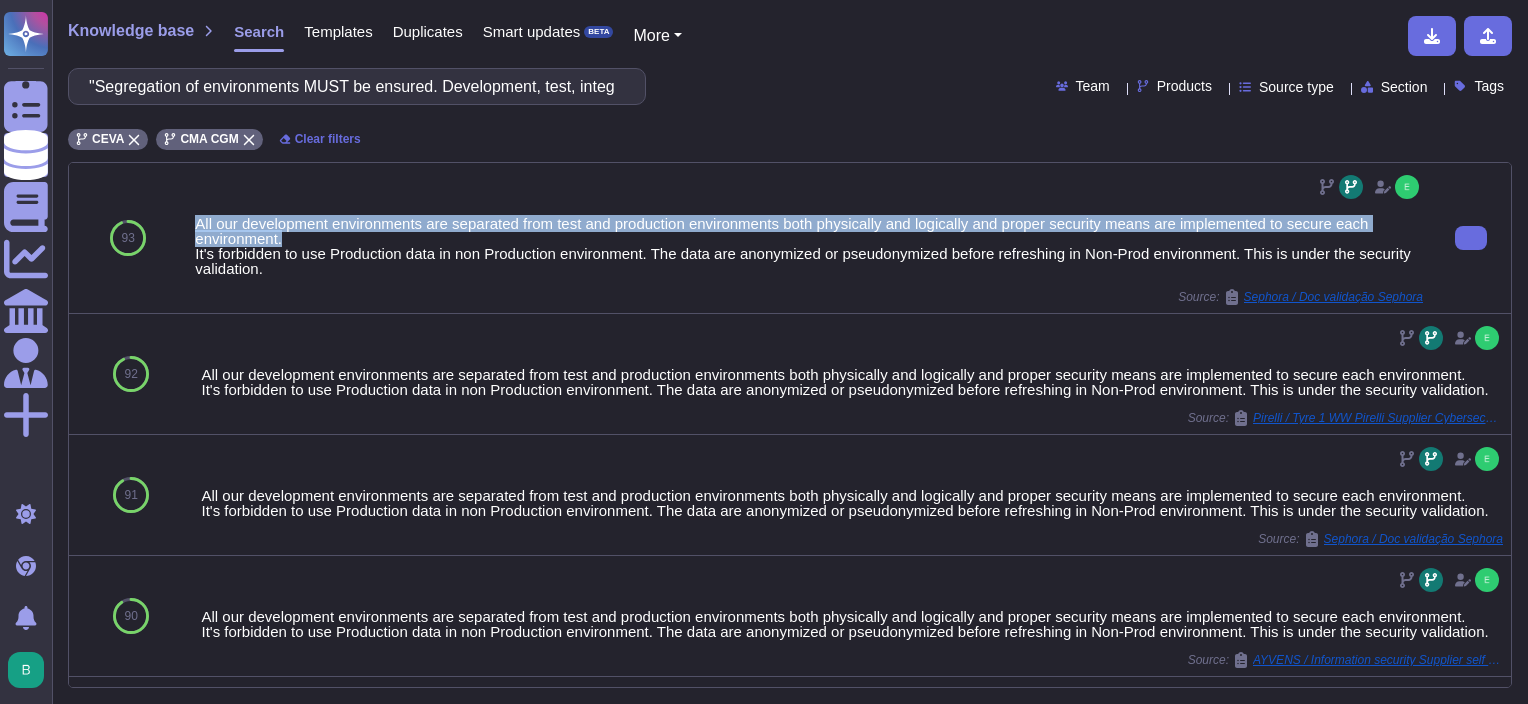 drag, startPoint x: 196, startPoint y: 223, endPoint x: 317, endPoint y: 236, distance: 121.69634 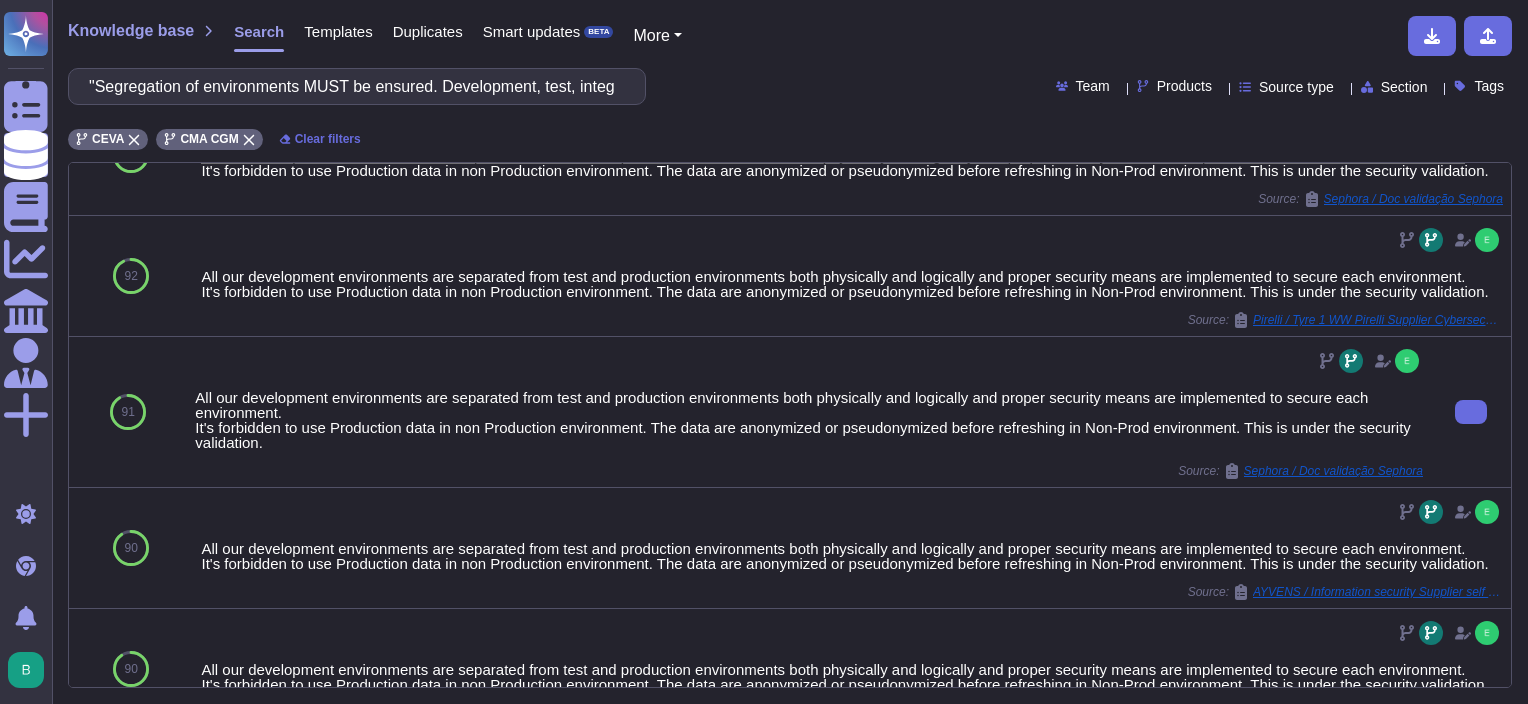 scroll, scrollTop: 100, scrollLeft: 0, axis: vertical 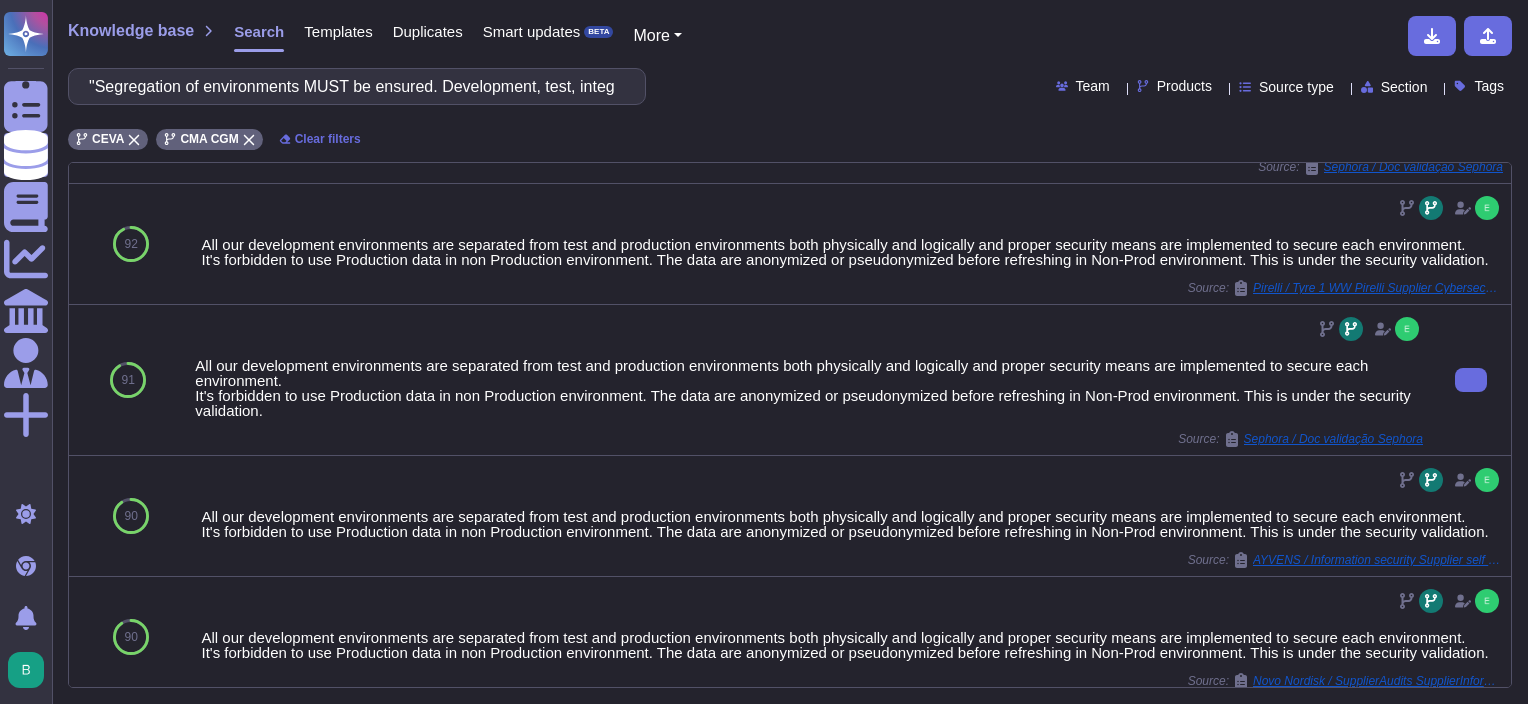 click on "All our development environments are separated from test and production environments both physically and logically and proper security means are implemented to secure each environment.
It's forbidden to use Production data in non Production environment. The data are anonymized or pseudonymized before refreshing in Non-Prod environment. This is under the security validation." at bounding box center [809, 388] 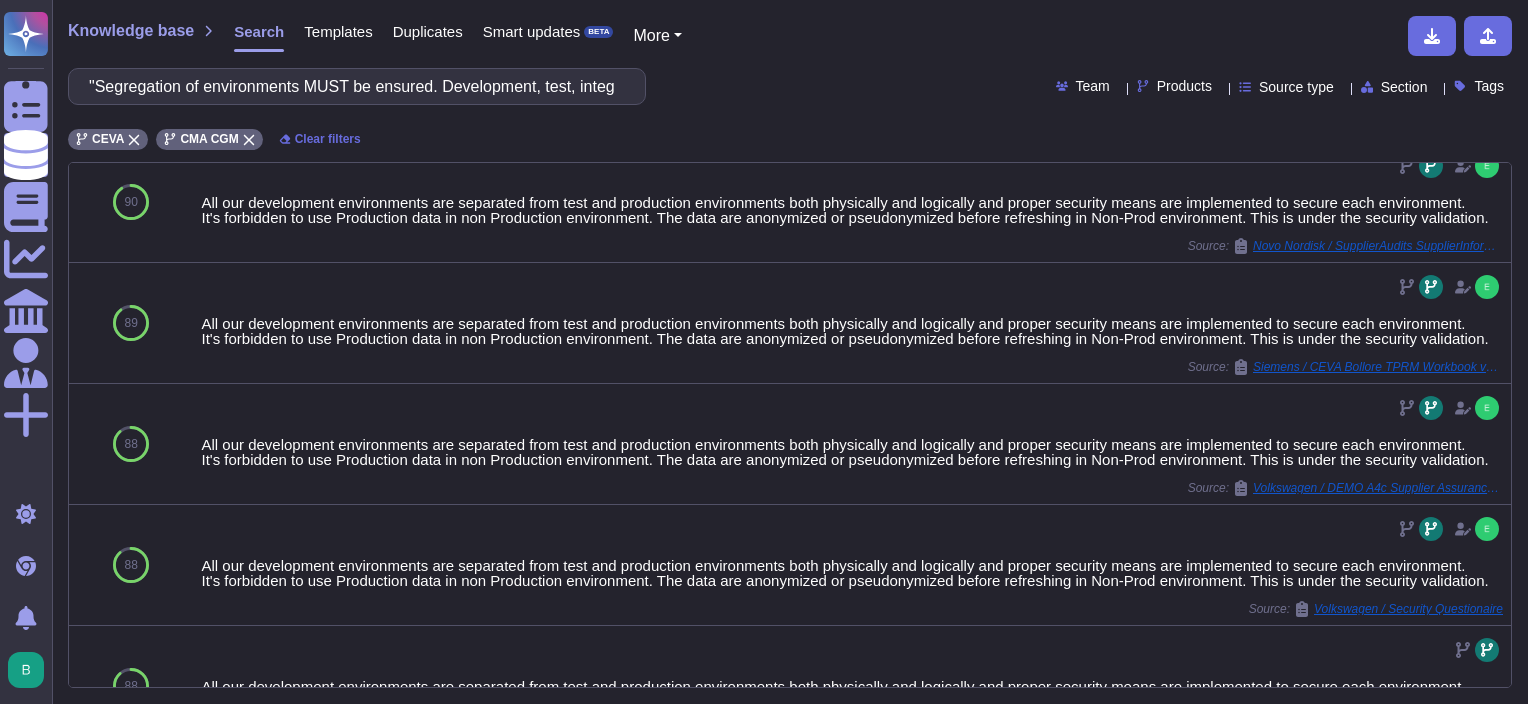 scroll, scrollTop: 40, scrollLeft: 0, axis: vertical 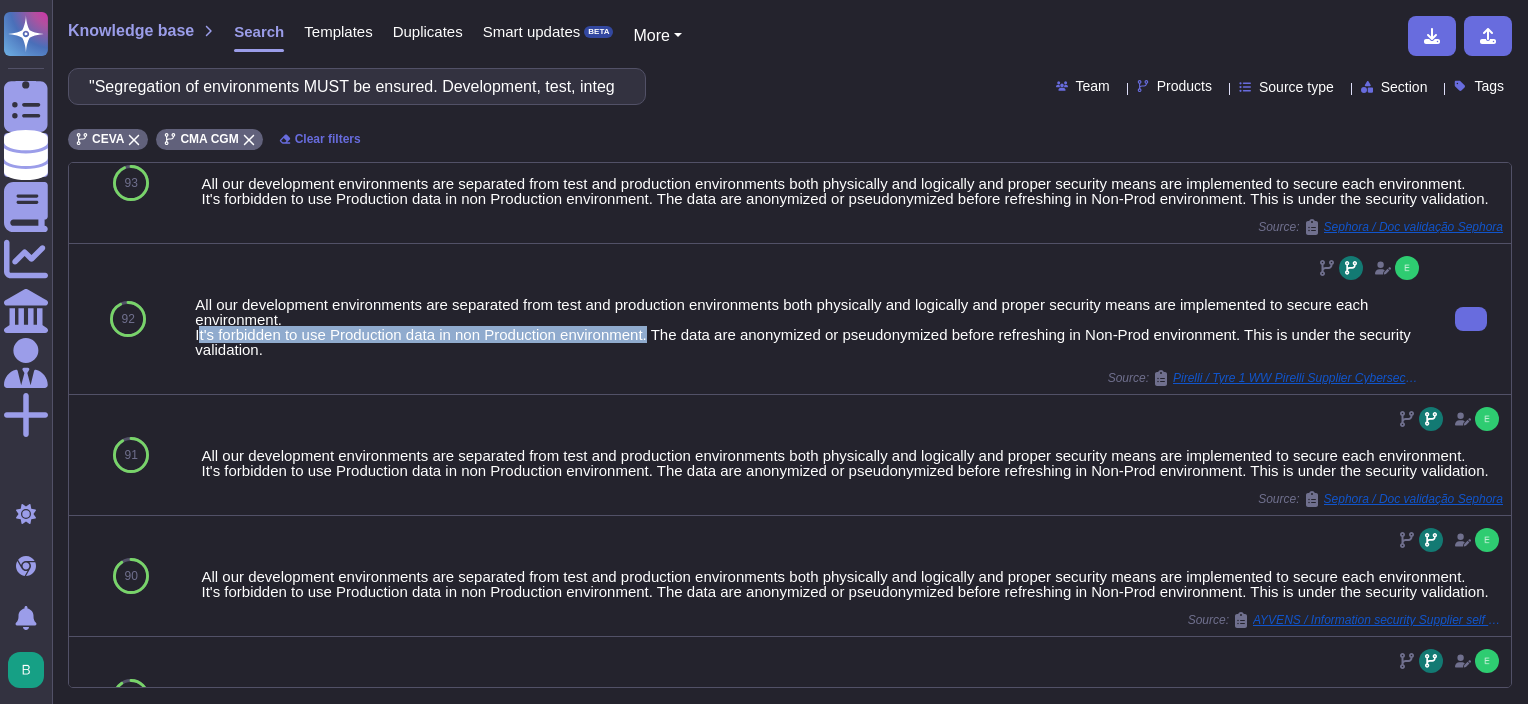 drag, startPoint x: 196, startPoint y: 346, endPoint x: 652, endPoint y: 356, distance: 456.10965 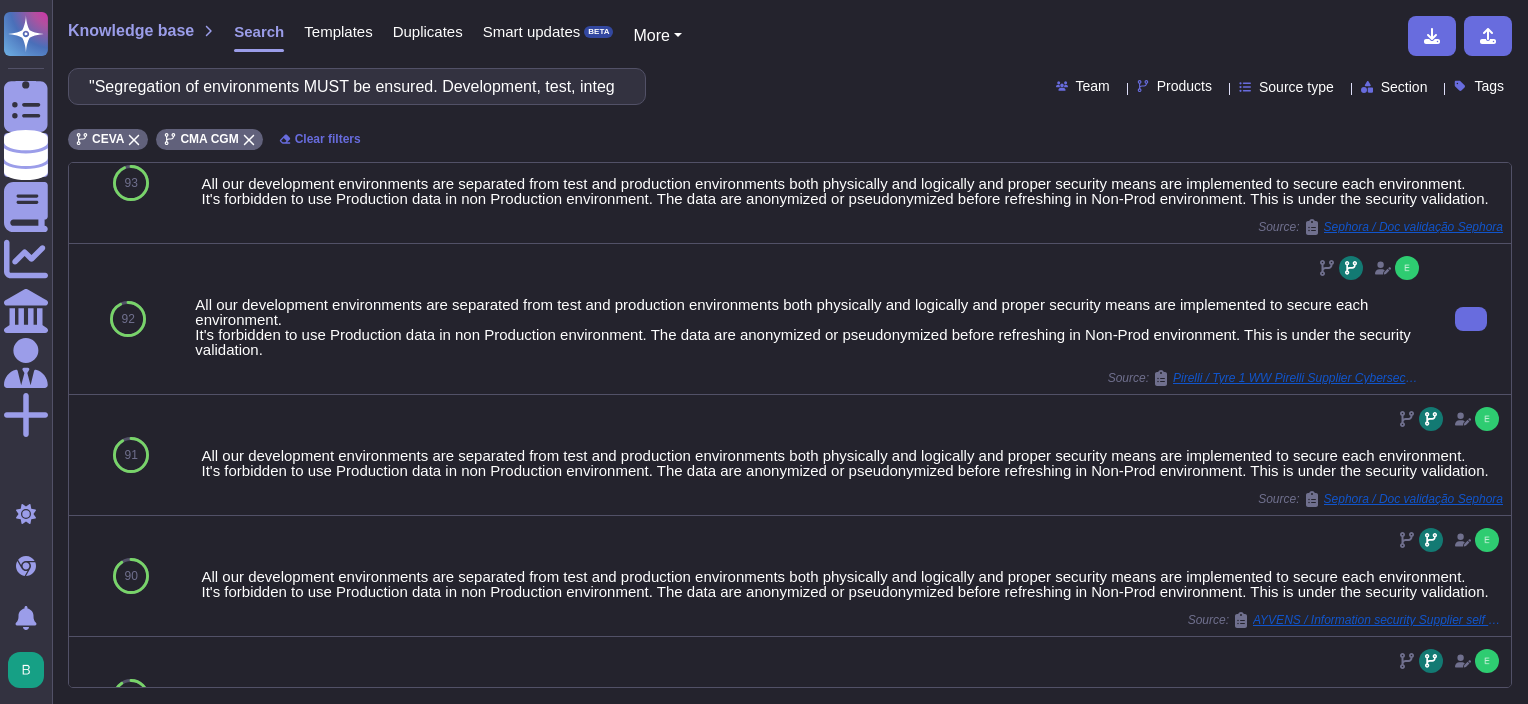 click on "All our development environments are separated from test and production environments both physically and logically and proper security means are implemented to secure each environment.
It's forbidden to use Production data in non Production environment. The data are anonymized or pseudonymized before refreshing in Non-Prod environment. This is under the security validation." at bounding box center [809, 327] 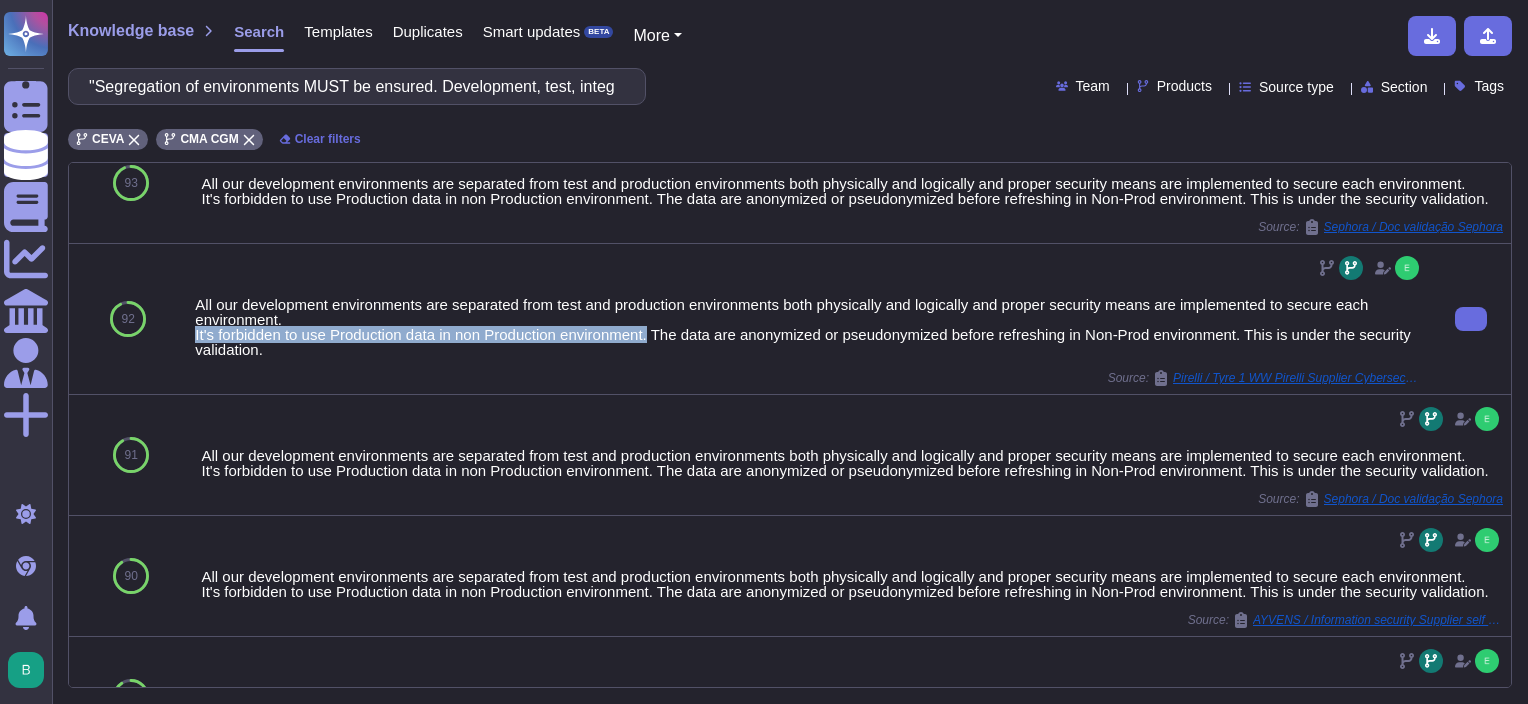 drag, startPoint x: 192, startPoint y: 350, endPoint x: 651, endPoint y: 352, distance: 459.00436 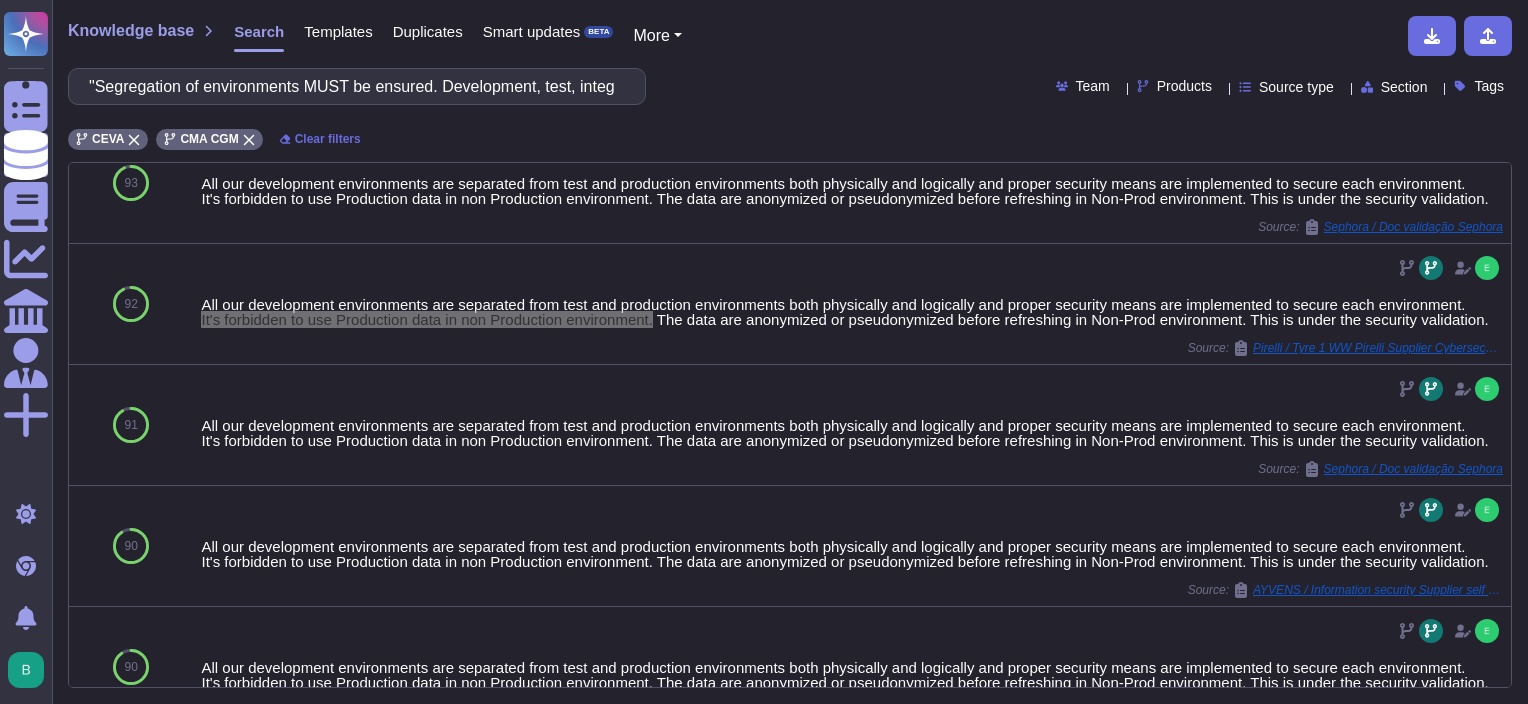 scroll, scrollTop: 40, scrollLeft: 0, axis: vertical 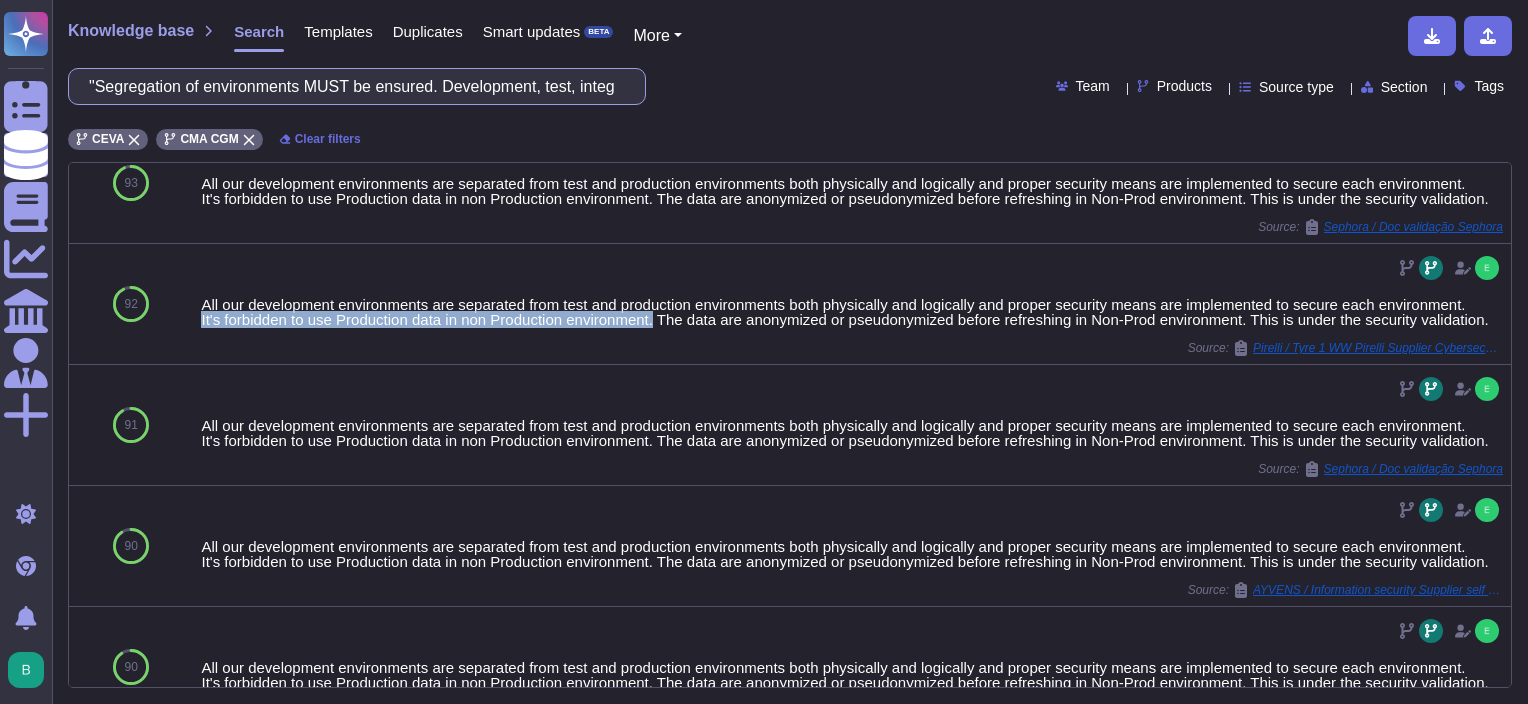 click on ""Segregation of environments MUST be ensured. Development, test, integration and productive environments MUST be separated."" at bounding box center (352, 86) 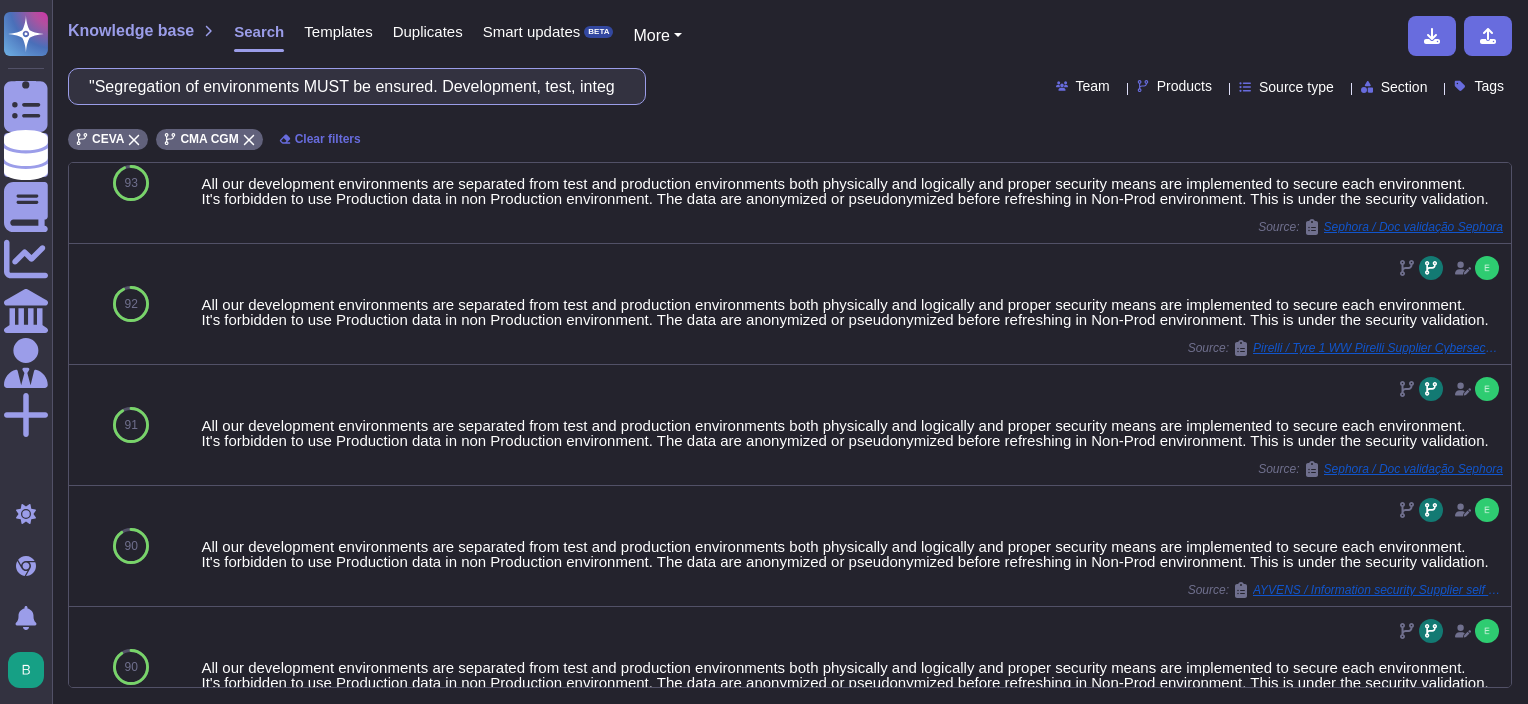 paste on "Multiple applications can share a common cloud account/subscription in AWS or Azure. It MUST be ensured that all related applications a) belong to the same product b) implement the same protection level c) implement the same level regarding availability  d) belong to the same stage (PROD/non-PROD) e) have the same requirements regarding accessibility (from the internet, from corporate network etc.)  In this context, a lead application MUST be identified via the APPD-ID, that represents all other applications, to meet requirements regarding processes, operation and maintenance" 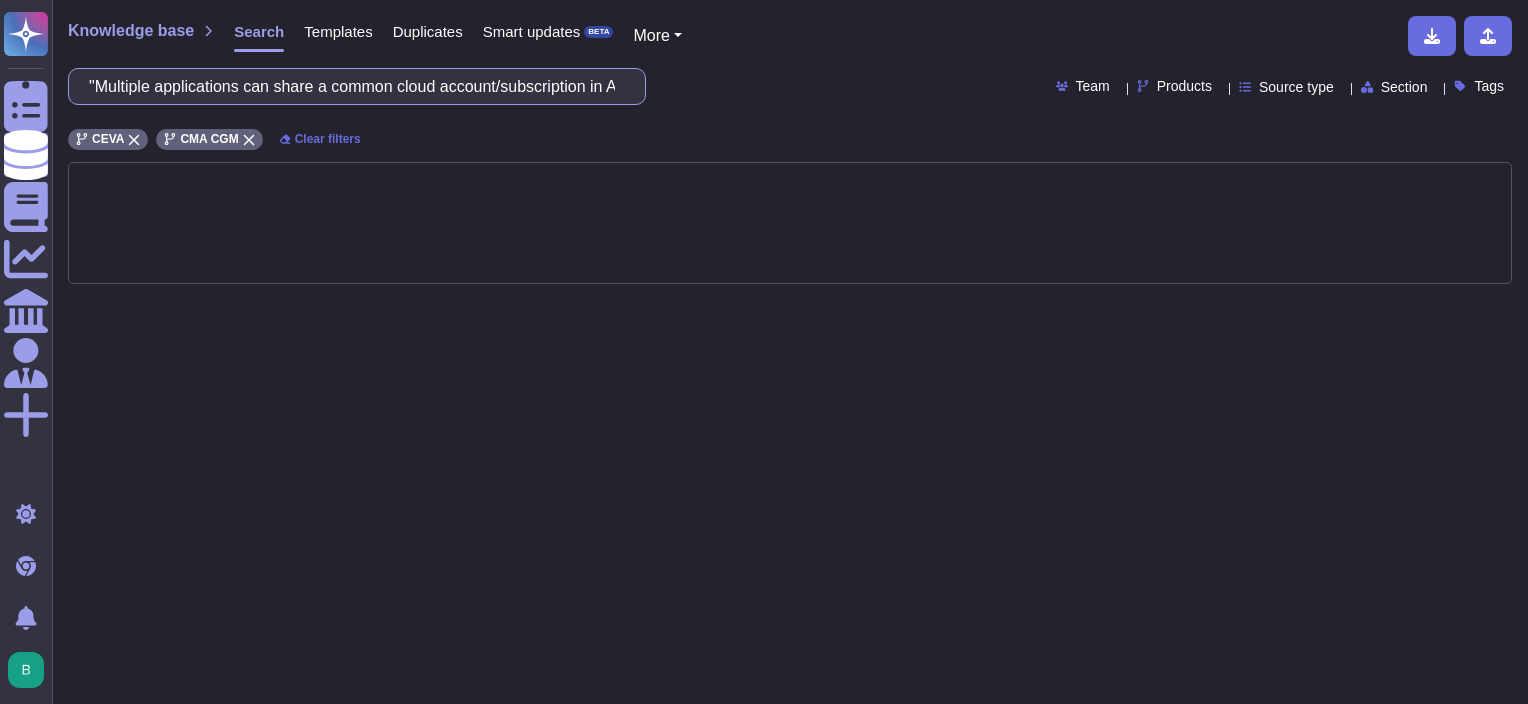 scroll, scrollTop: 0, scrollLeft: 3655, axis: horizontal 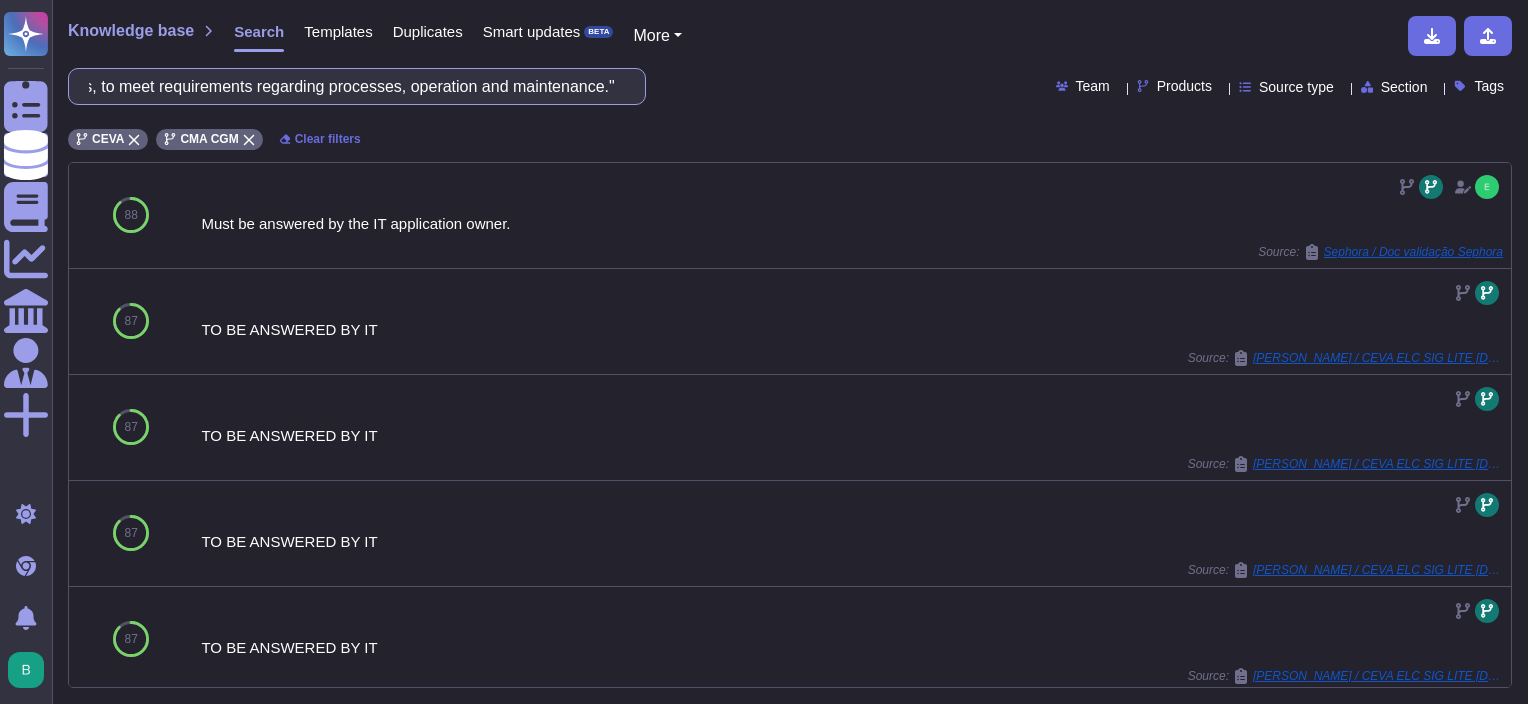 click on ""Multiple applications can share a common cloud account/subscription in AWS or Azure. It MUST be ensured that all related applications a) belong to the same product b) implement the same protection level c) implement the same level regarding availability  d) belong to the same stage (PROD/non-PROD) e) have the same requirements regarding accessibility (from the internet, from corporate network etc.)  In this context, a lead application MUST be identified via the APPD-ID, that represents all other applications, to meet requirements regarding processes, operation and maintenance."" at bounding box center [352, 86] 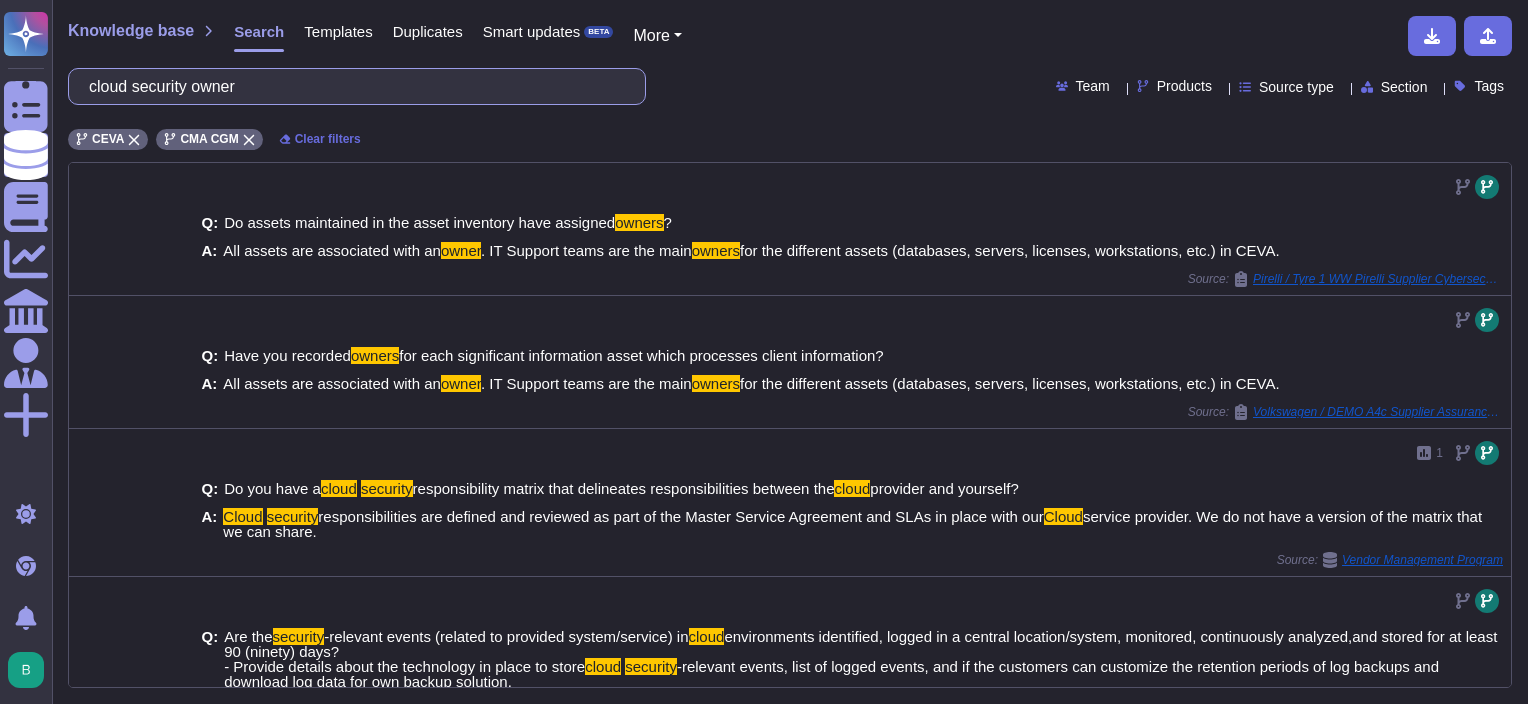 click on "cloud security owner" at bounding box center [352, 86] 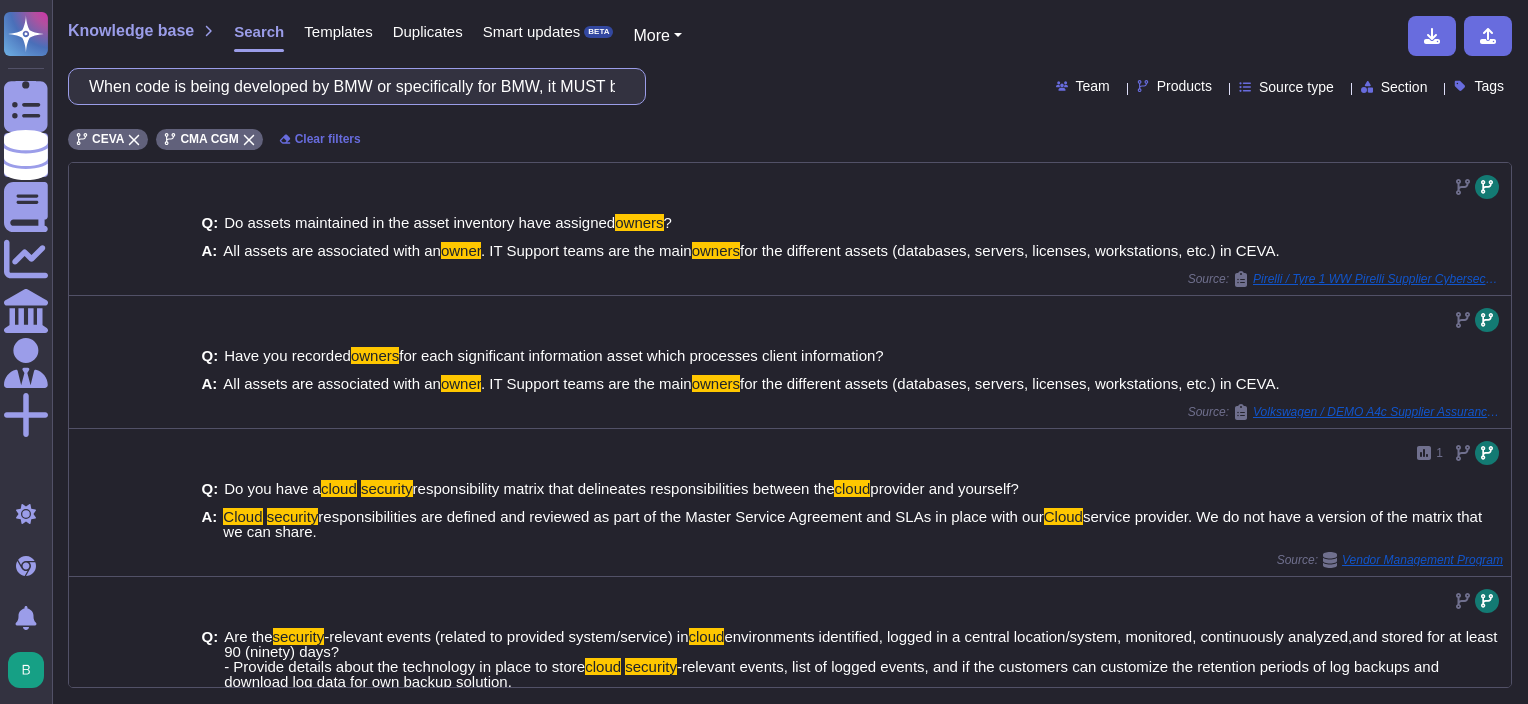 scroll, scrollTop: 0, scrollLeft: 1321, axis: horizontal 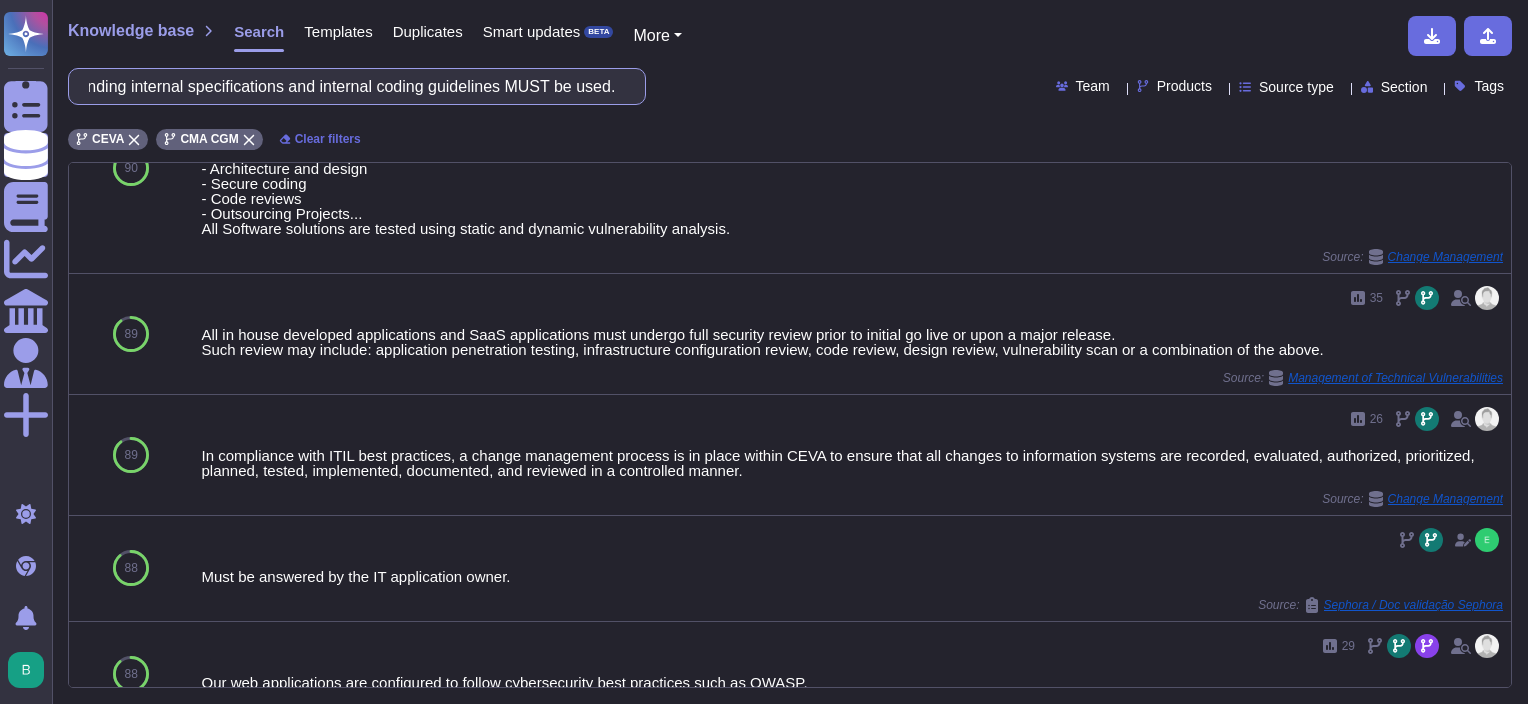 click on "When code is being developed by BMW or specifically for BMW, it MUST be ensured that security is considered and implemented as part of the software development lifecycle. Corresponding internal specifications and internal coding guidelines MUST be used." at bounding box center [352, 86] 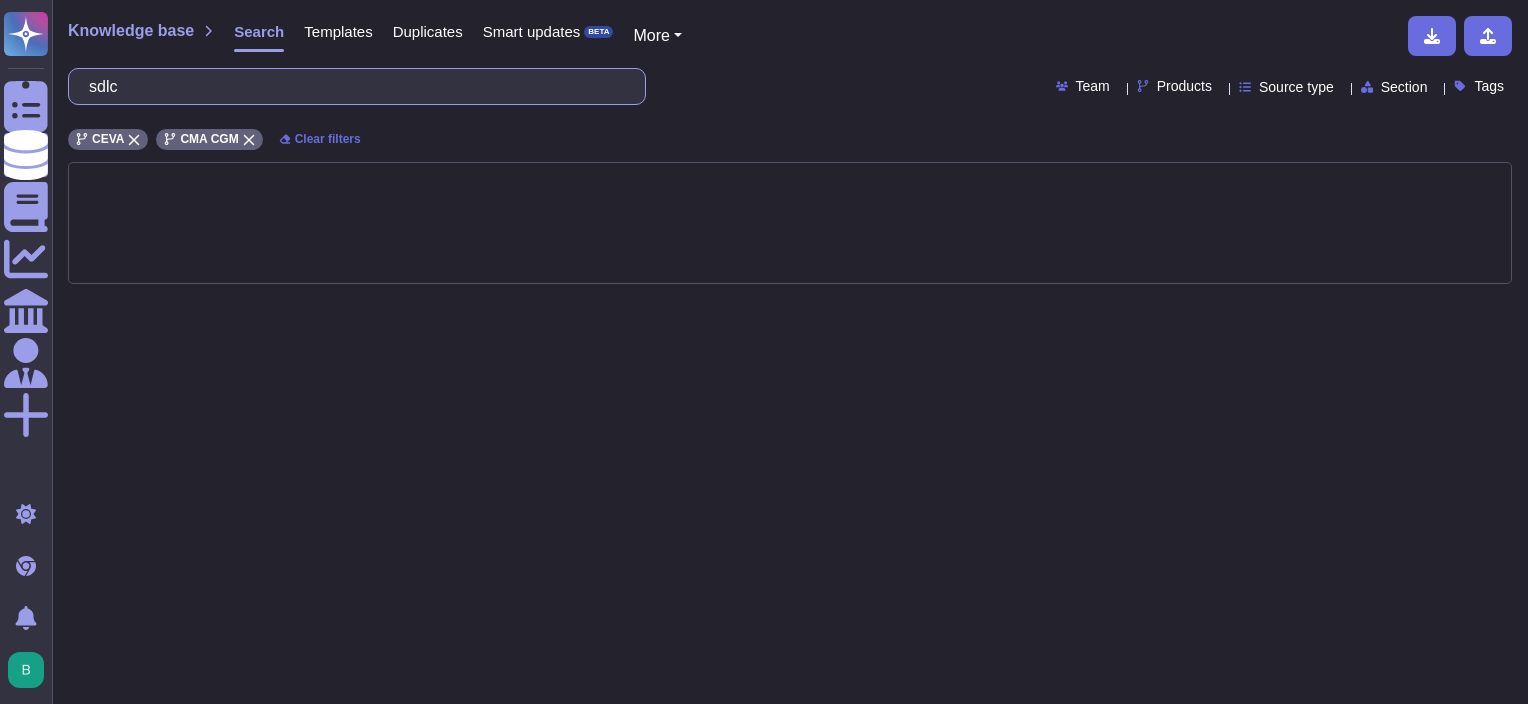 type on "sdlc" 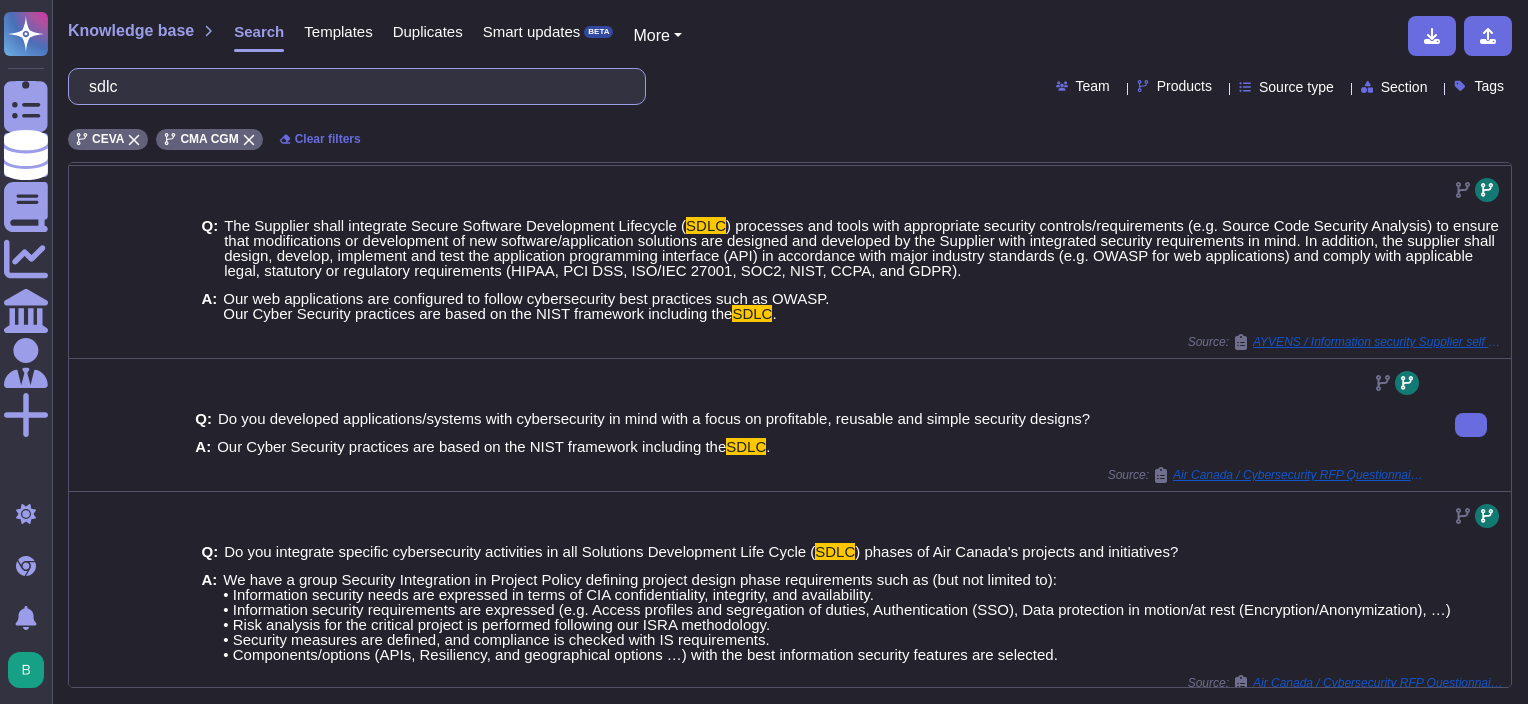 scroll, scrollTop: 500, scrollLeft: 0, axis: vertical 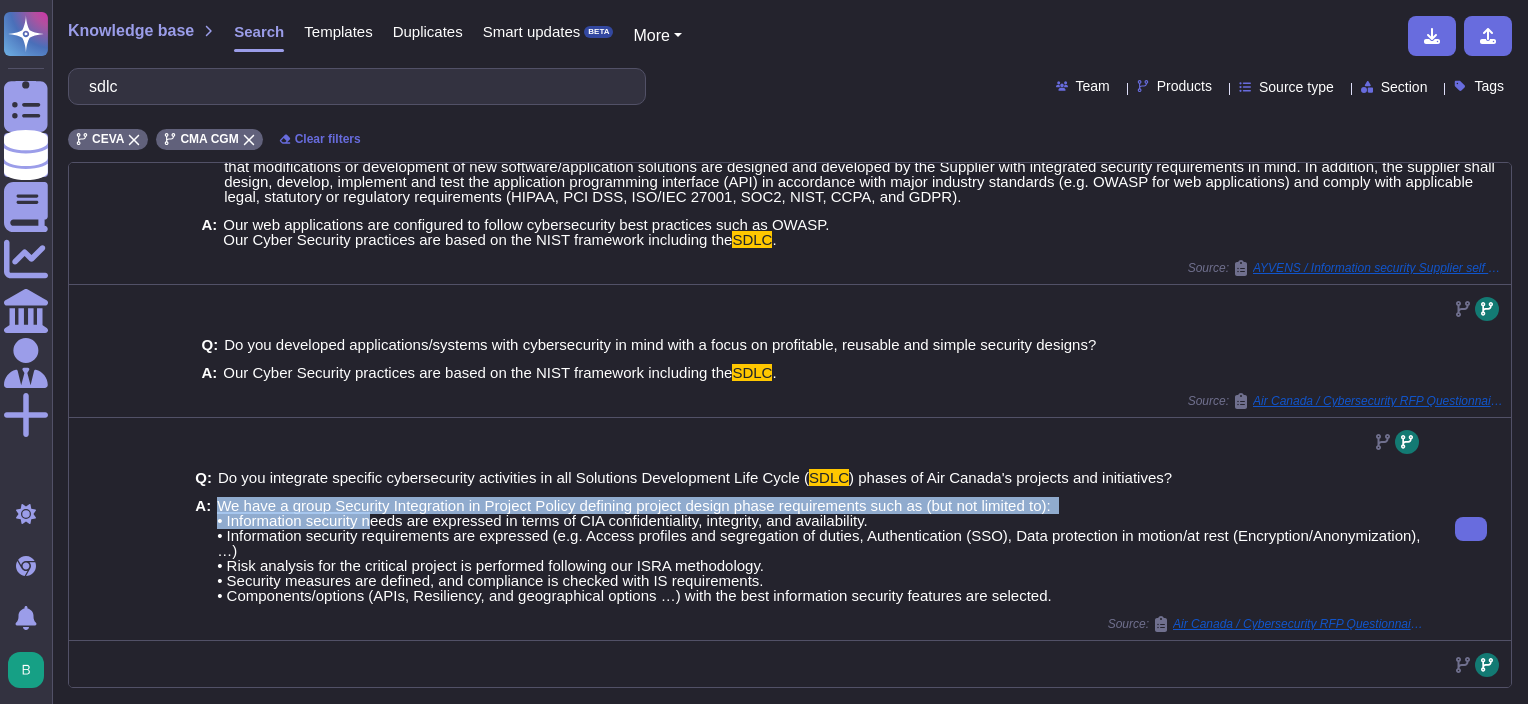 drag, startPoint x: 215, startPoint y: 516, endPoint x: 372, endPoint y: 537, distance: 158.39824 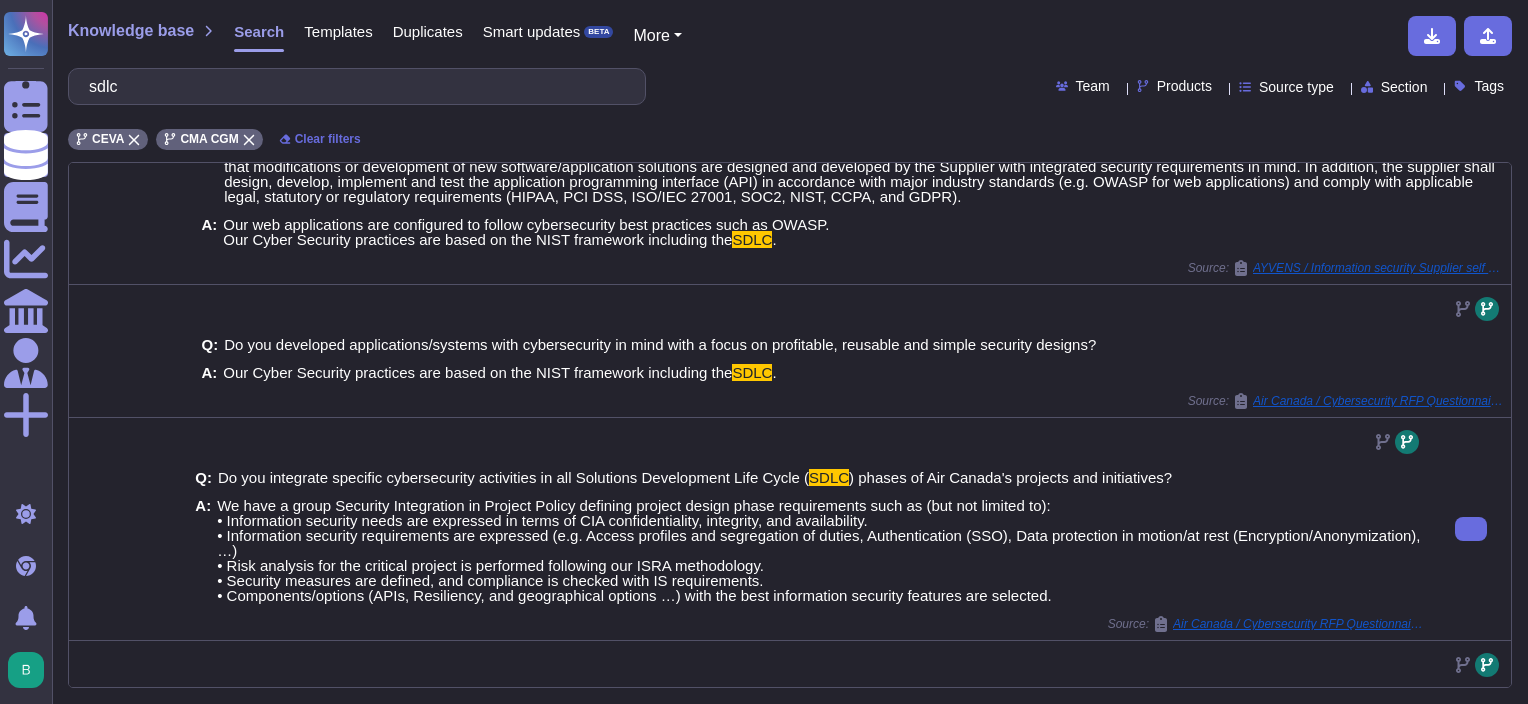 drag, startPoint x: 372, startPoint y: 537, endPoint x: 582, endPoint y: 549, distance: 210.34258 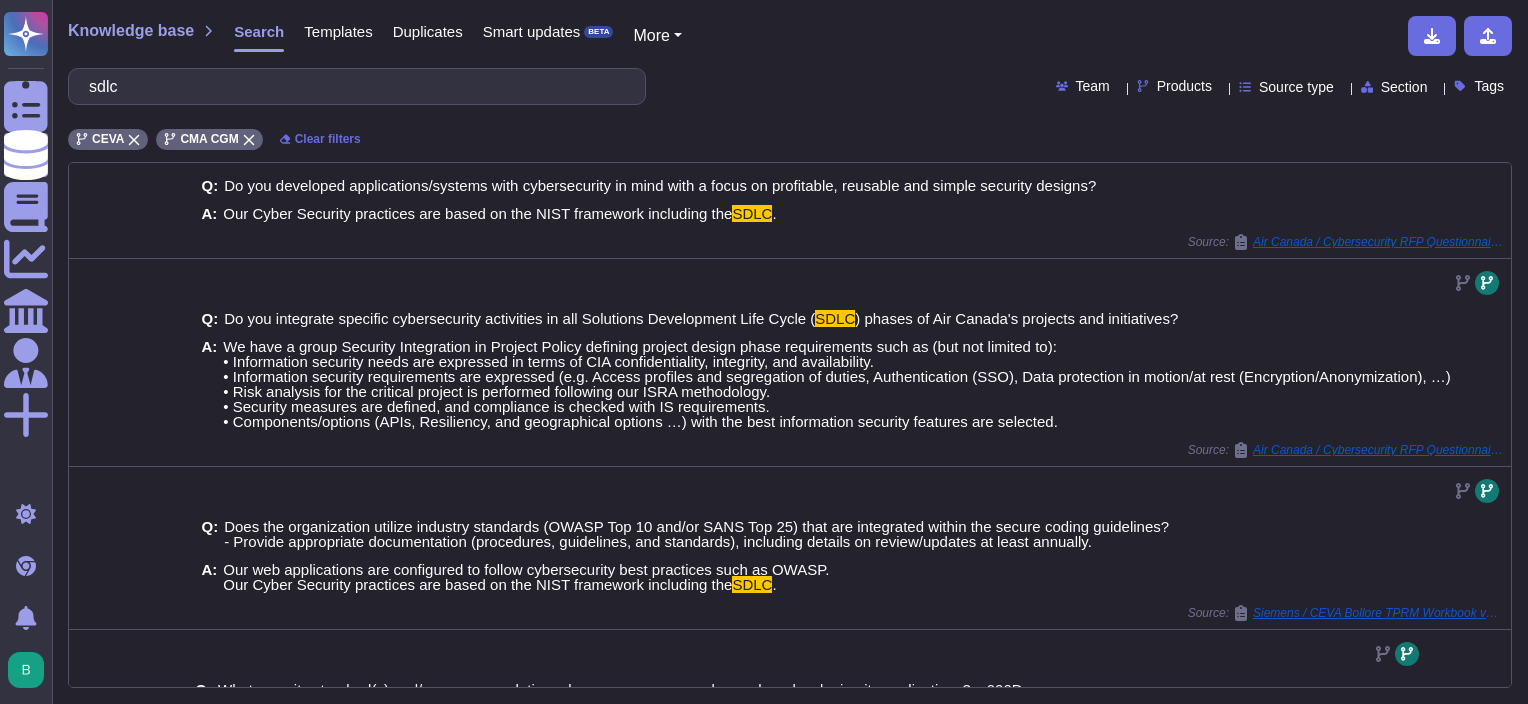 scroll, scrollTop: 777, scrollLeft: 0, axis: vertical 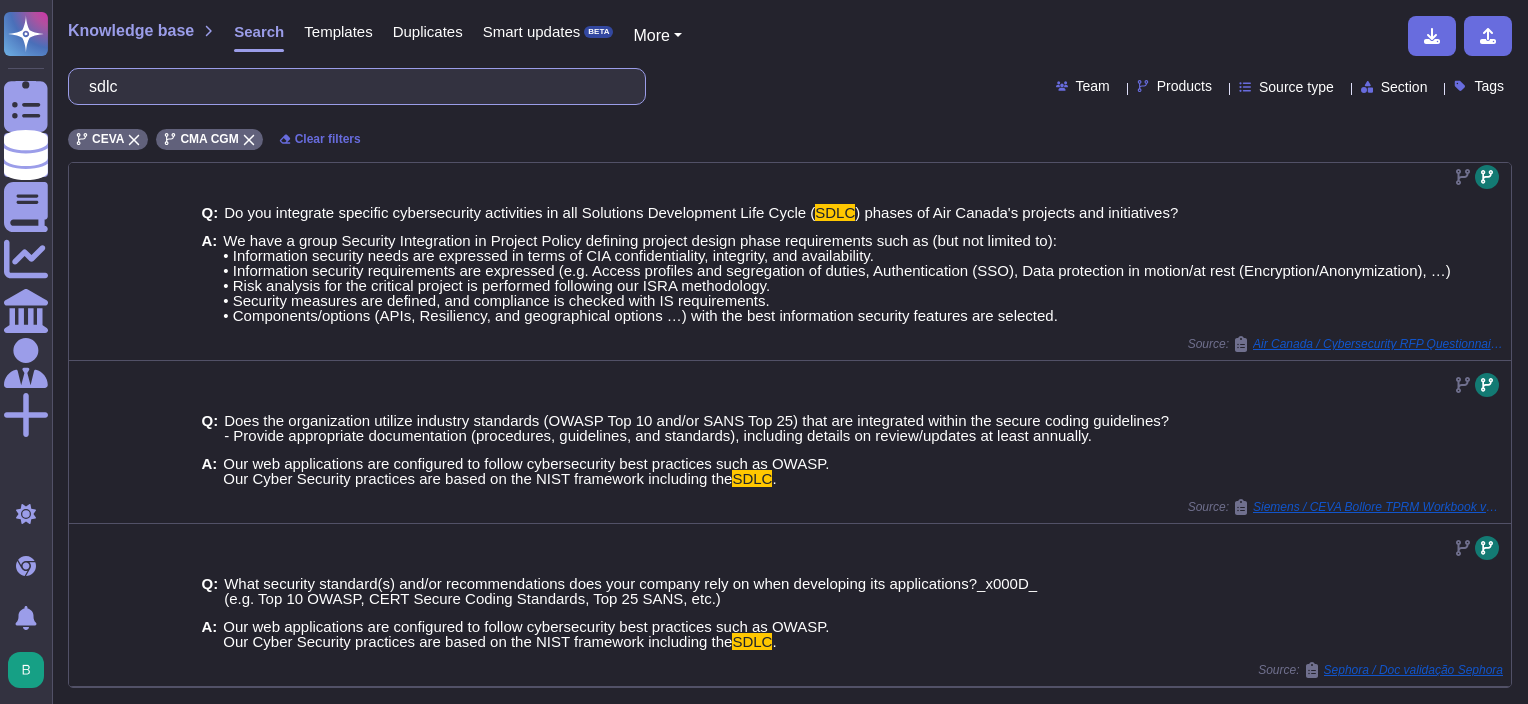 click on "sdlc" at bounding box center [352, 86] 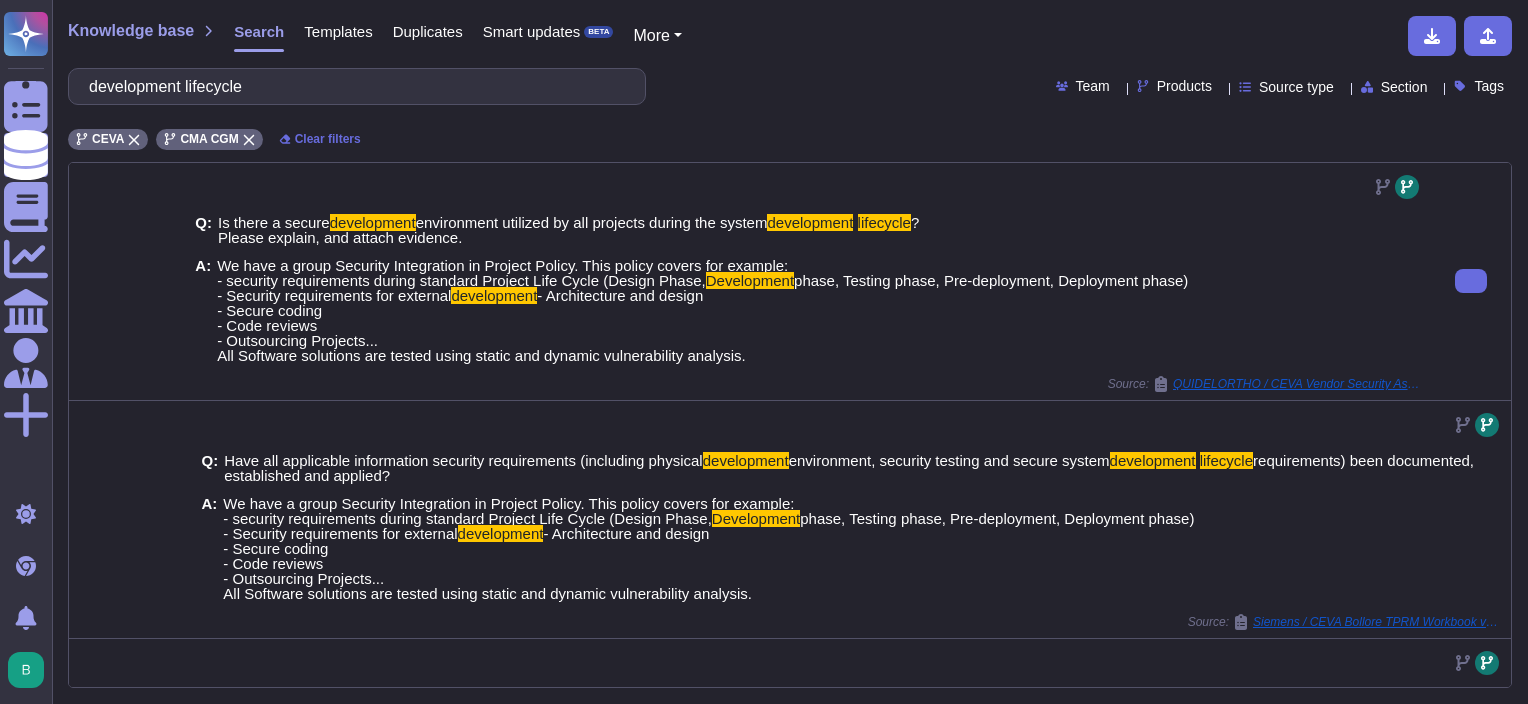 drag, startPoint x: 216, startPoint y: 264, endPoint x: 779, endPoint y: 371, distance: 573.07764 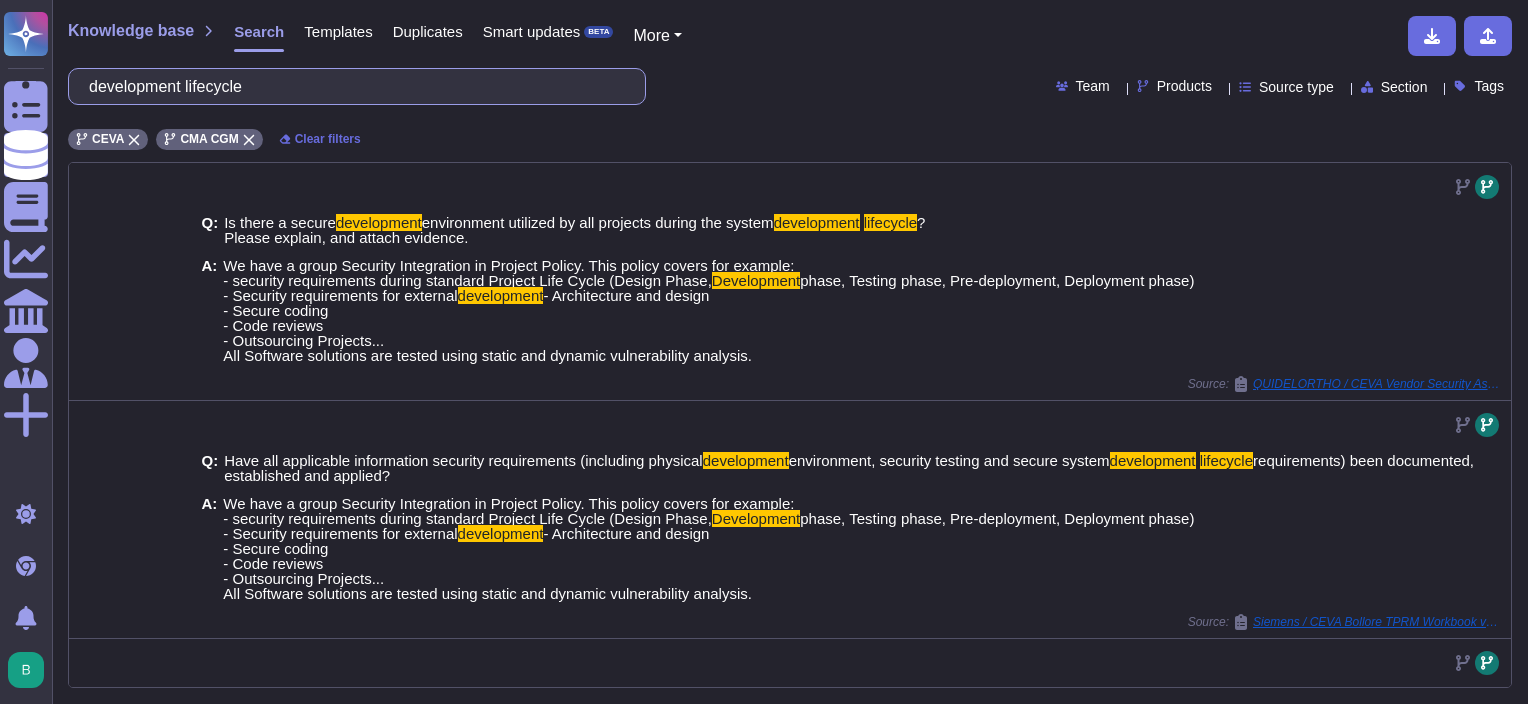 click on "development lifecycle" at bounding box center [352, 86] 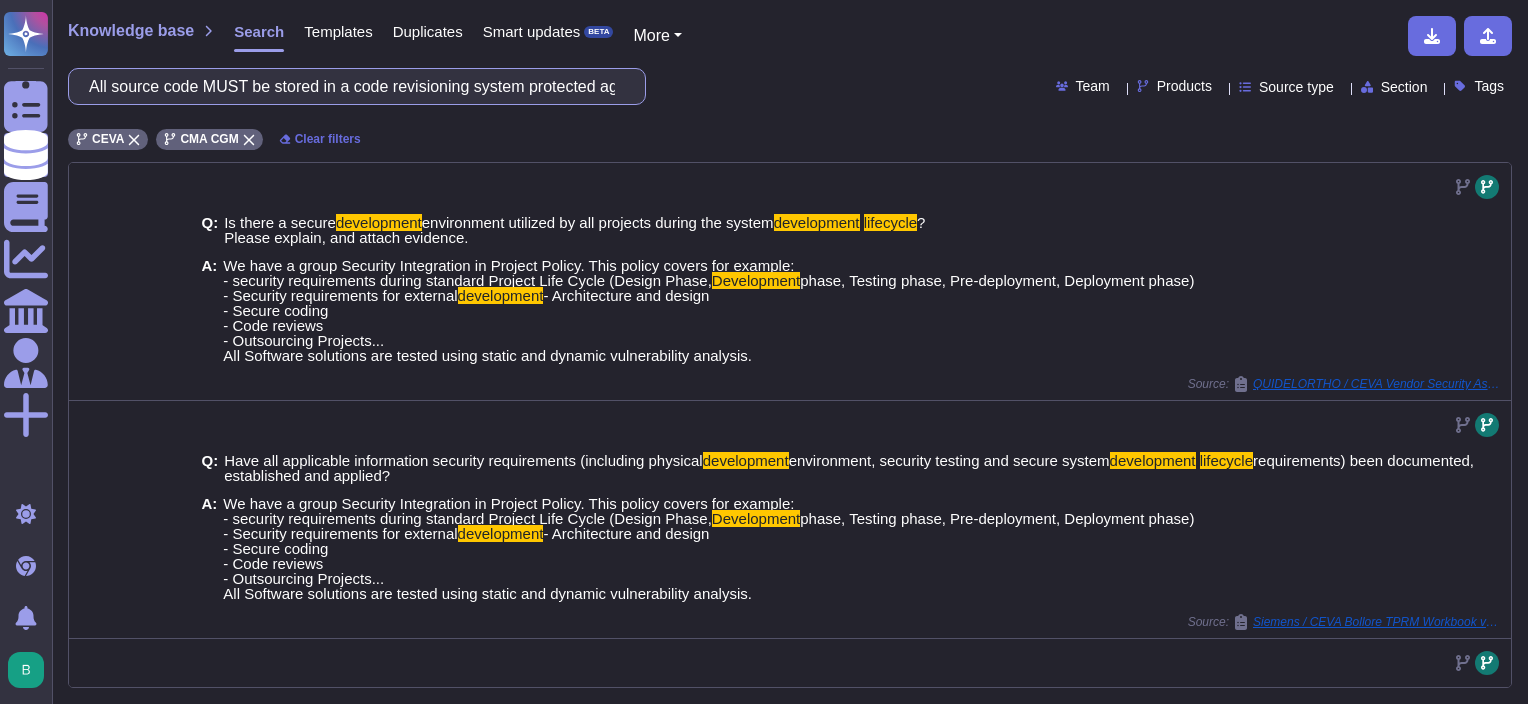scroll, scrollTop: 0, scrollLeft: 1101, axis: horizontal 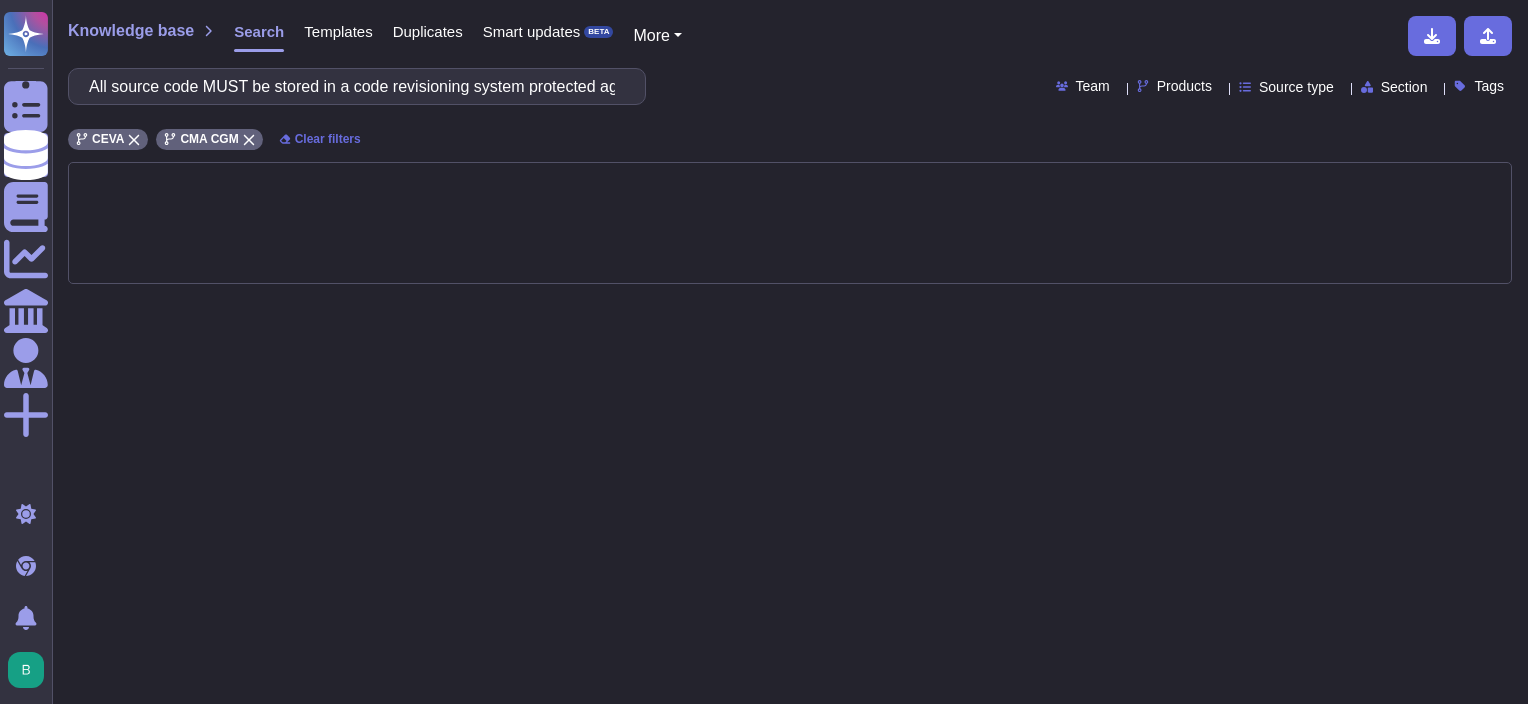 drag, startPoint x: 599, startPoint y: 92, endPoint x: 579, endPoint y: 93, distance: 20.024984 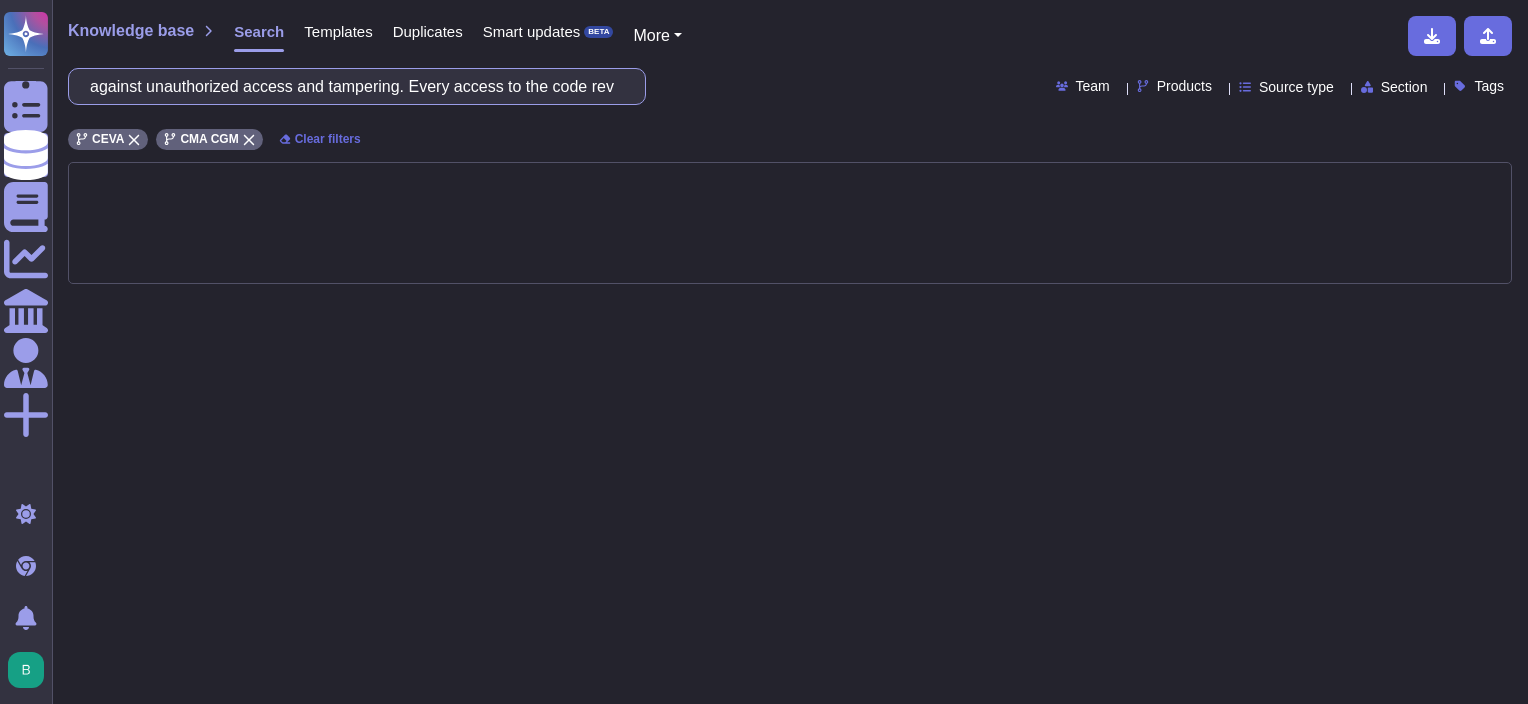 scroll, scrollTop: 0, scrollLeft: 1101, axis: horizontal 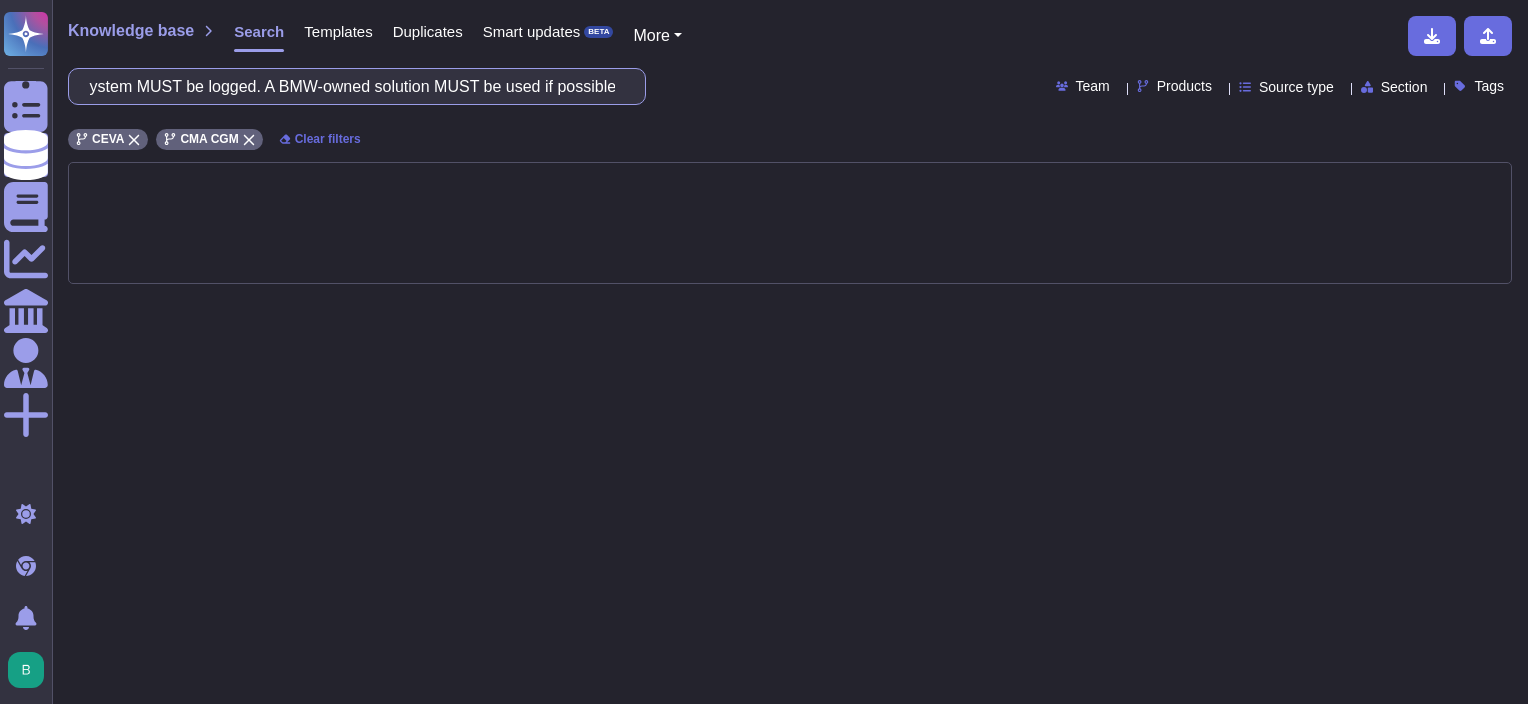 drag, startPoint x: 567, startPoint y: 85, endPoint x: 835, endPoint y: 83, distance: 268.00748 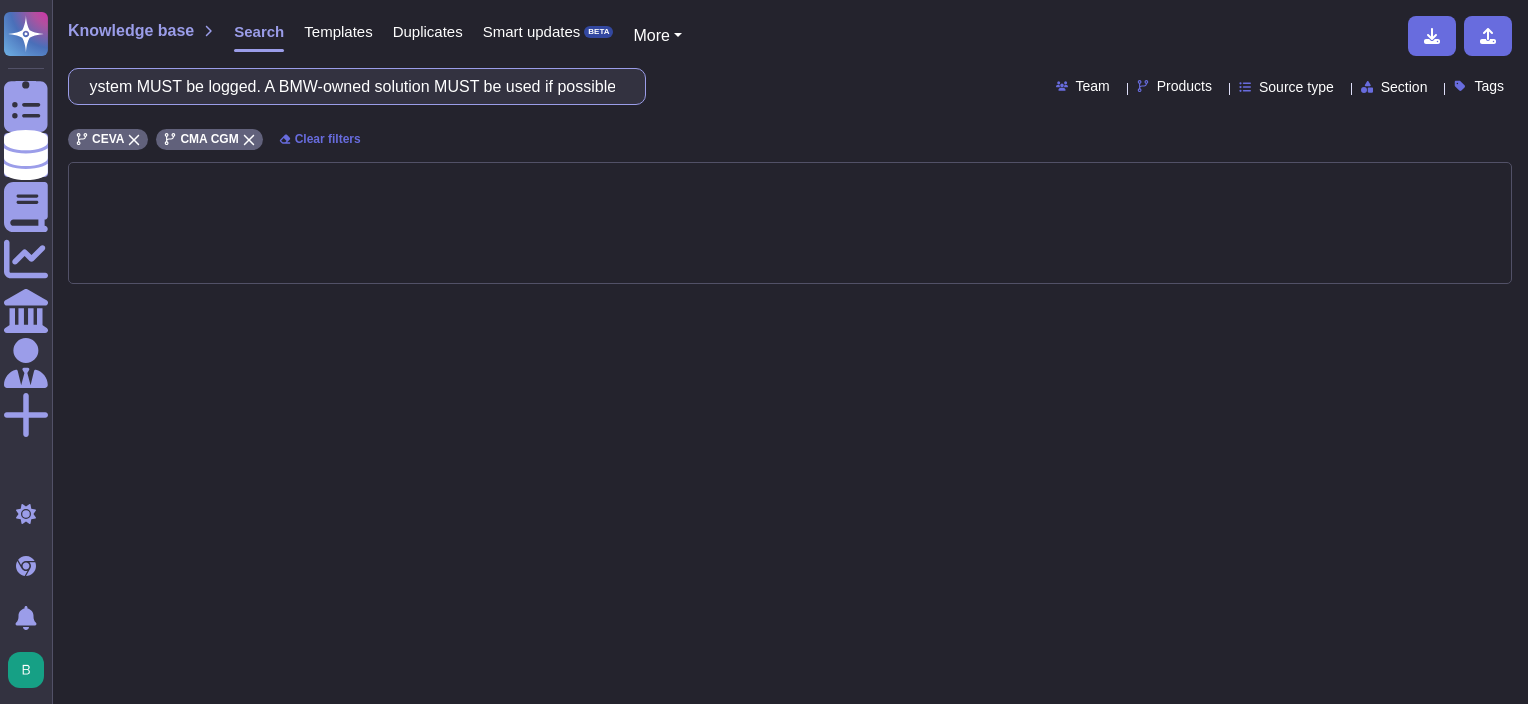 drag, startPoint x: 620, startPoint y: 84, endPoint x: 259, endPoint y: 88, distance: 361.02216 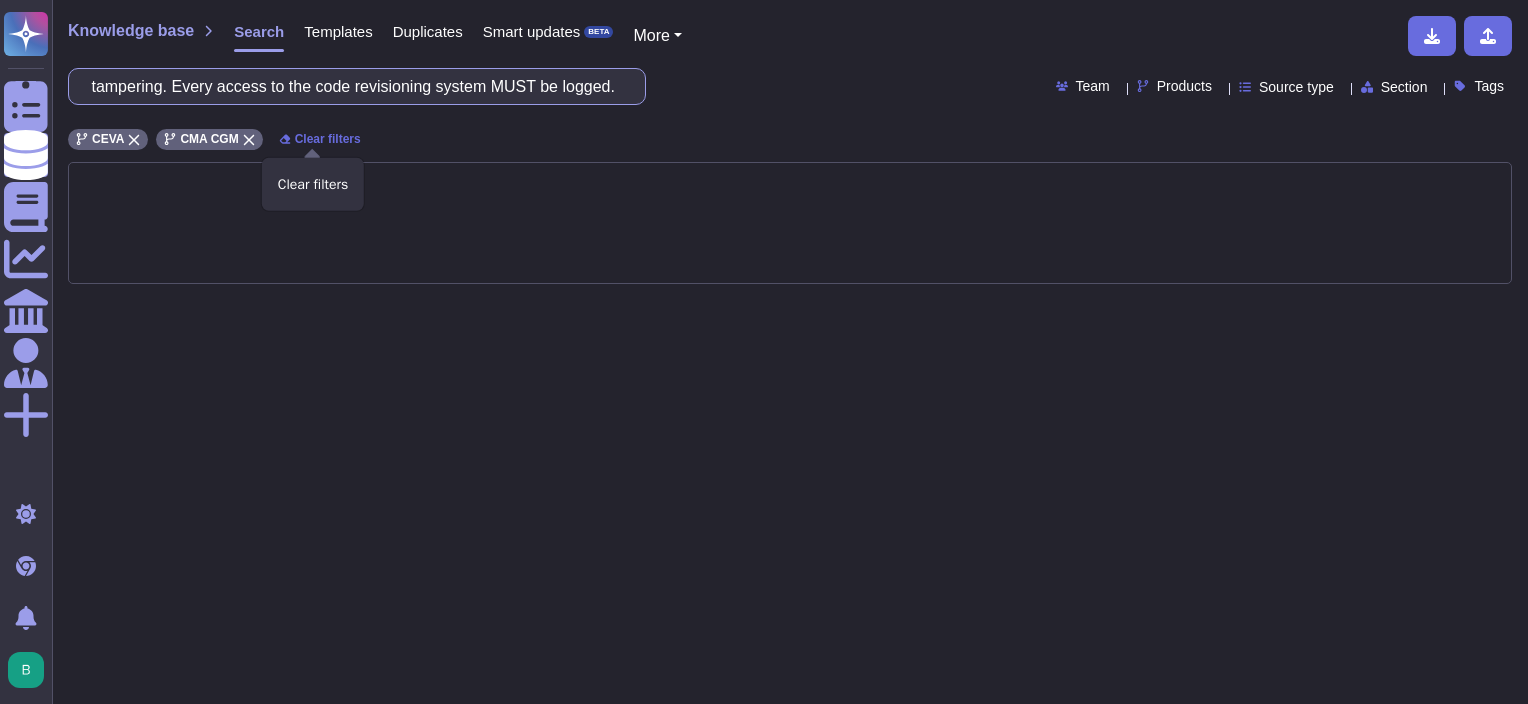 scroll, scrollTop: 0, scrollLeft: 743, axis: horizontal 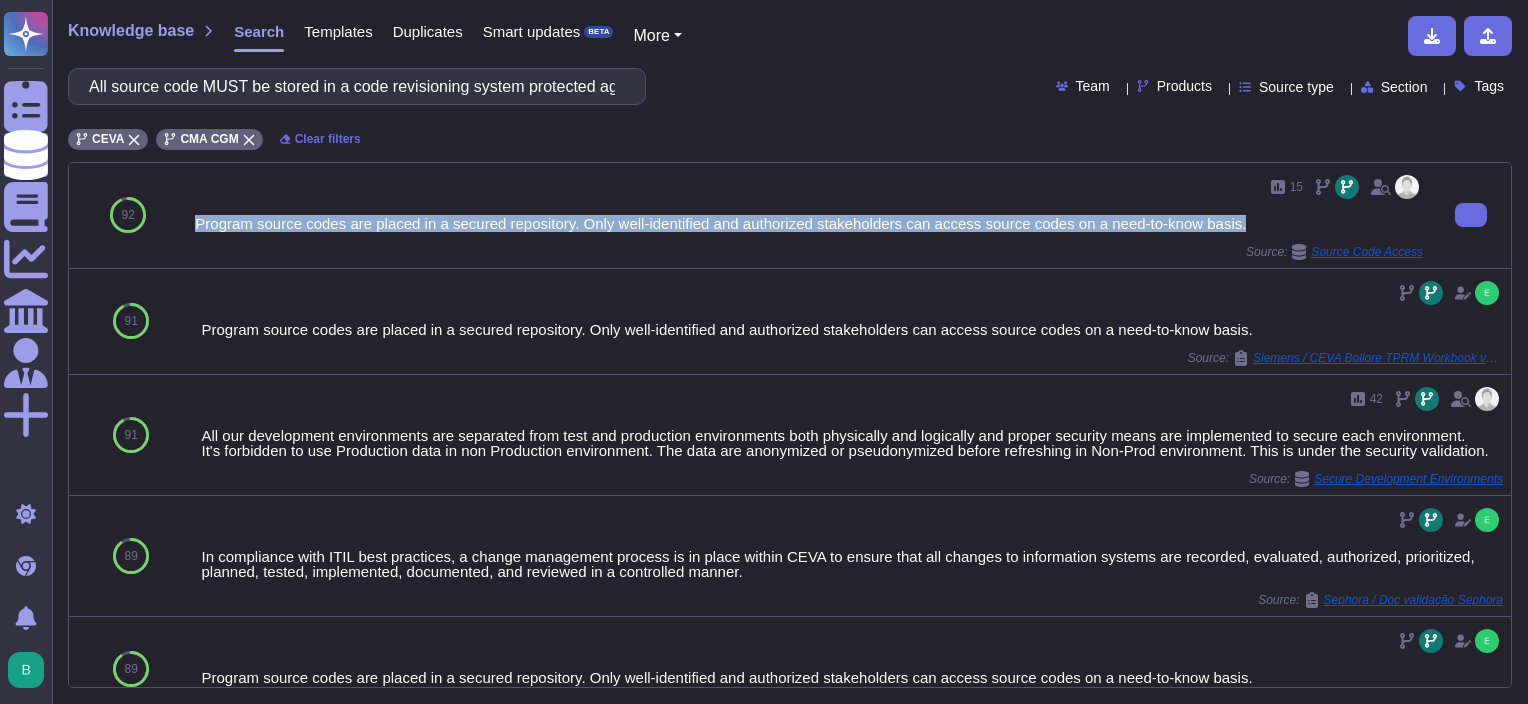 drag, startPoint x: 193, startPoint y: 224, endPoint x: 1243, endPoint y: 220, distance: 1050.0076 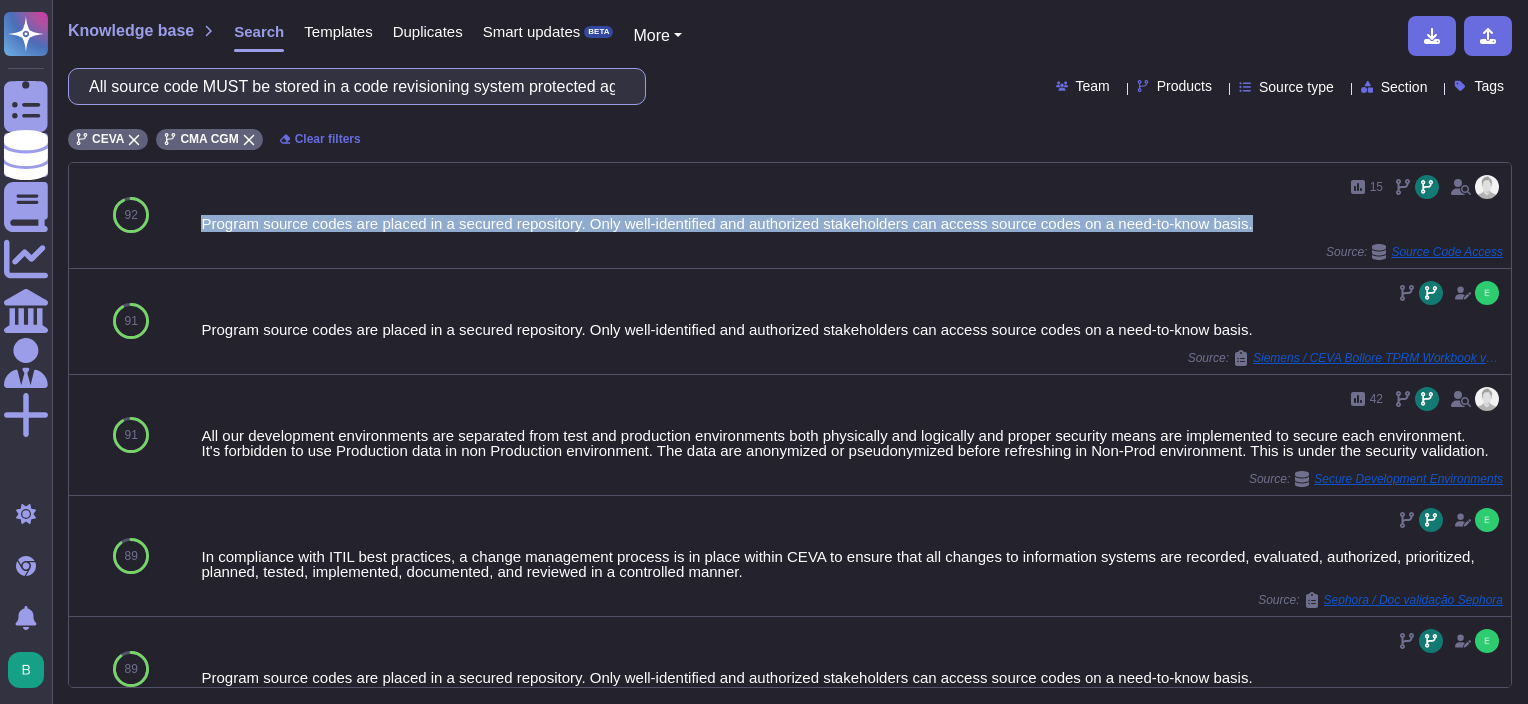 click on "All source code MUST be stored in a code revisioning system protected against unauthorized access and tampering. Every access to the code revisioning system MUST be logged." at bounding box center (352, 86) 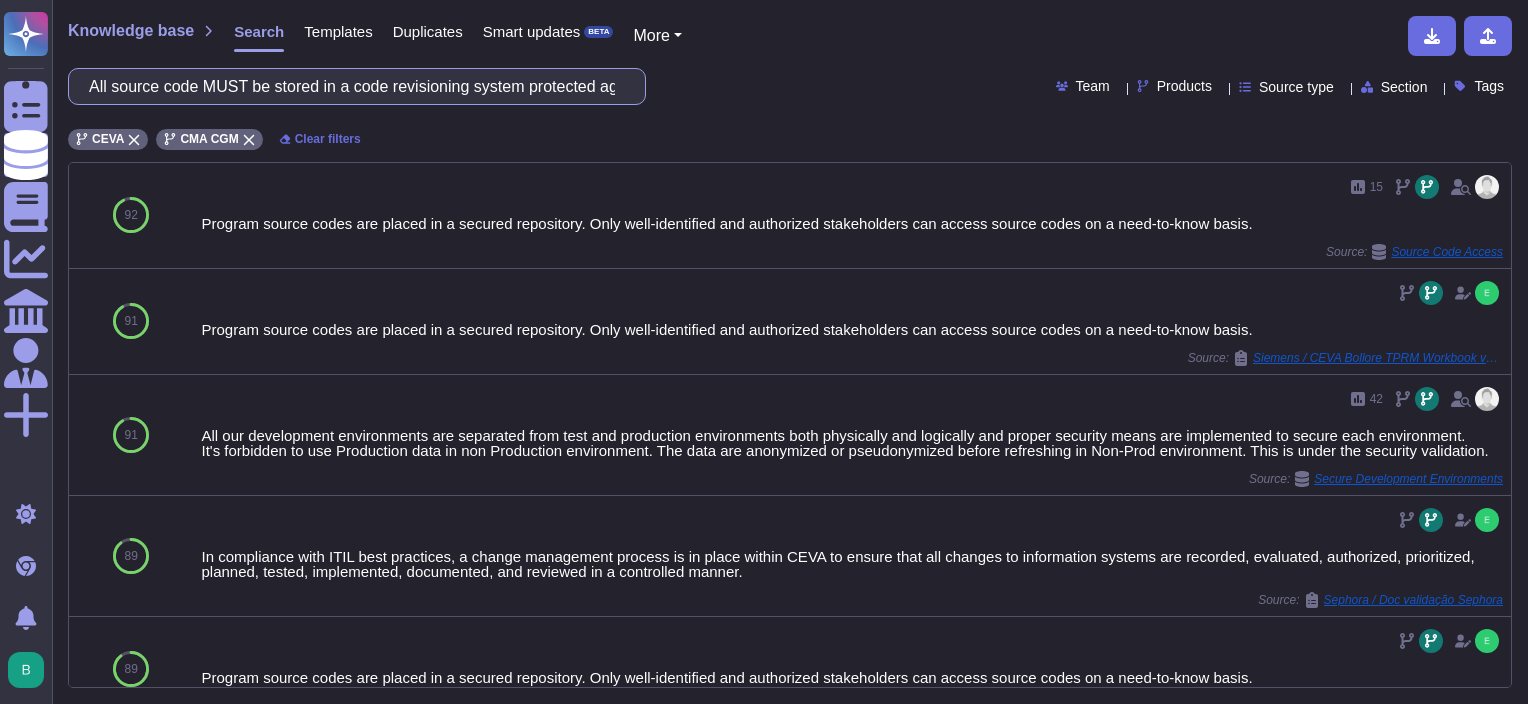 paste on "access paths in a developed software (components) without actual/proper authorization (e.g. testing backdoors) MUST be removed before deployments in INT/PROD stages" 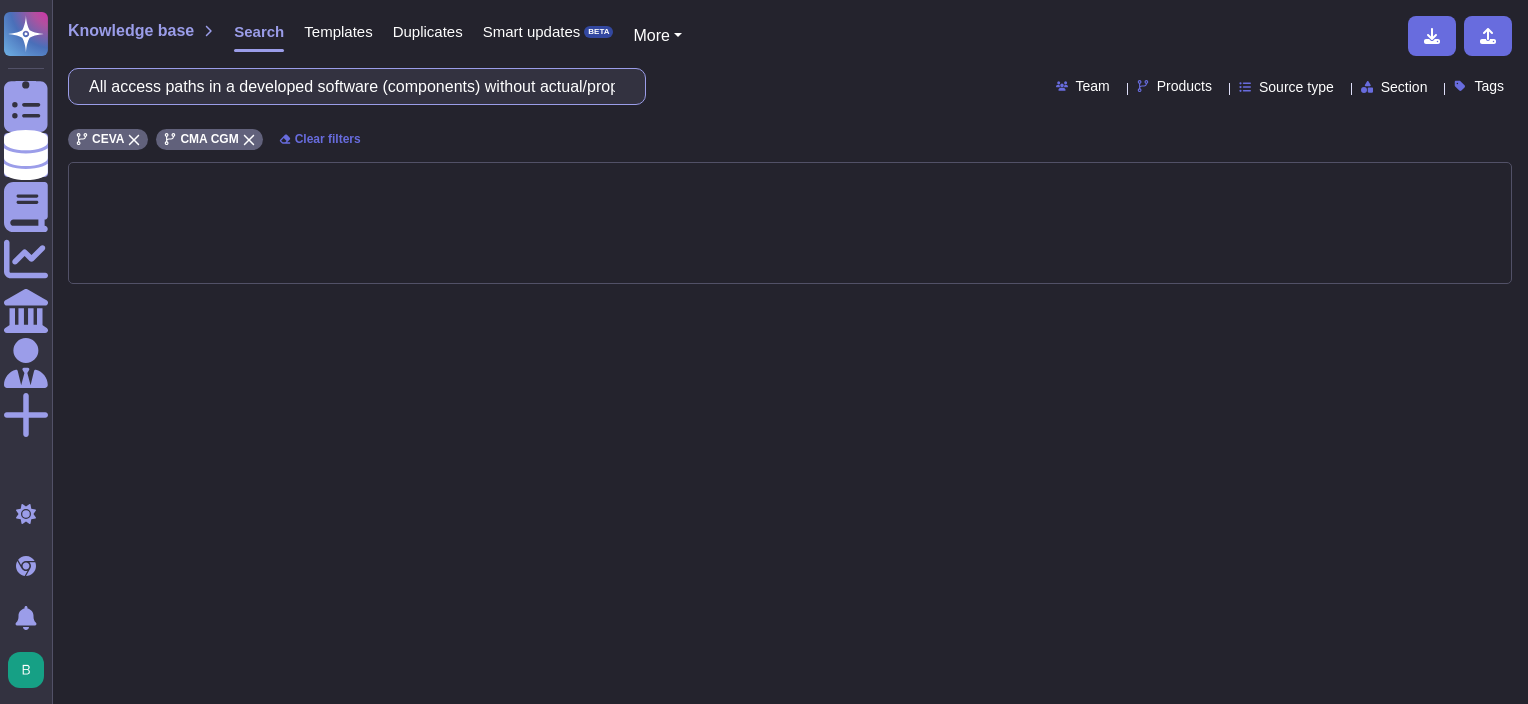 scroll, scrollTop: 0, scrollLeft: 729, axis: horizontal 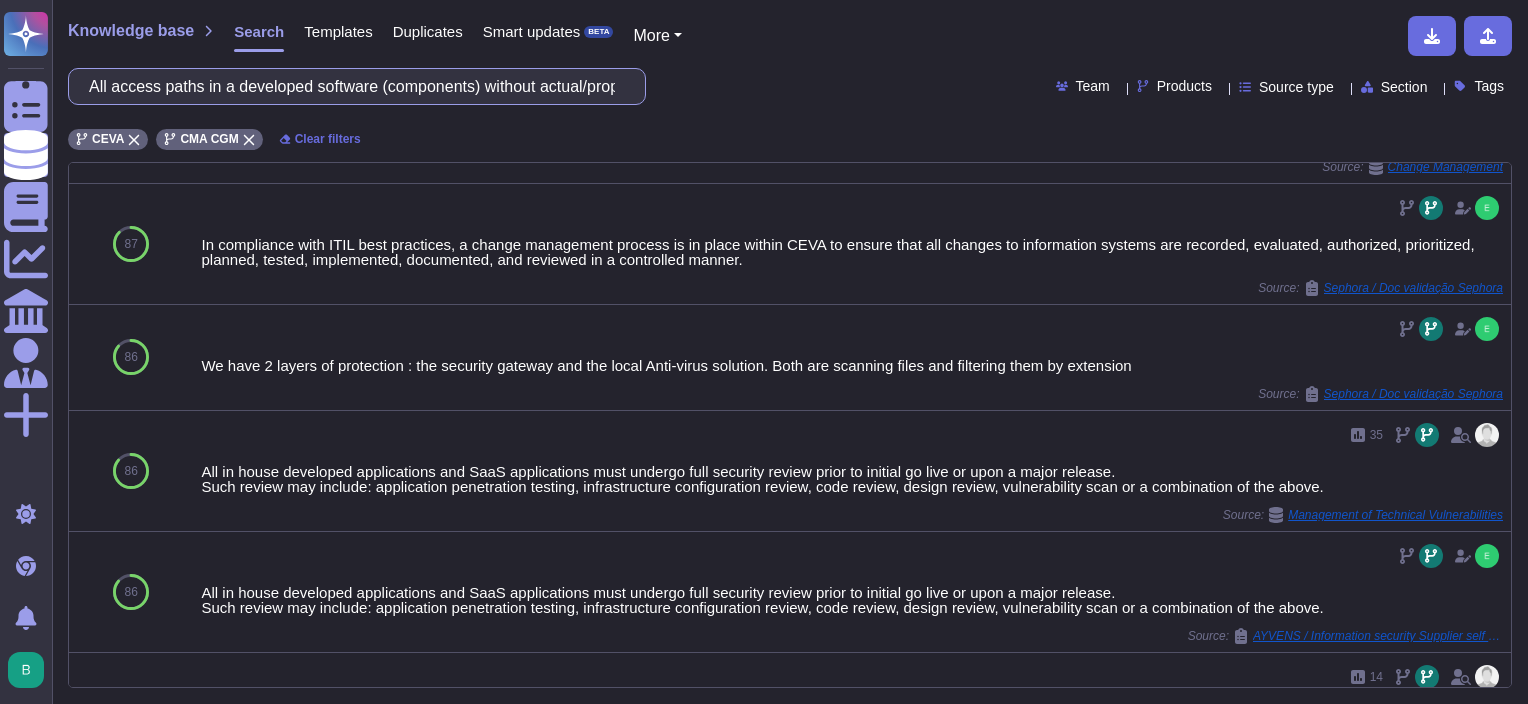 click on "All access paths in a developed software (components) without actual/proper authorization (e.g. testing backdoors) MUST be removed before deployments in INT/PROD stages." at bounding box center [352, 86] 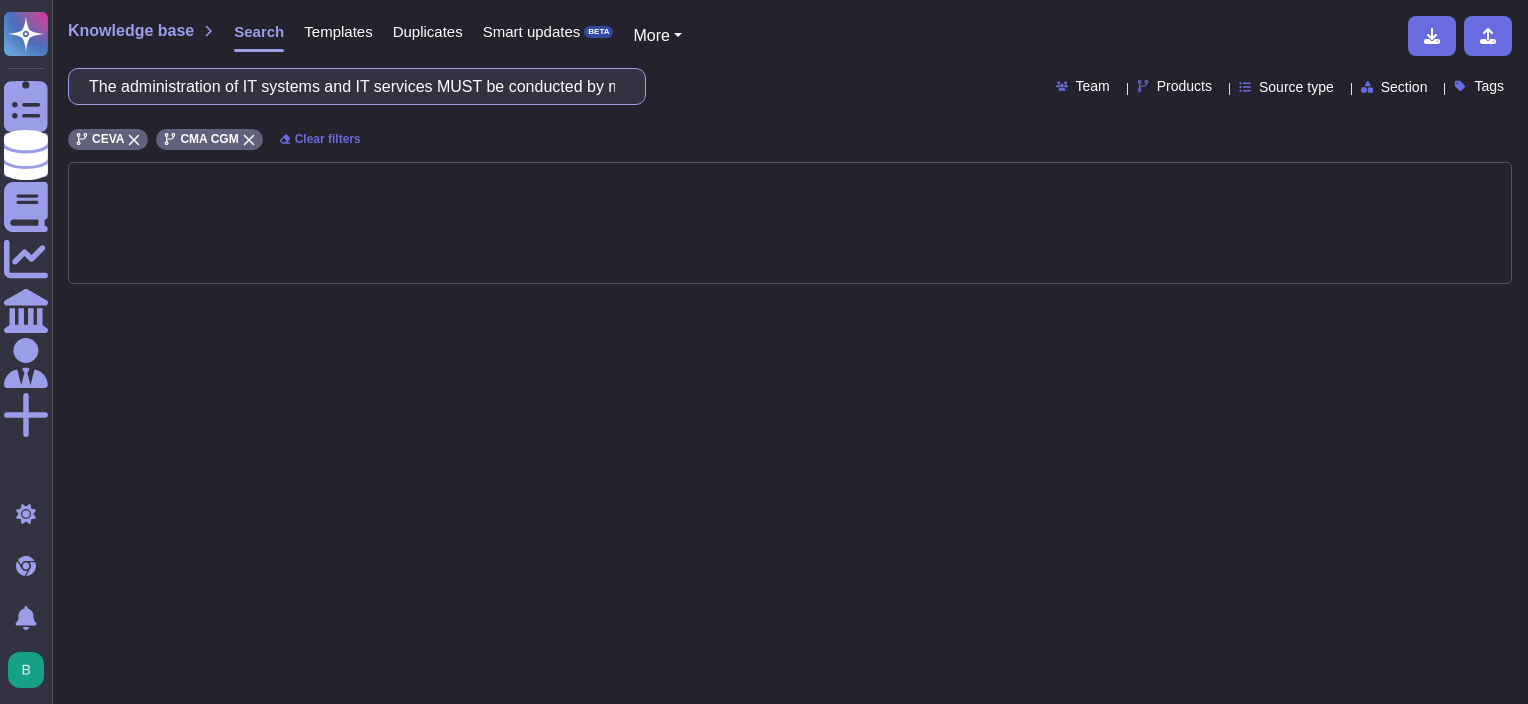 scroll, scrollTop: 0, scrollLeft: 467, axis: horizontal 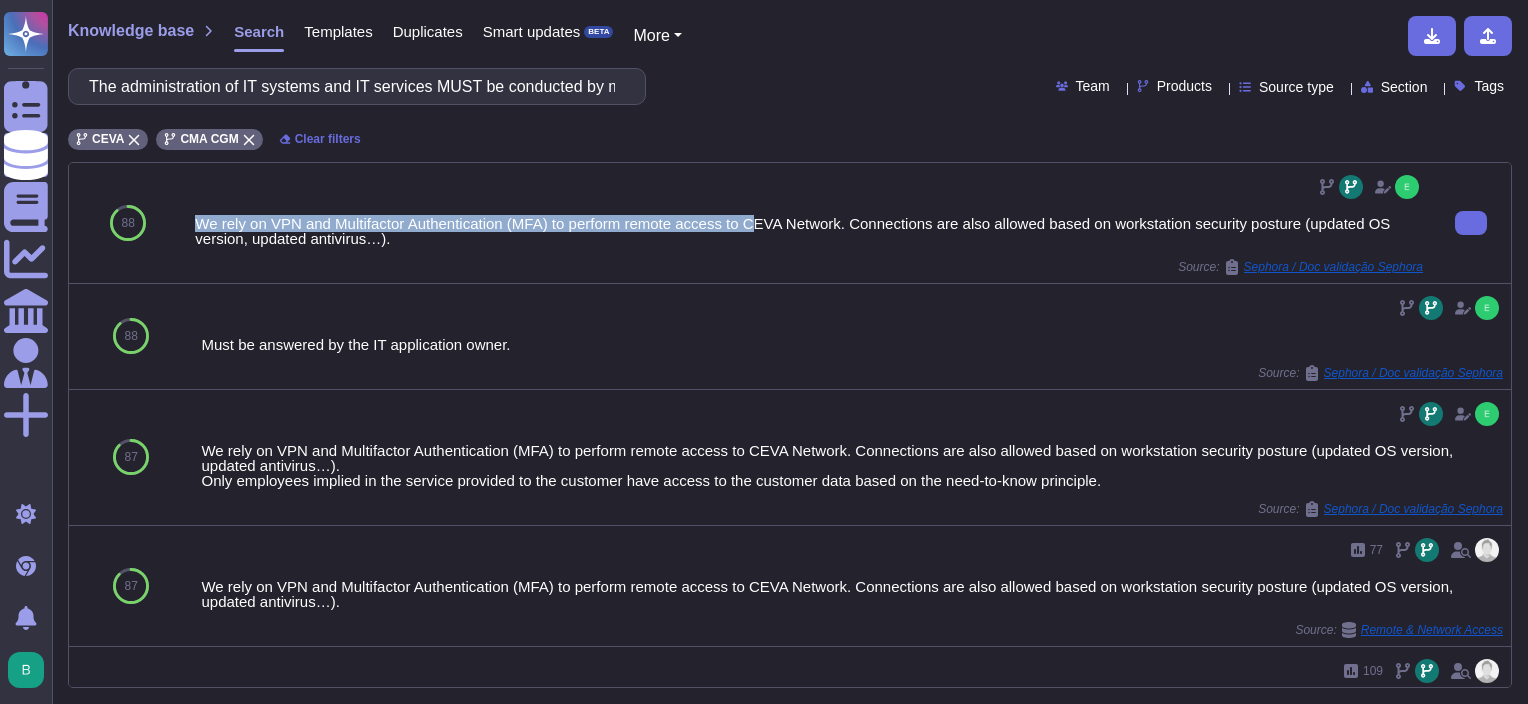 drag, startPoint x: 191, startPoint y: 215, endPoint x: 756, endPoint y: 220, distance: 565.0221 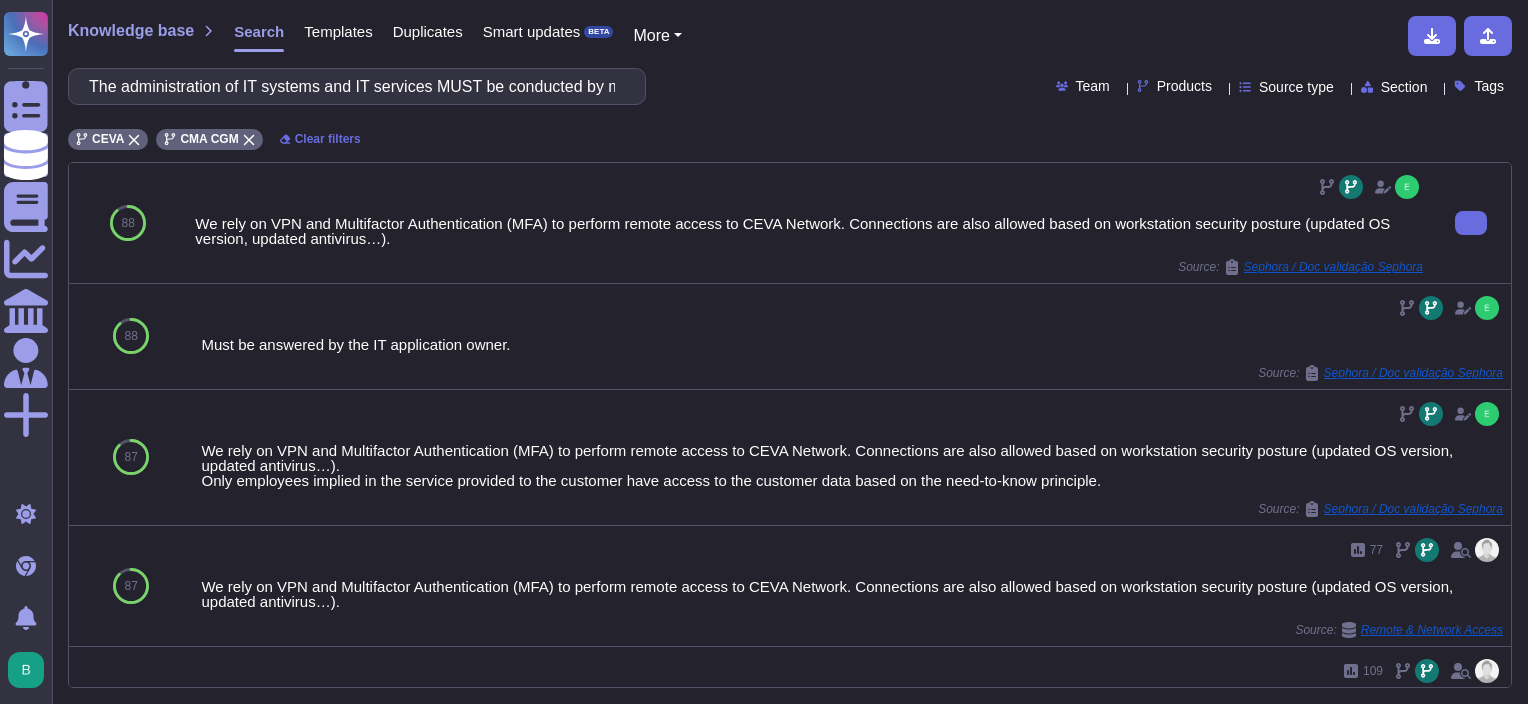 drag, startPoint x: 756, startPoint y: 220, endPoint x: 674, endPoint y: 244, distance: 85.44004 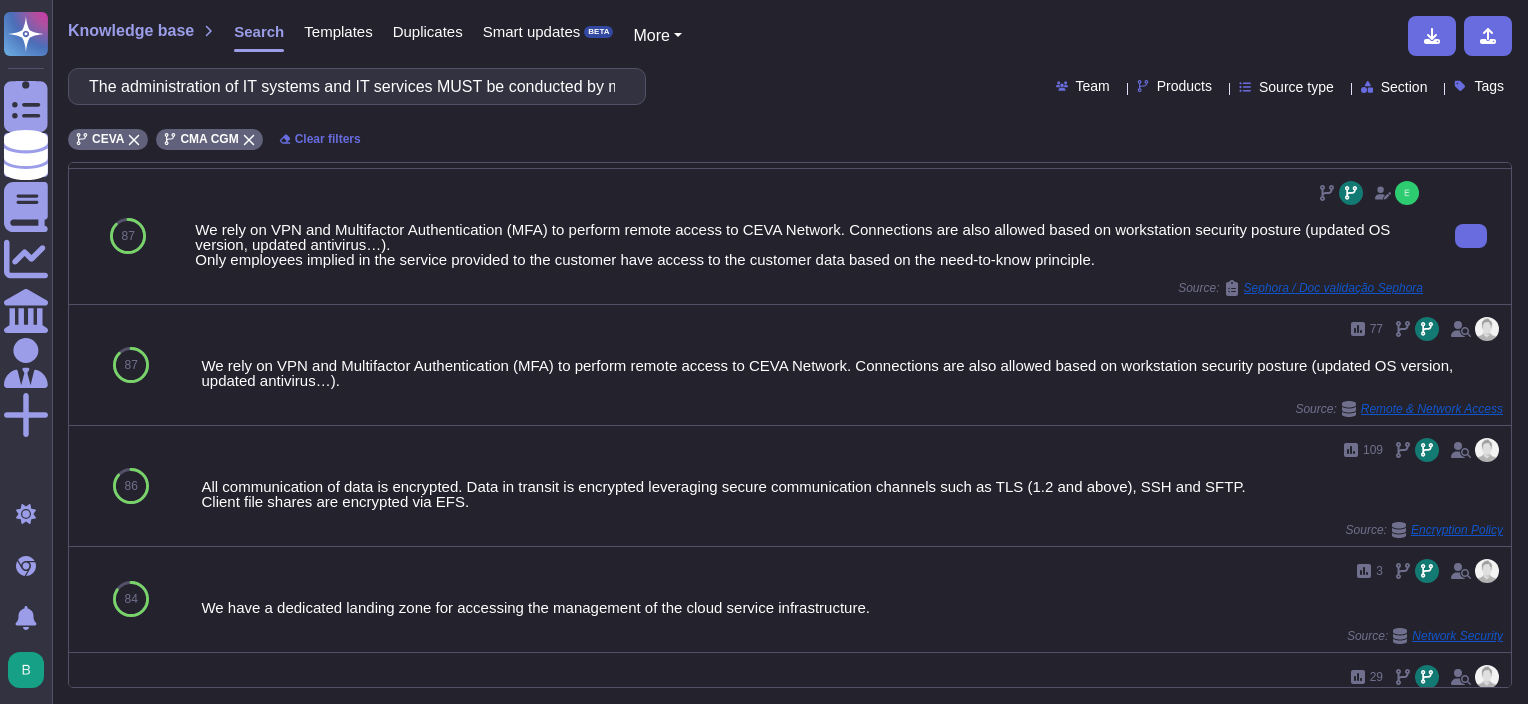 scroll, scrollTop: 486, scrollLeft: 0, axis: vertical 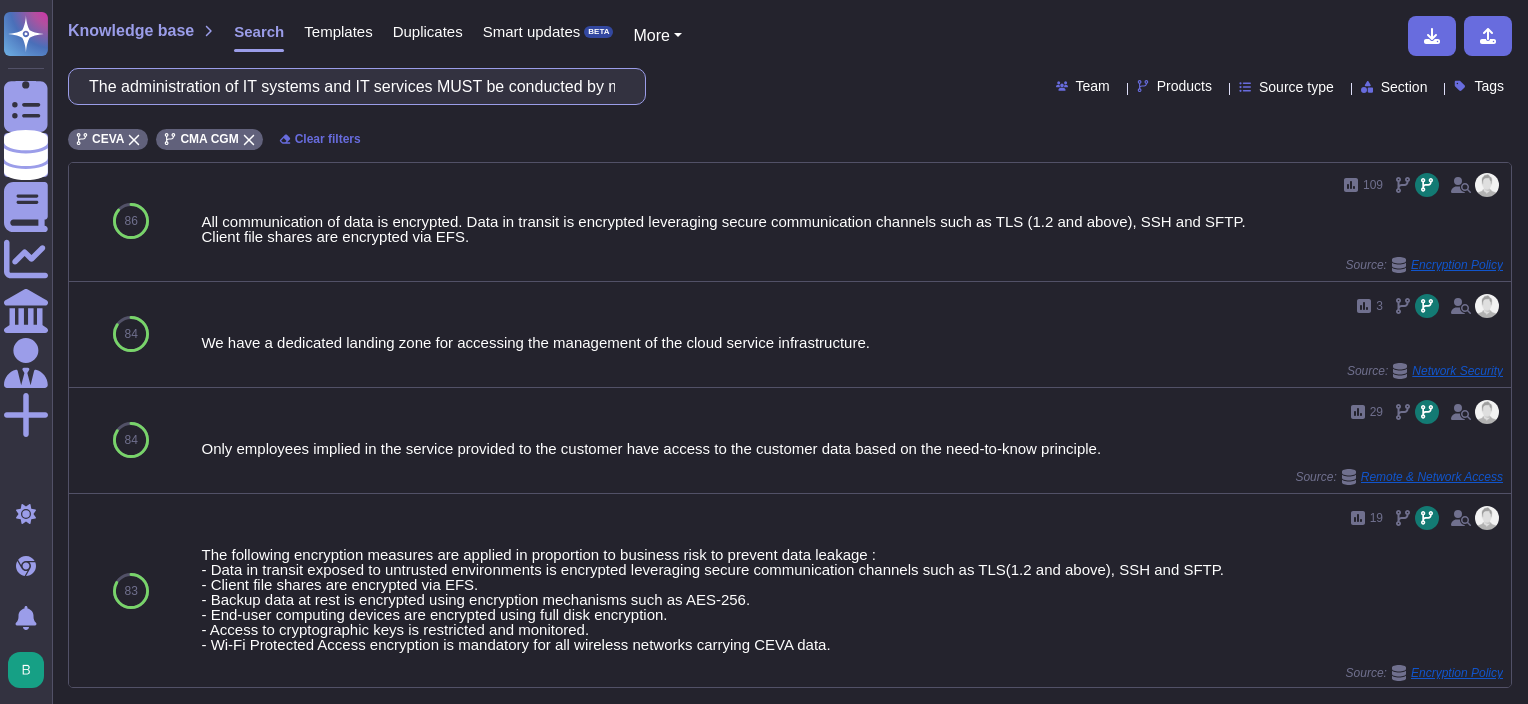 click on "The administration of IT systems and IT services MUST be conducted by means of encrypted access and, if possible, via a separate network." at bounding box center [352, 86] 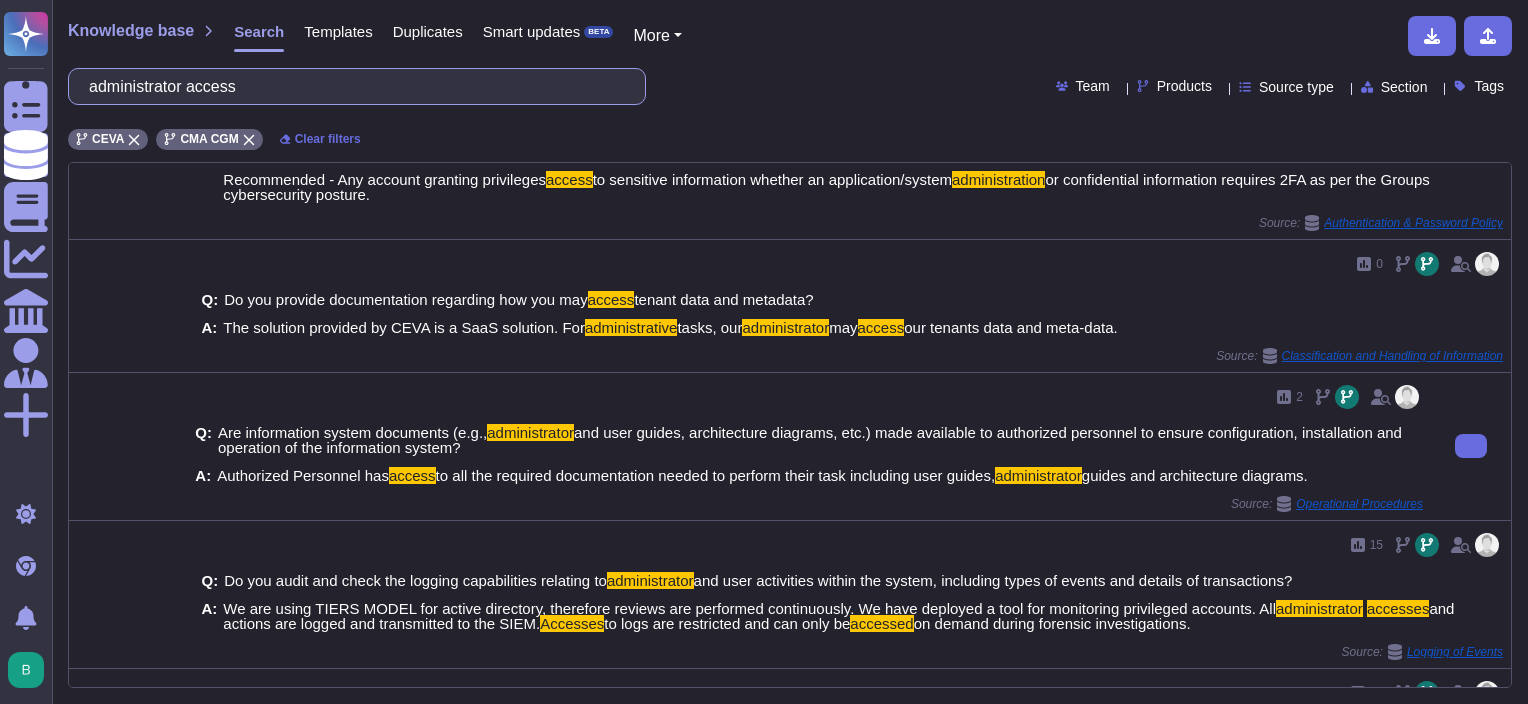 scroll, scrollTop: 900, scrollLeft: 0, axis: vertical 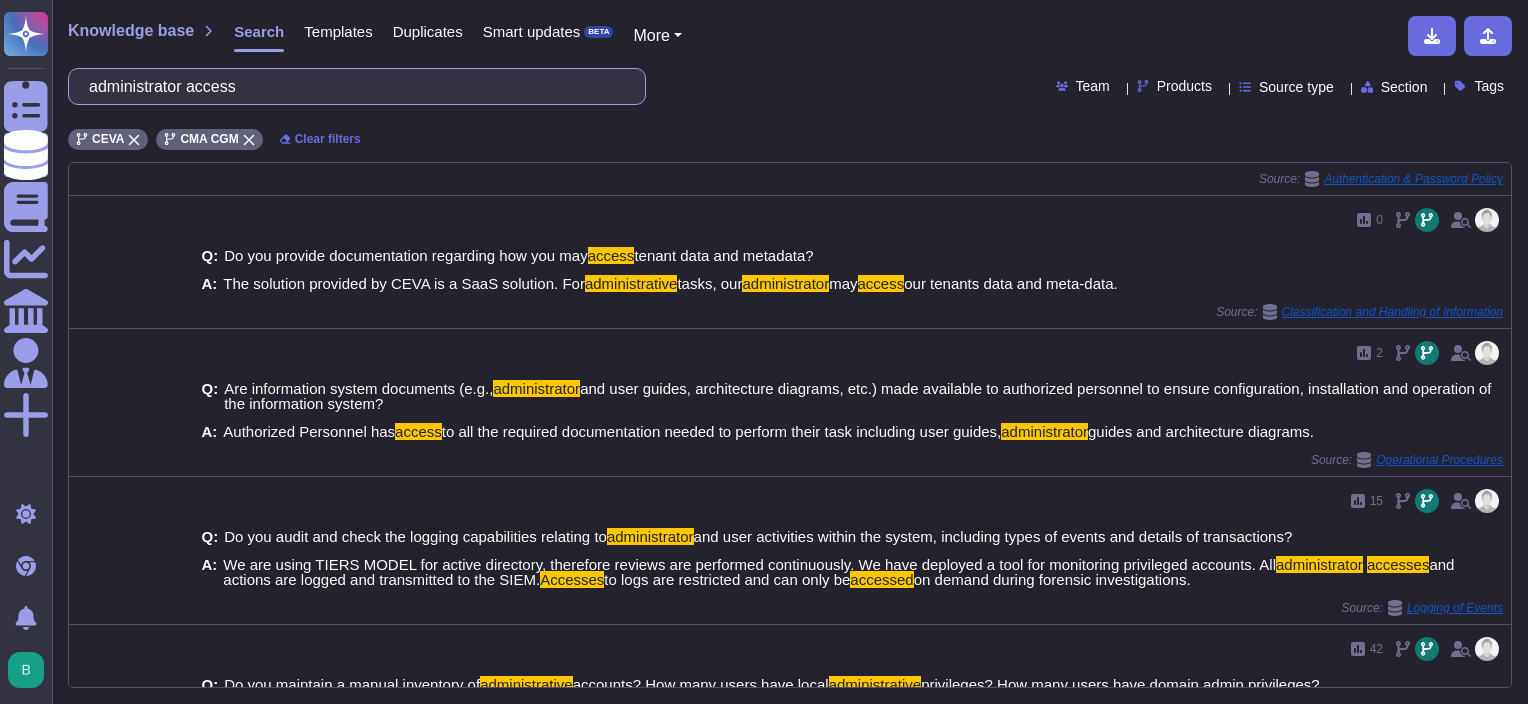 click on "administrator access" at bounding box center (352, 86) 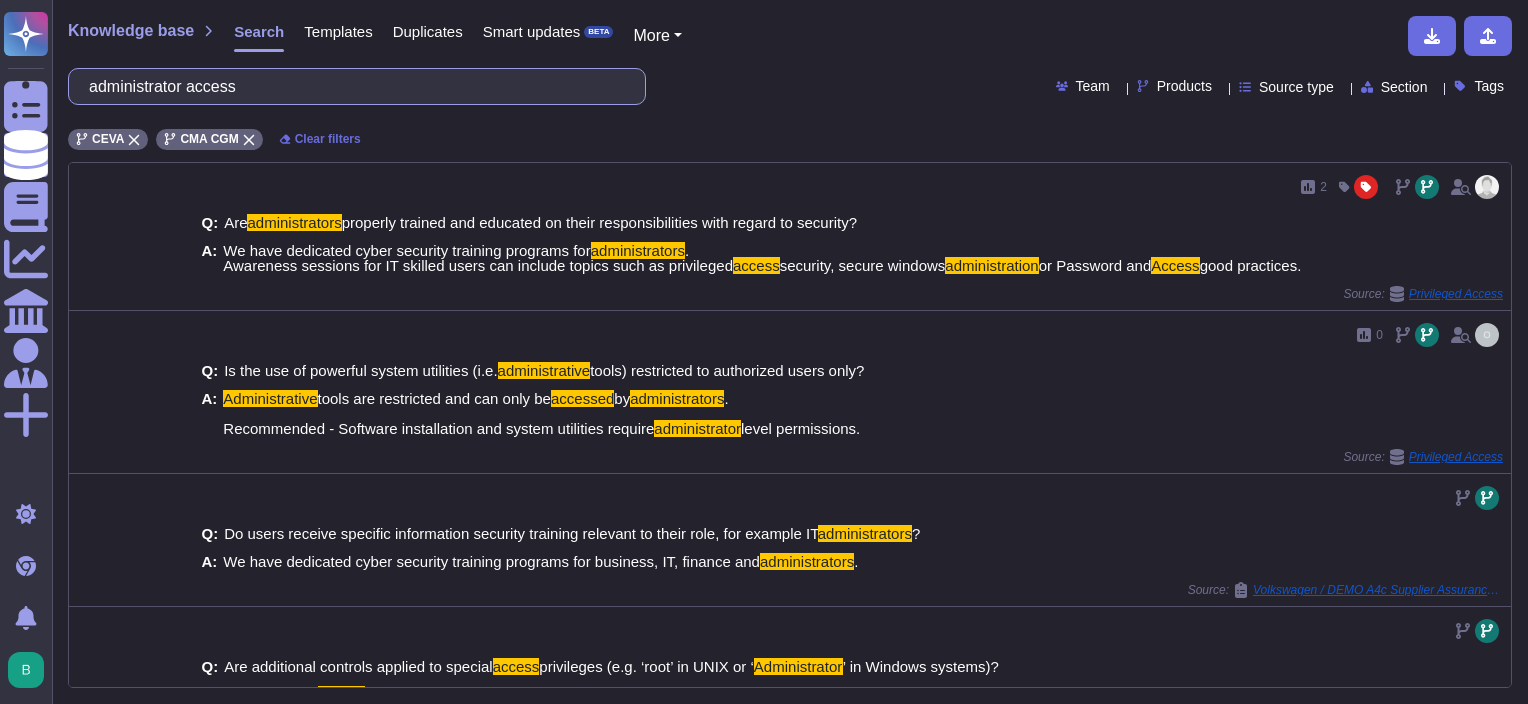 type on "administrator" 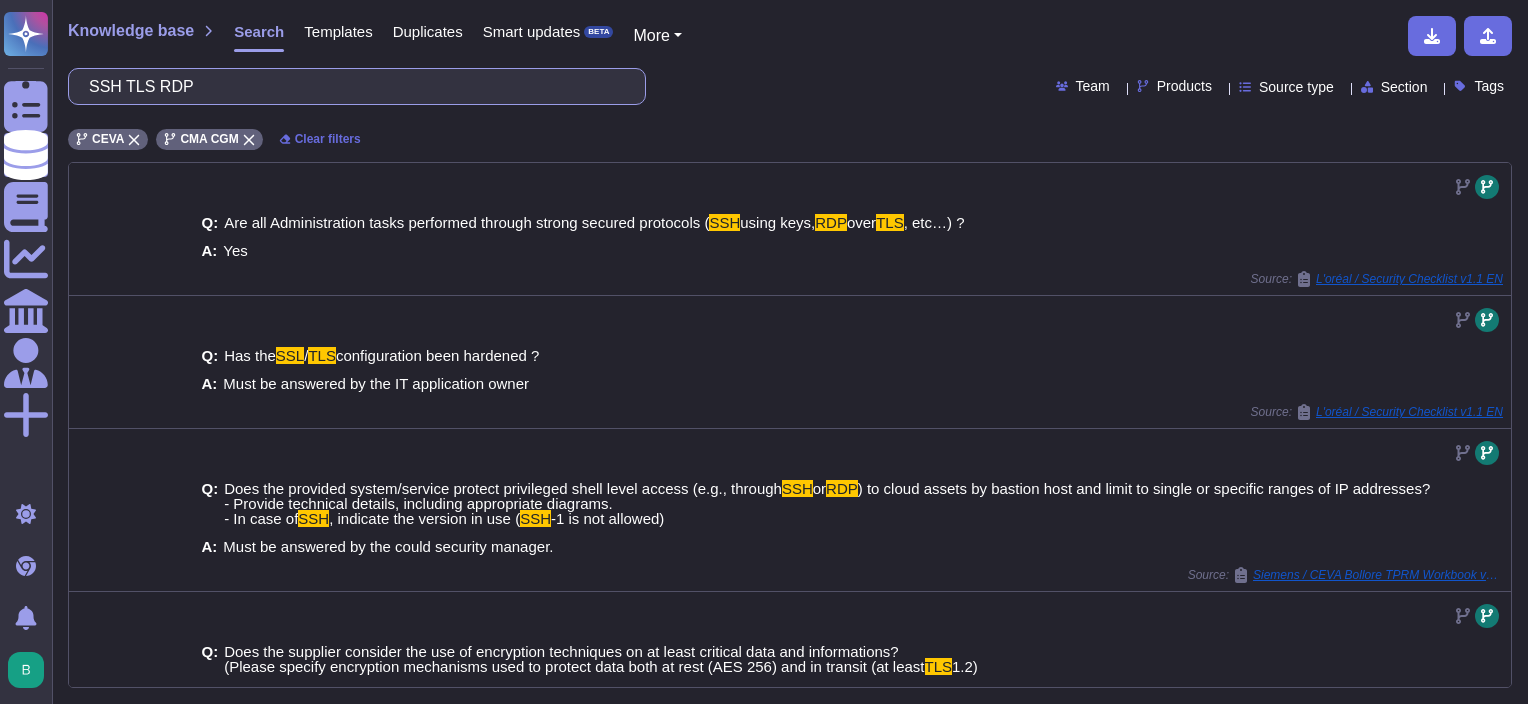 click on "SSH TLS RDP" at bounding box center [352, 86] 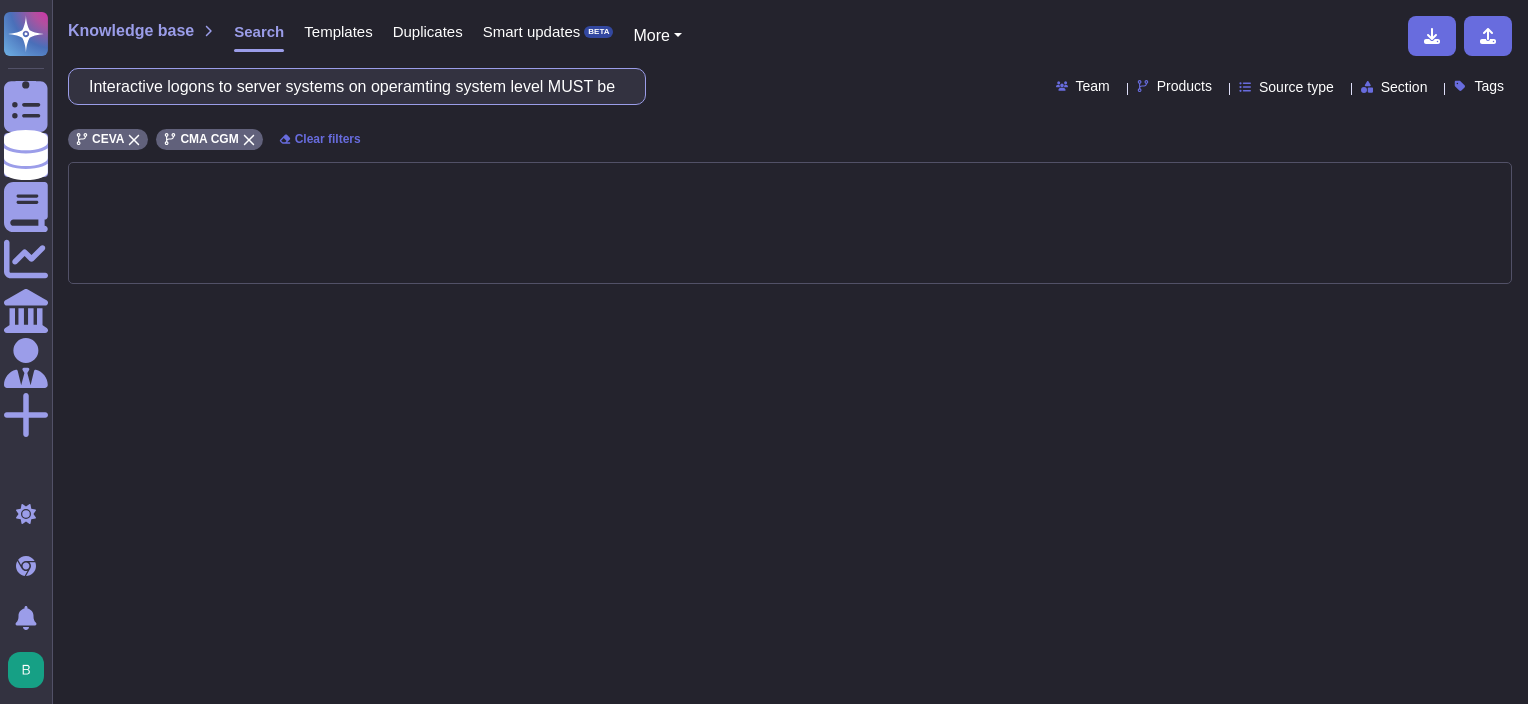 scroll, scrollTop: 0, scrollLeft: 517, axis: horizontal 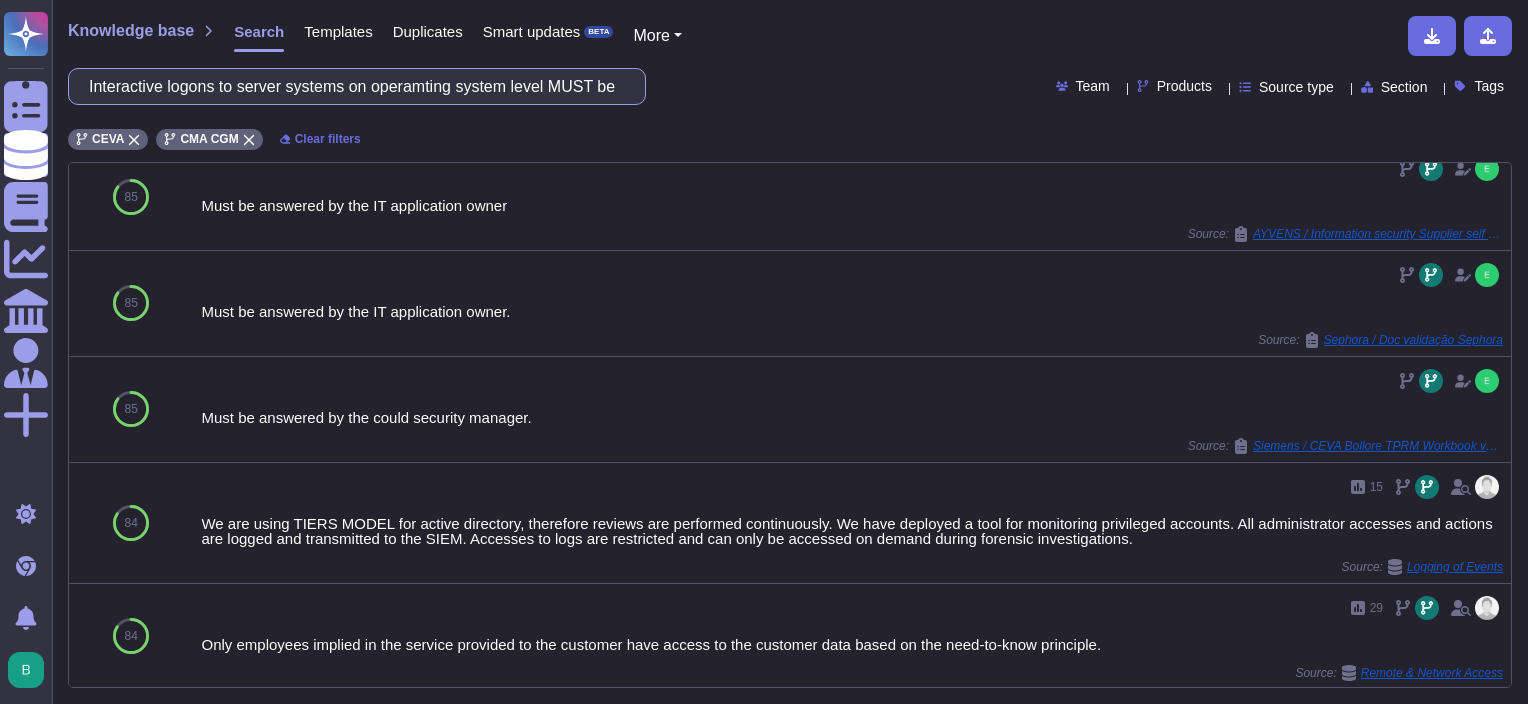 click on "Interactive logons to server systems on operamting system level MUST be allowed via encrypted and authenticated communication channels only." at bounding box center (352, 86) 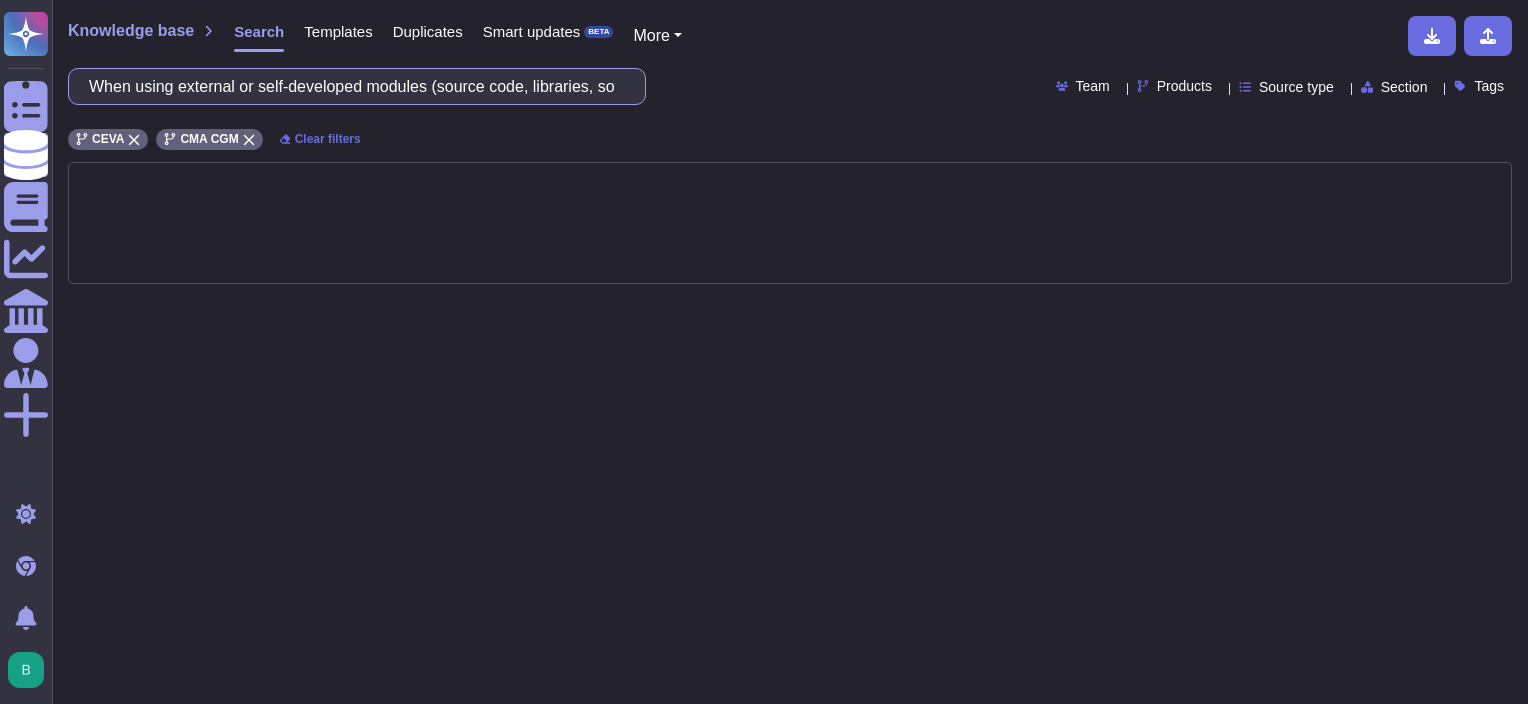 scroll, scrollTop: 0, scrollLeft: 1852, axis: horizontal 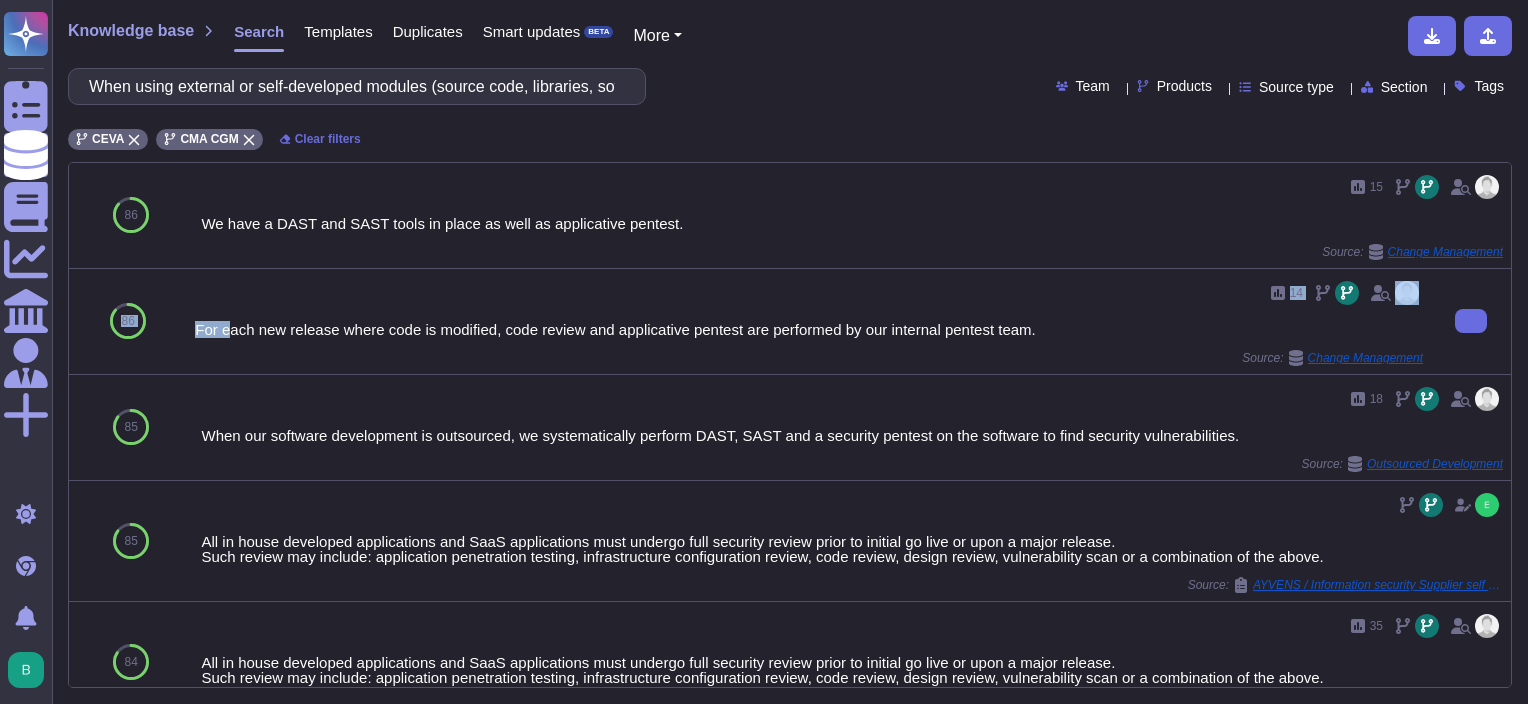 drag, startPoint x: 184, startPoint y: 312, endPoint x: 229, endPoint y: 318, distance: 45.39824 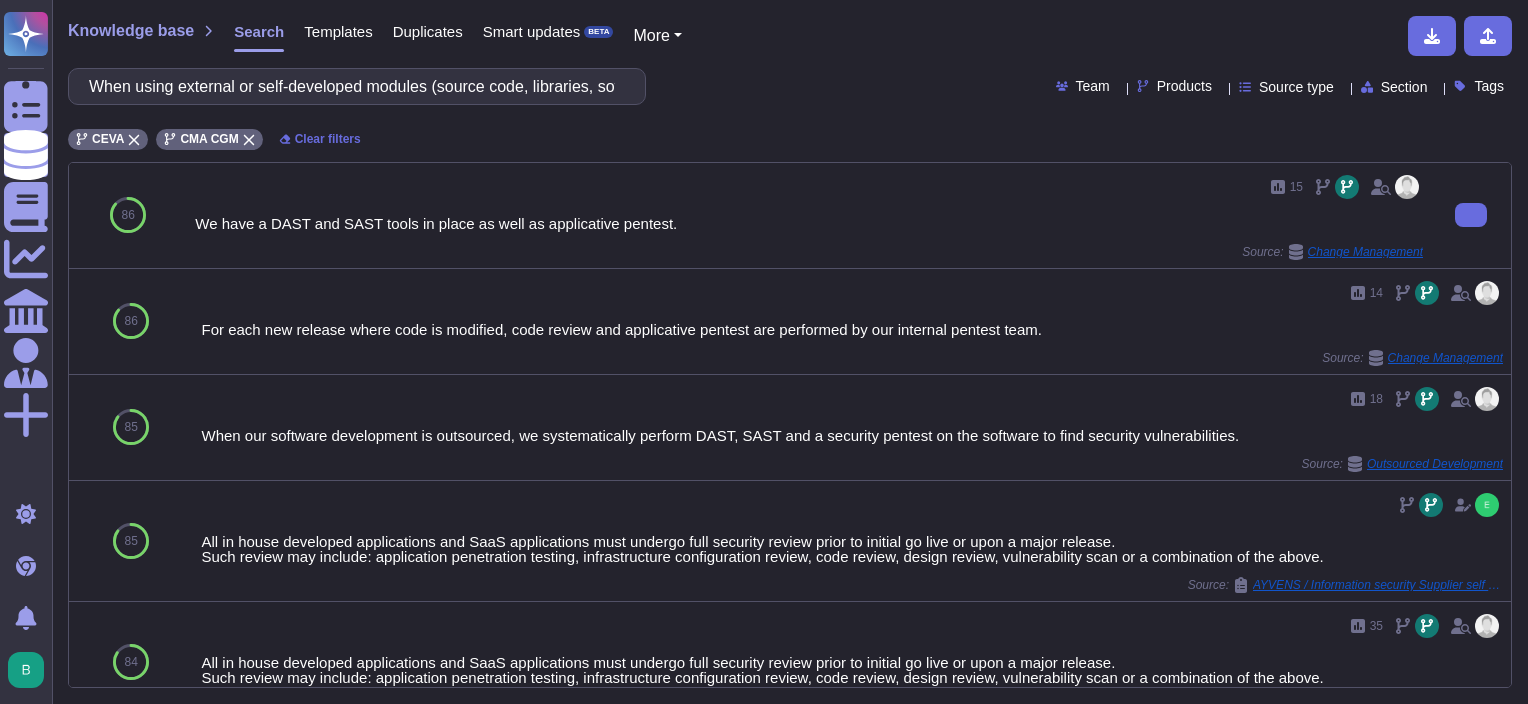 drag, startPoint x: 229, startPoint y: 318, endPoint x: 212, endPoint y: 235, distance: 84.723076 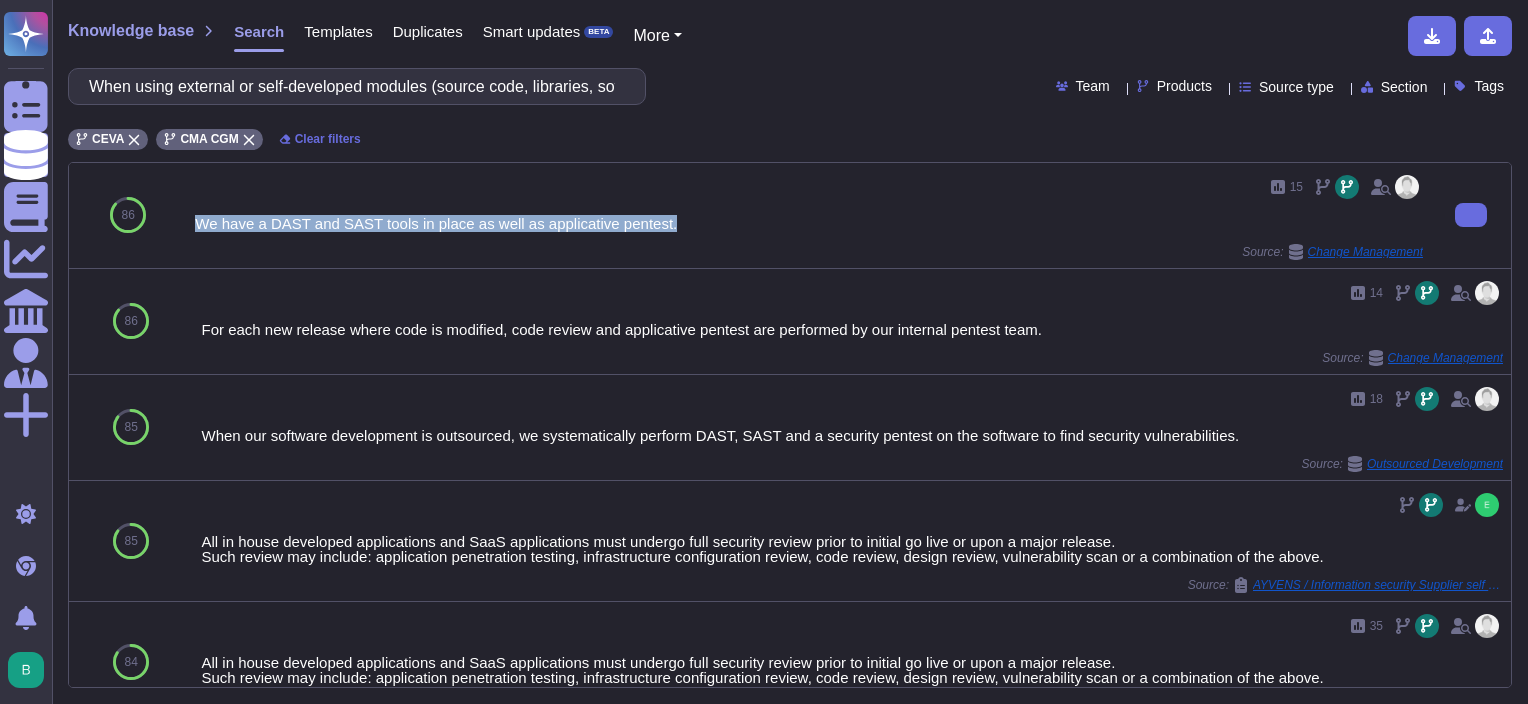 drag, startPoint x: 195, startPoint y: 218, endPoint x: 671, endPoint y: 227, distance: 476.08508 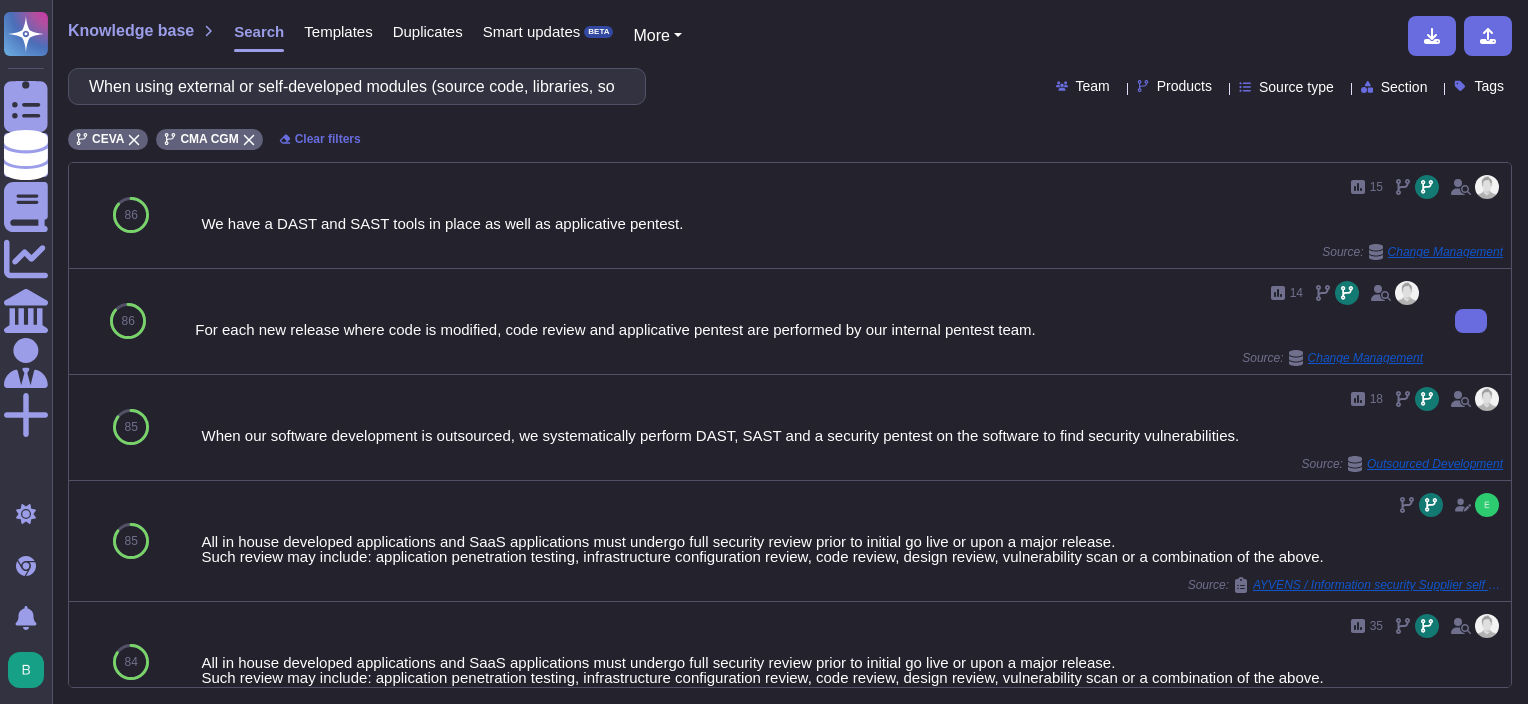 click on "14" at bounding box center [809, 293] 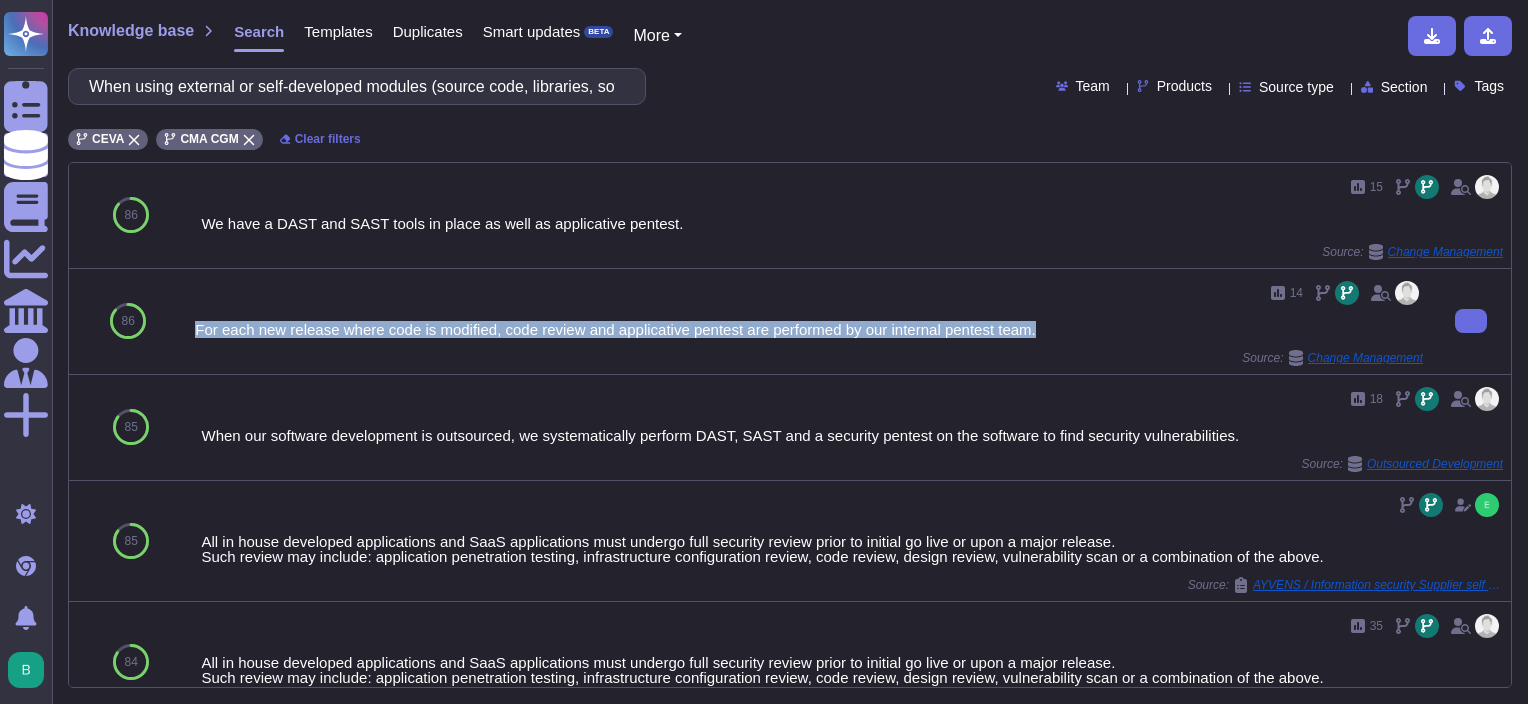 drag, startPoint x: 196, startPoint y: 328, endPoint x: 1047, endPoint y: 332, distance: 851.0094 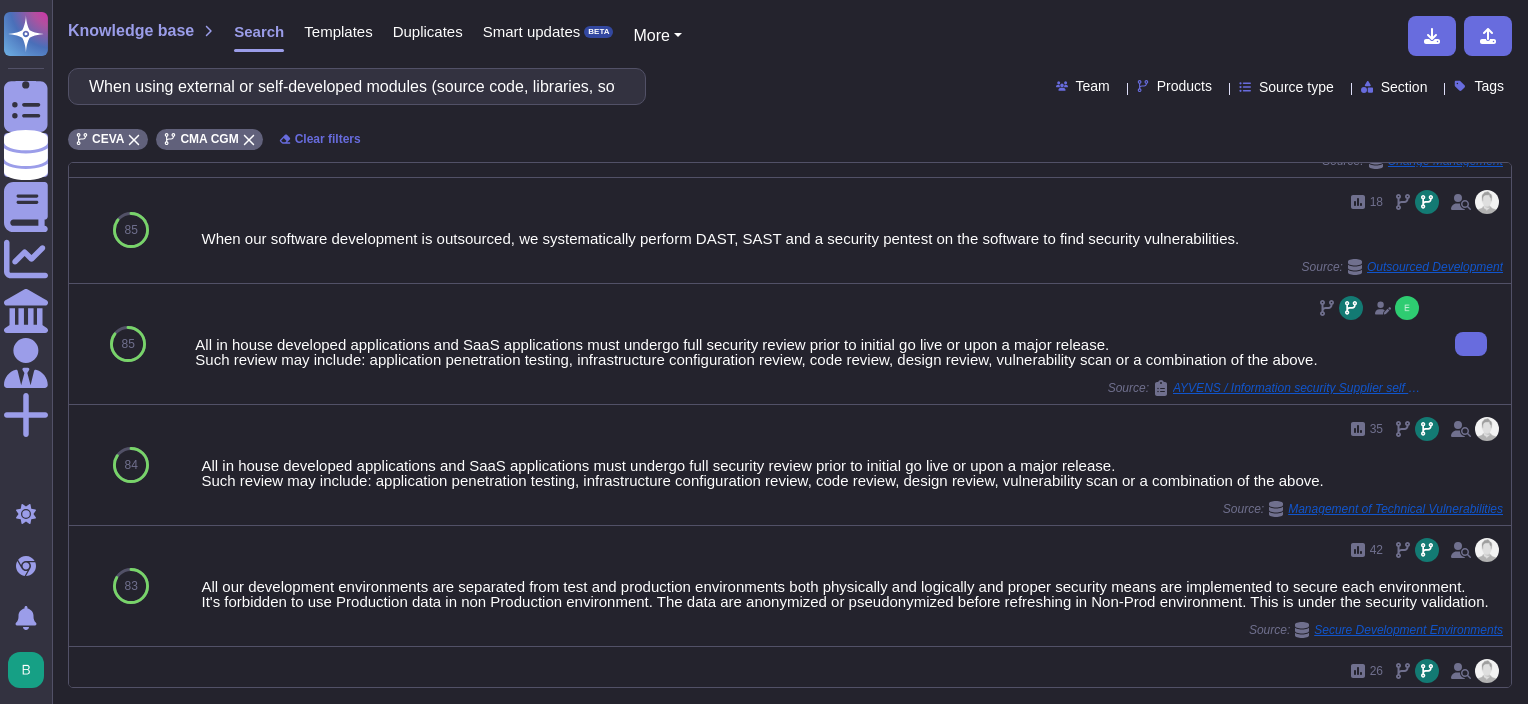 scroll, scrollTop: 200, scrollLeft: 0, axis: vertical 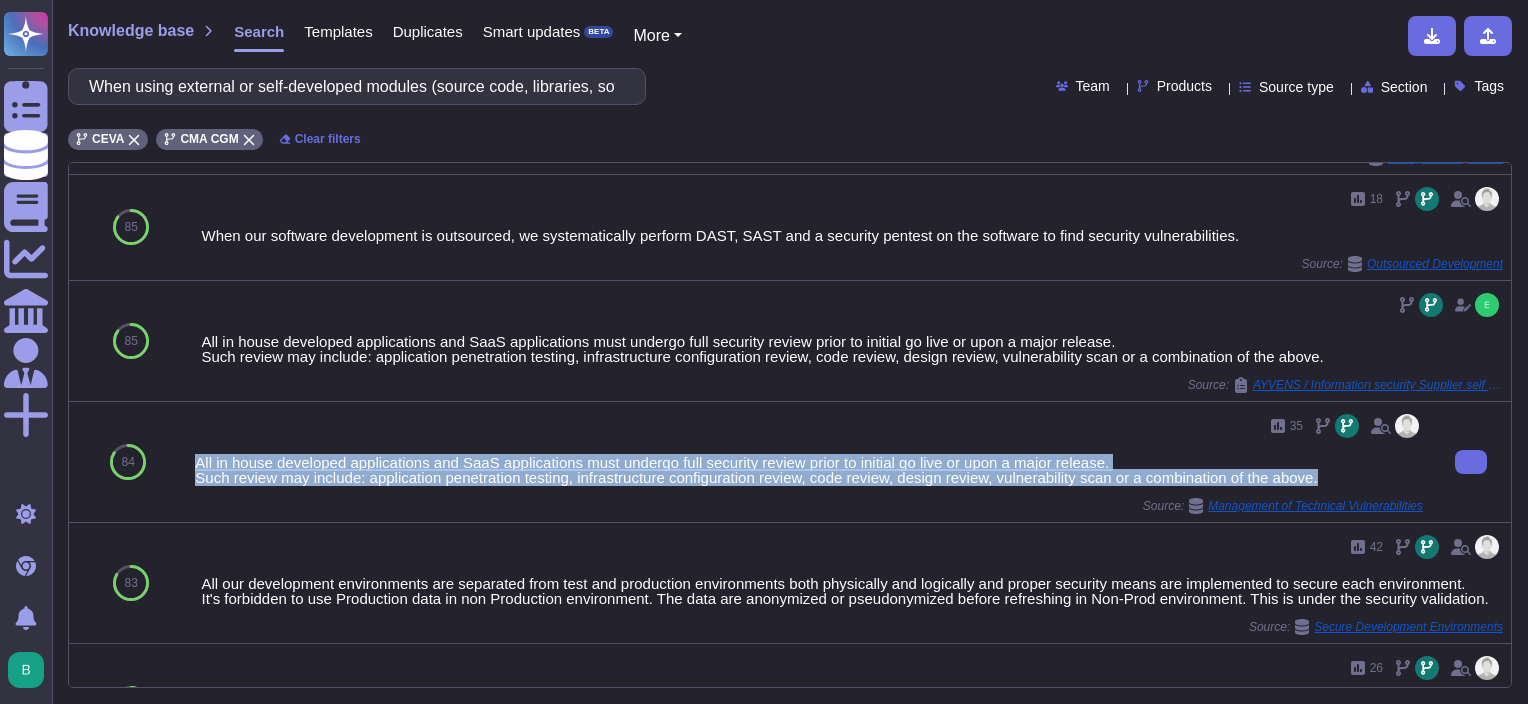 drag, startPoint x: 198, startPoint y: 464, endPoint x: 1330, endPoint y: 474, distance: 1132.0442 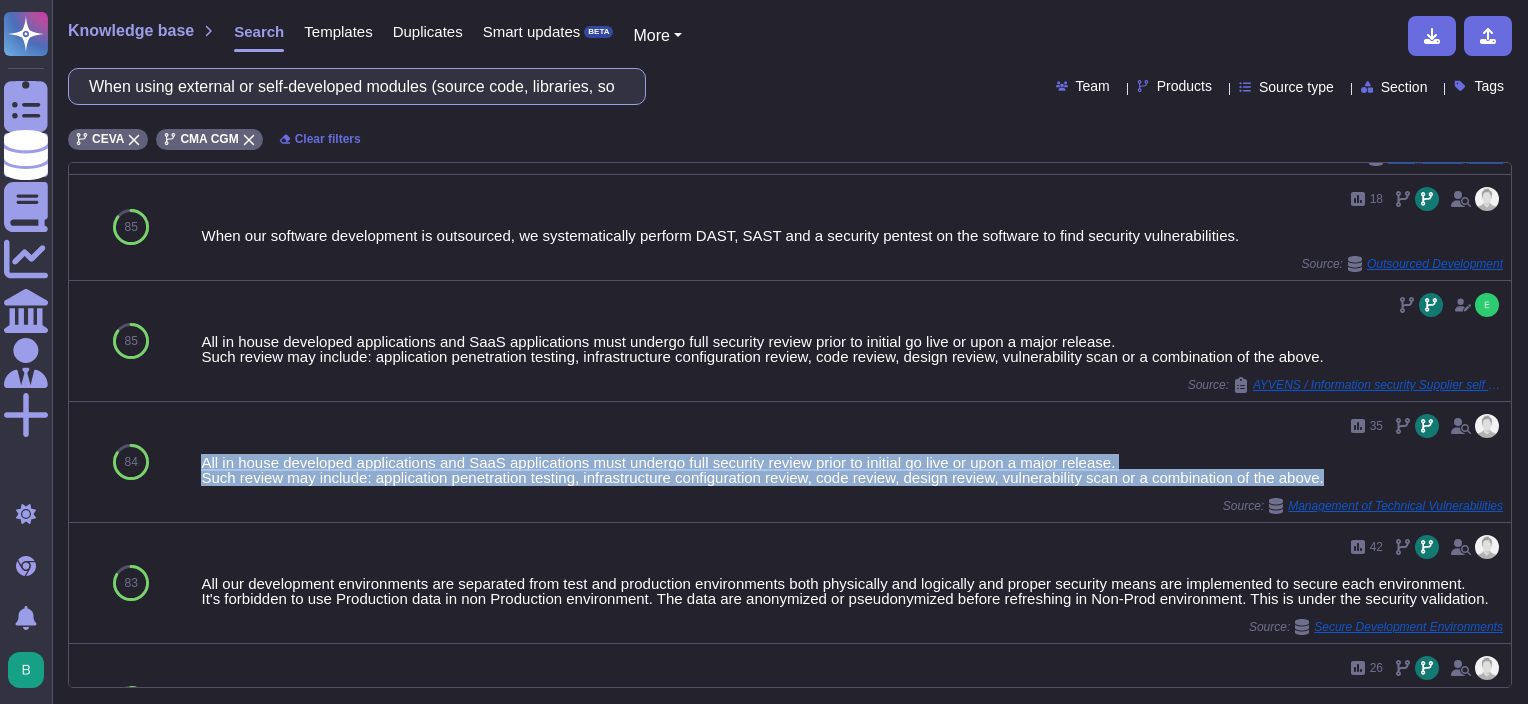 click on "When using external or self-developed modules (source code, libraries, software), it MUST be regularly verified that they use the latest version (secure patch state), they are free of vulnerabilities, comply with the security requirements of the BMW Group IT and the reliability of the source as well as the integrity of the modules is ensured." at bounding box center [352, 86] 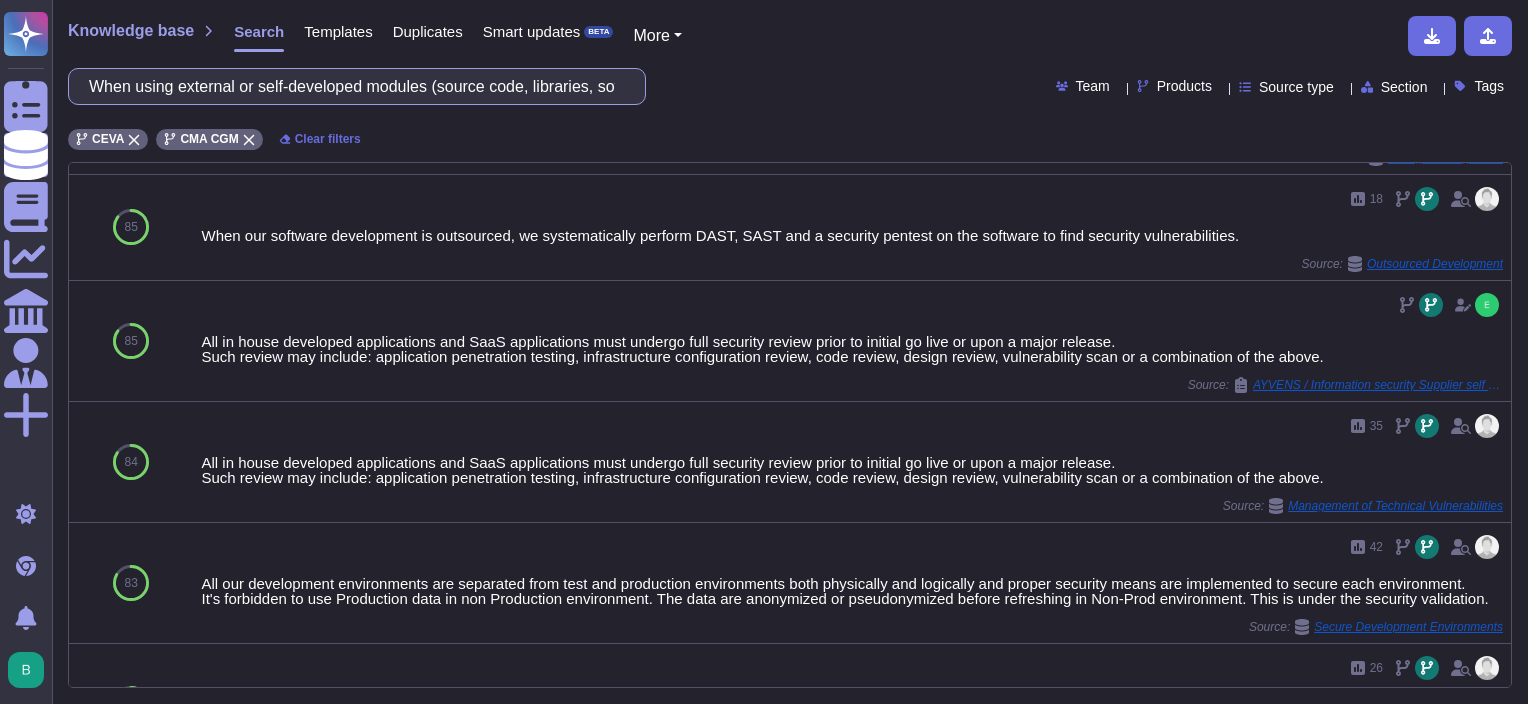 click on "When using external or self-developed modules (source code, libraries, software), it MUST be regularly verified that they use the latest version (secure patch state), they are free of vulnerabilities, comply with the security requirements of the BMW Group IT and the reliability of the source as well as the integrity of the modules is ensured." at bounding box center [352, 86] 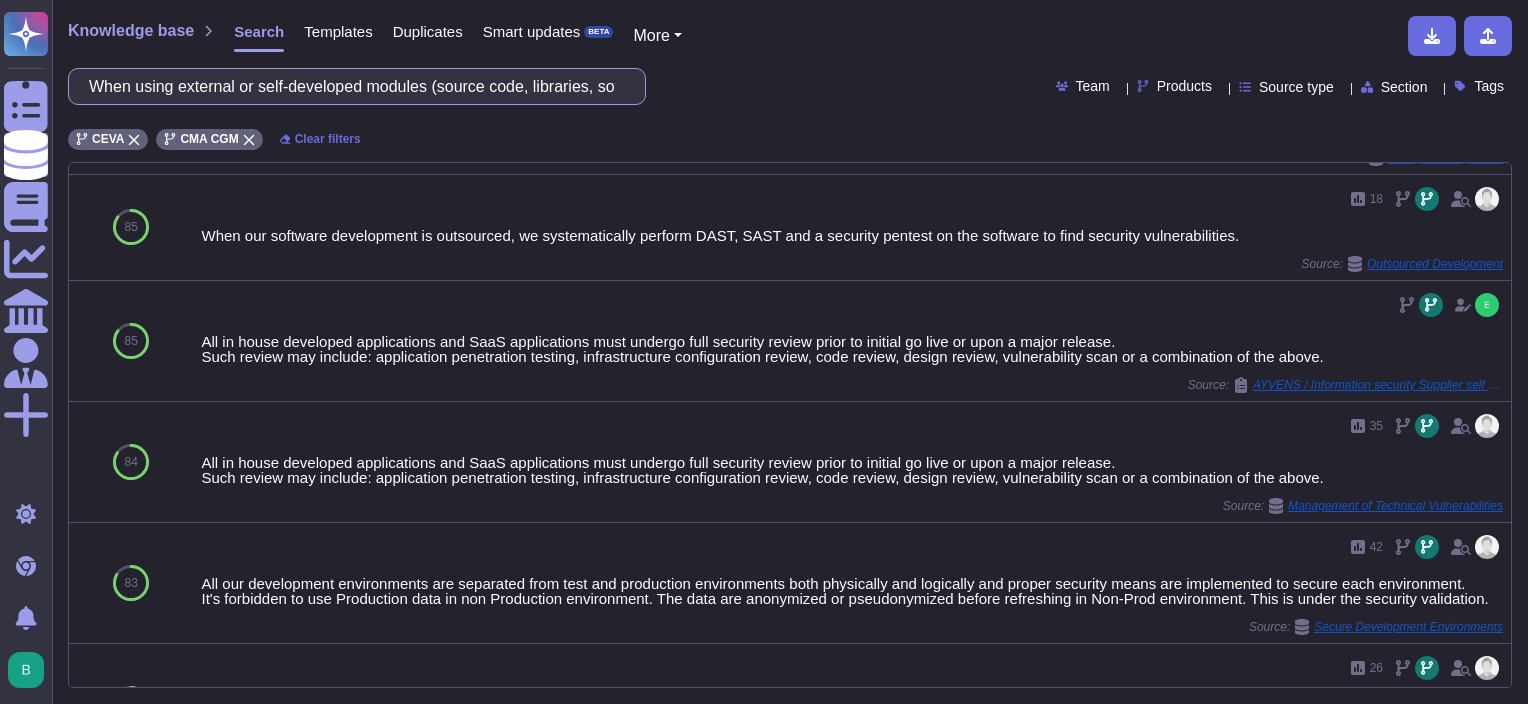 scroll, scrollTop: 0, scrollLeft: 0, axis: both 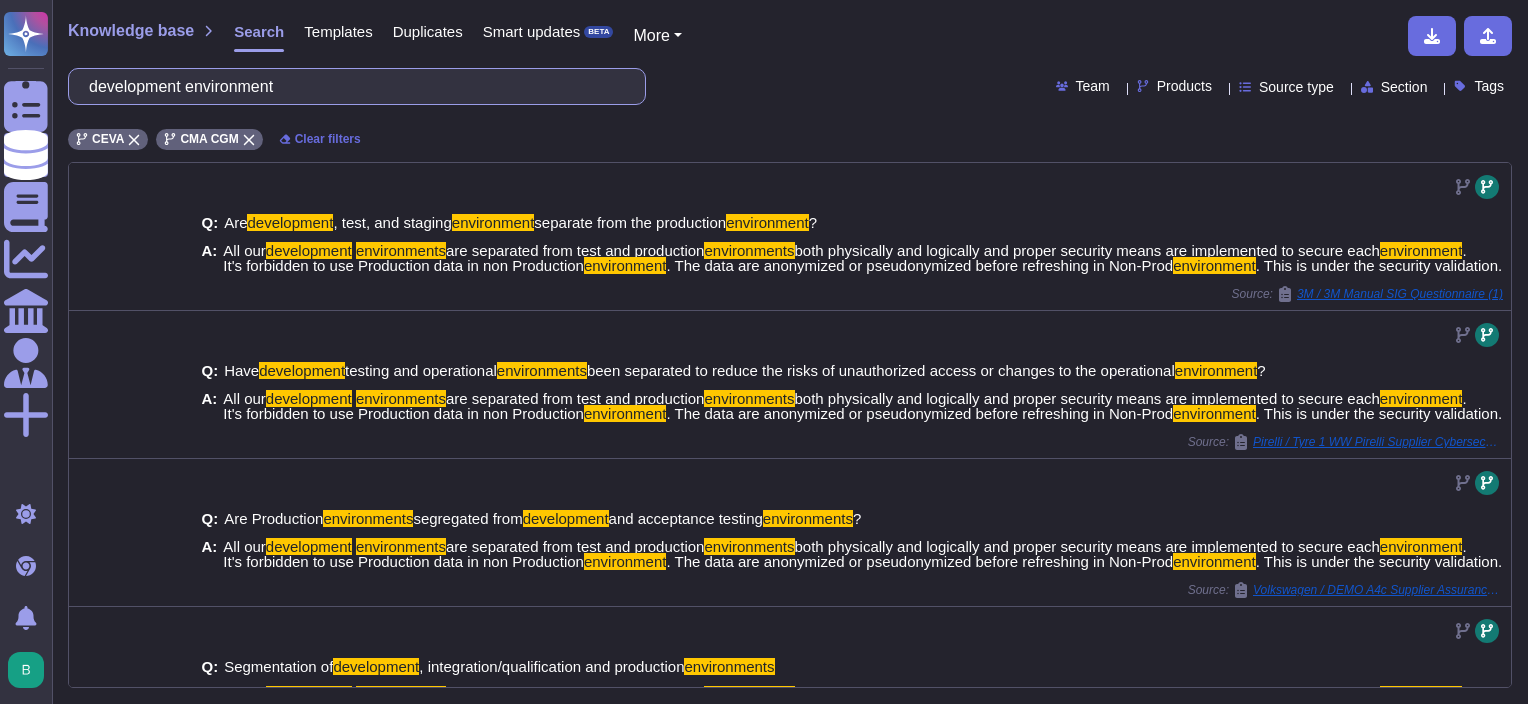 click on "development environment" at bounding box center [352, 86] 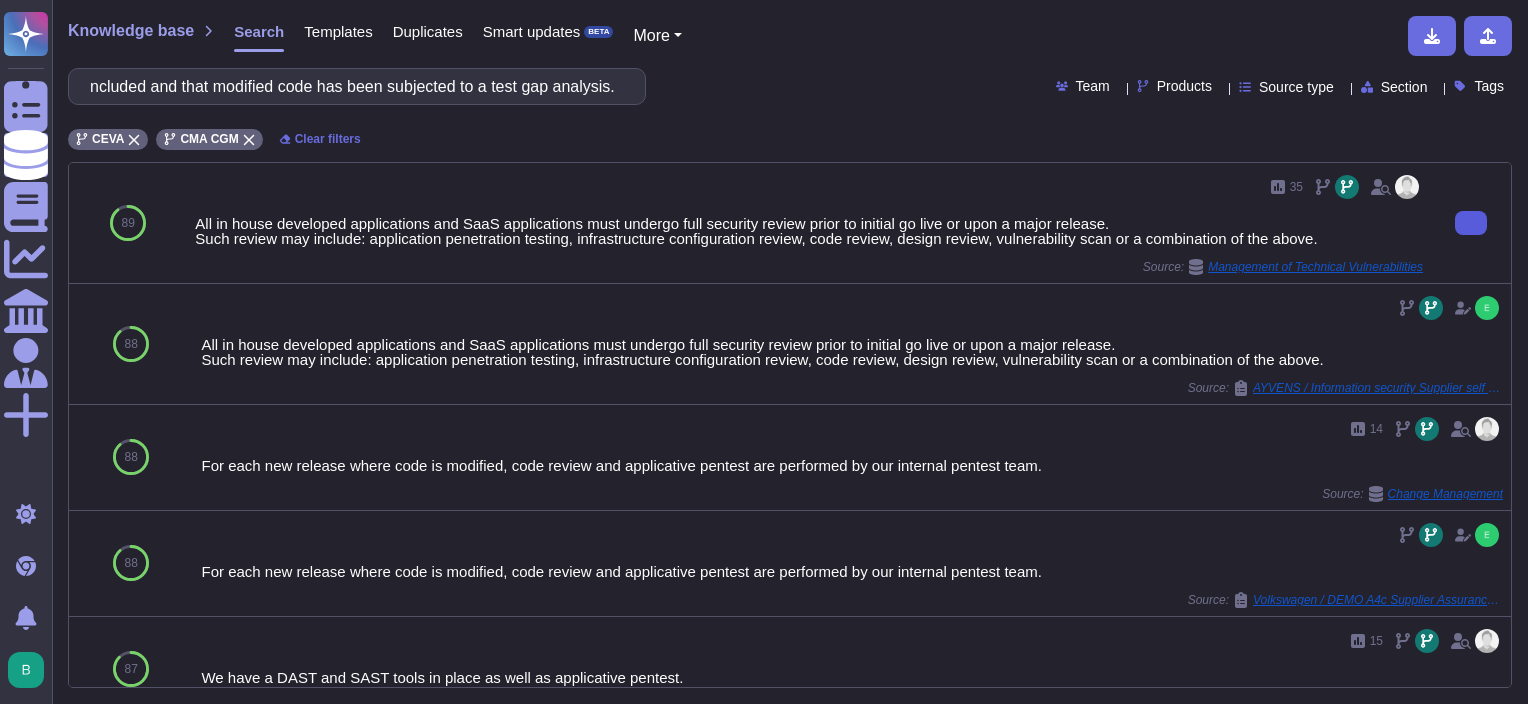 scroll, scrollTop: 0, scrollLeft: 0, axis: both 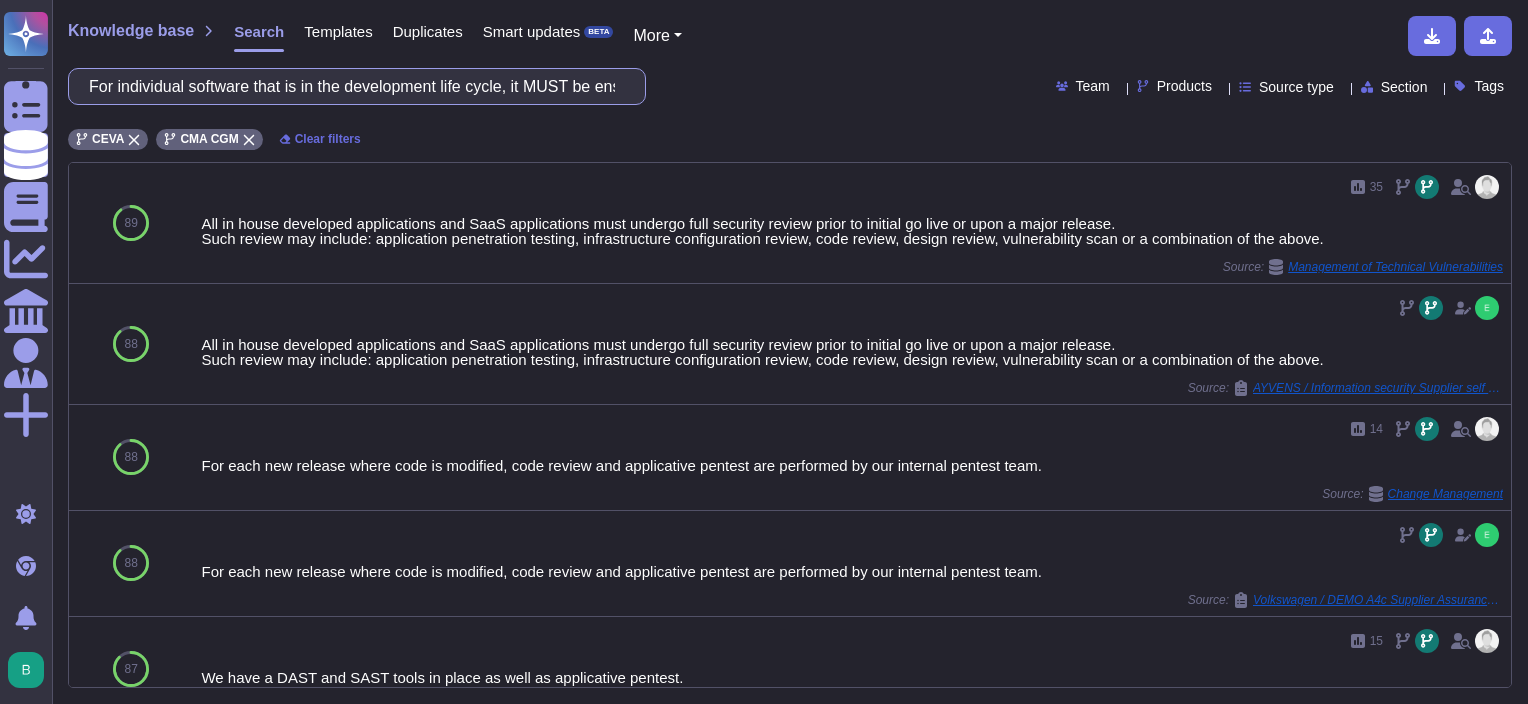 click on "For individual software that is in the development life cycle, it MUST be ensured that no unused code is included and that modified code has been subjected to a test gap analysis." at bounding box center (352, 86) 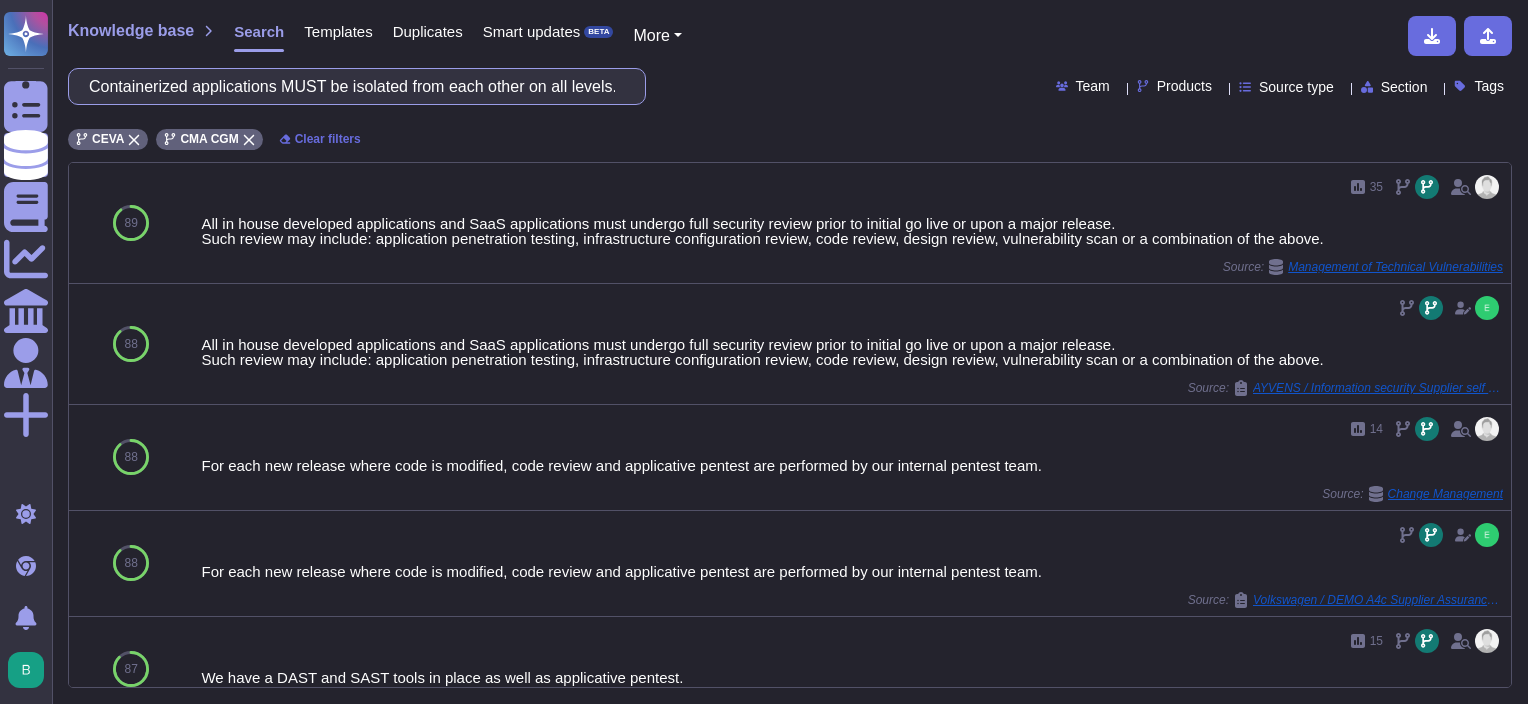 scroll, scrollTop: 0, scrollLeft: 11, axis: horizontal 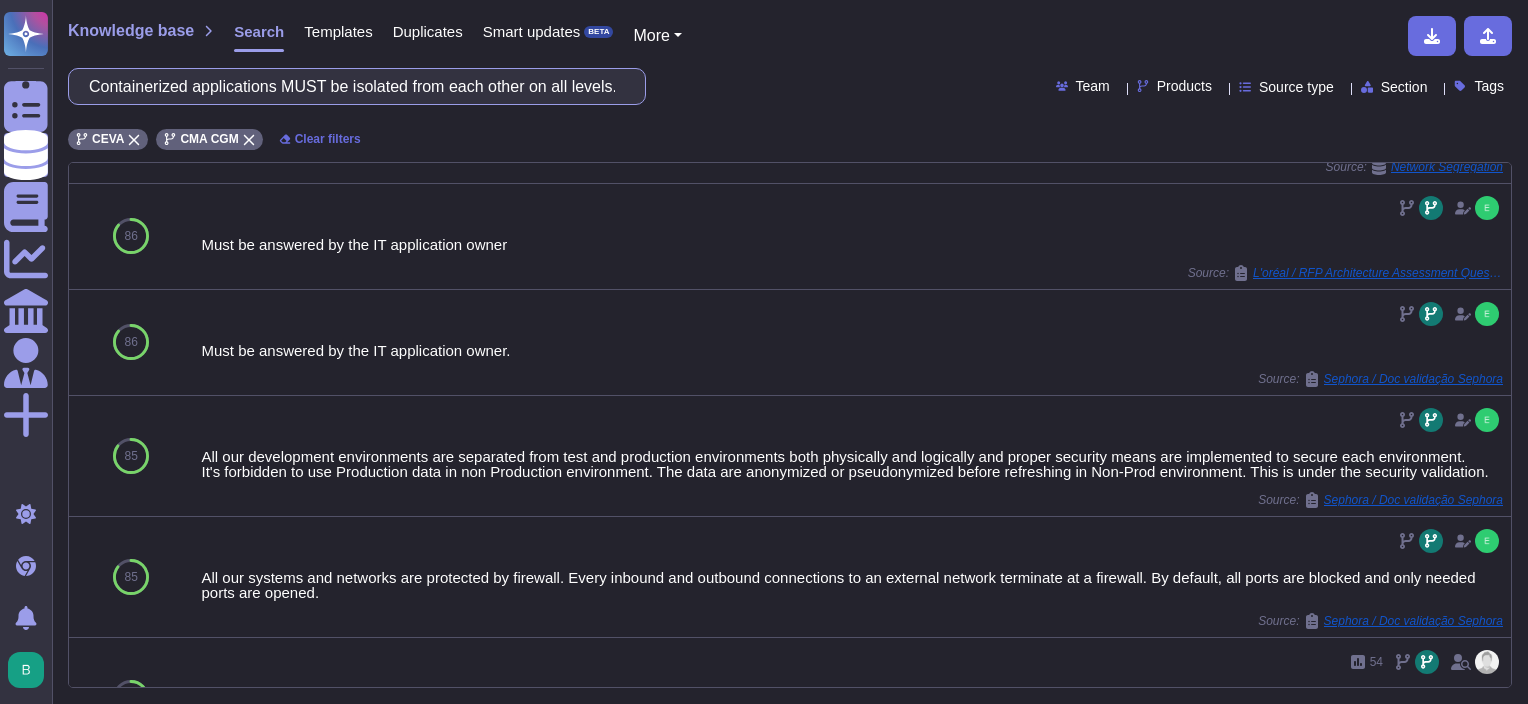 click on "Containerized applications MUST be isolated from each other on all levels." at bounding box center (352, 86) 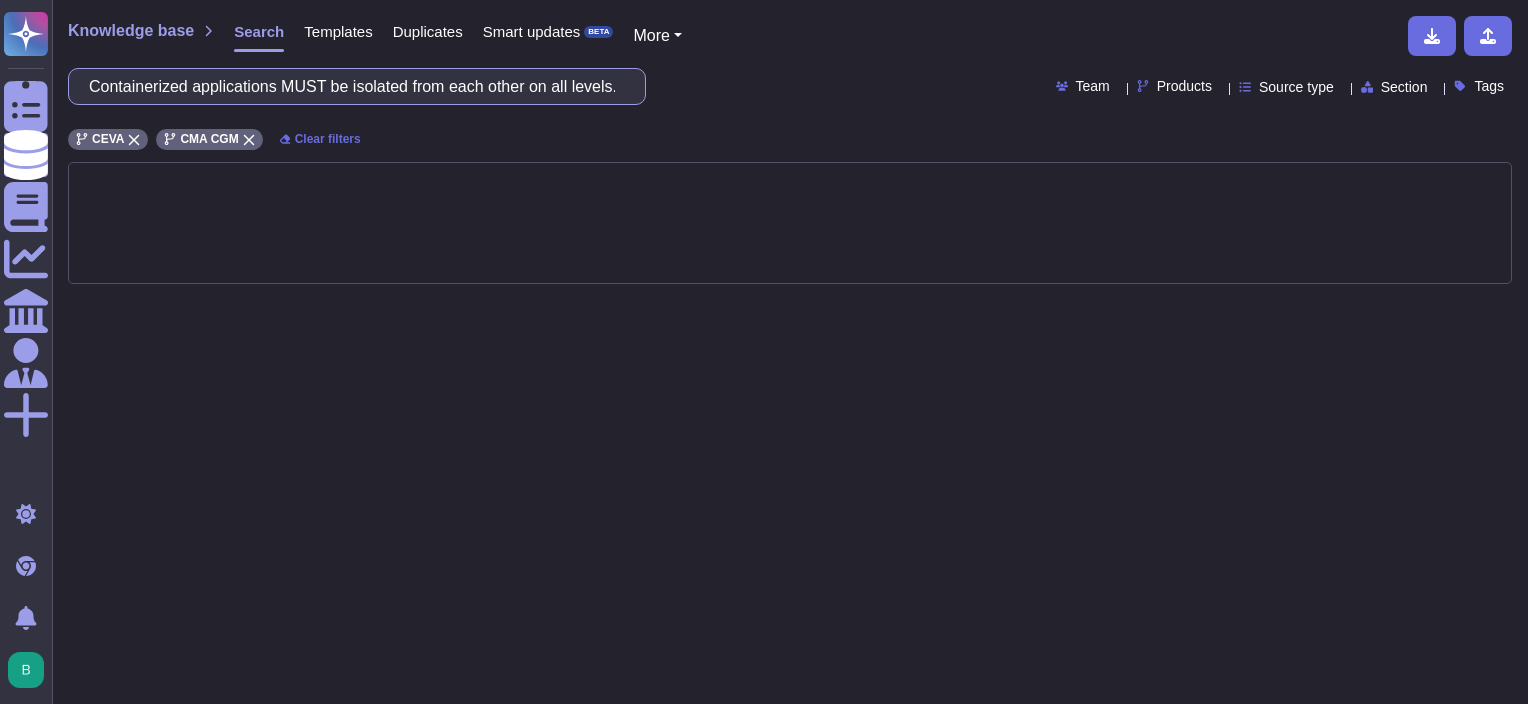scroll, scrollTop: 0, scrollLeft: 95, axis: horizontal 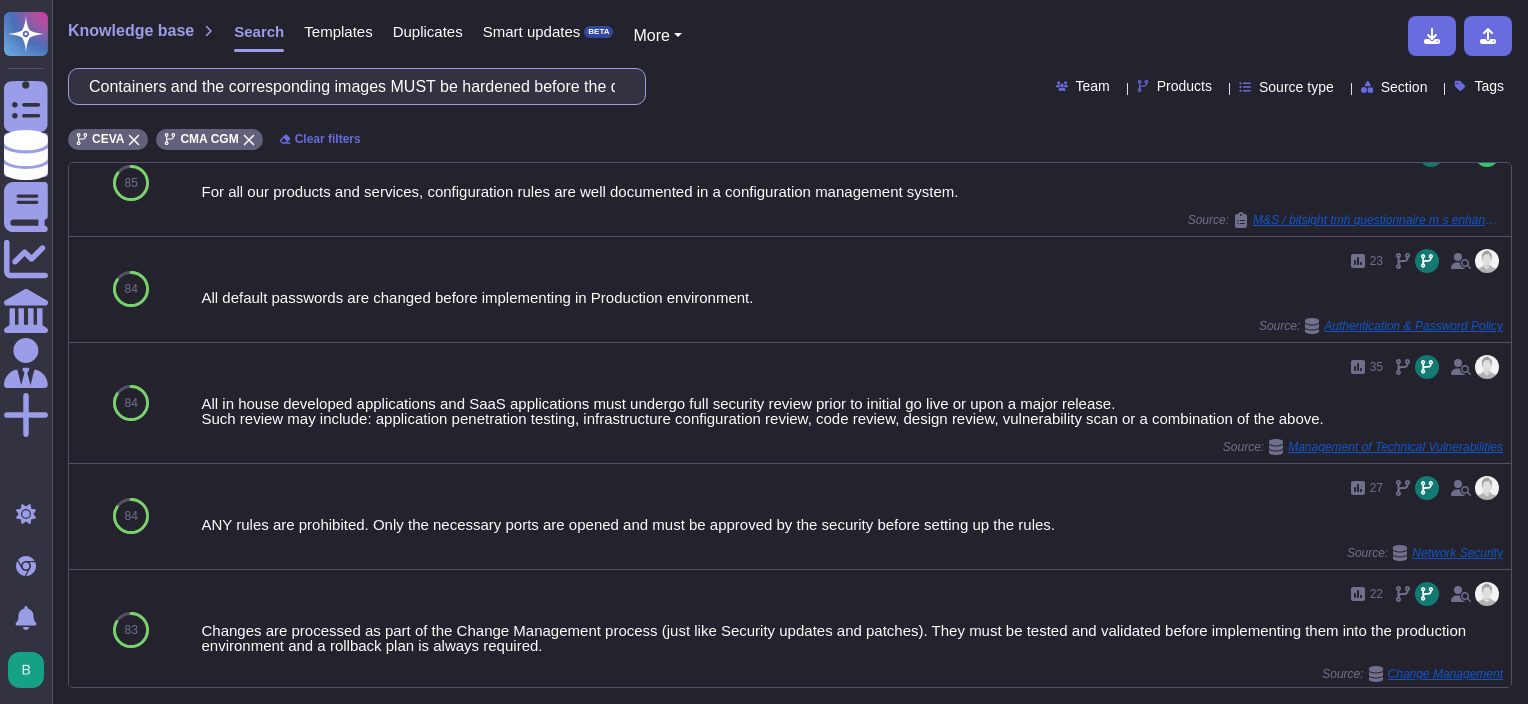 click on "Containers and the corresponding images MUST be hardened before the deployment." at bounding box center [352, 86] 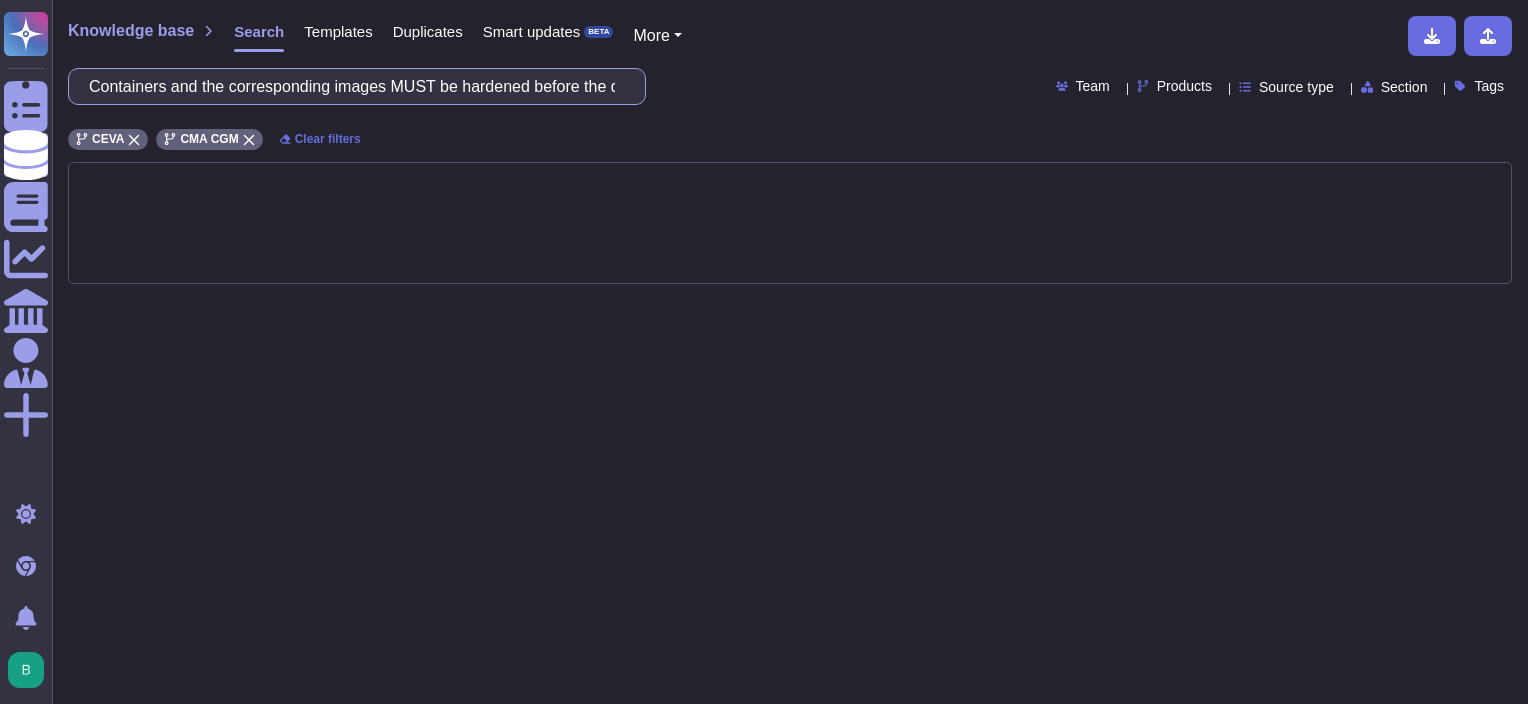 scroll, scrollTop: 0, scrollLeft: 290, axis: horizontal 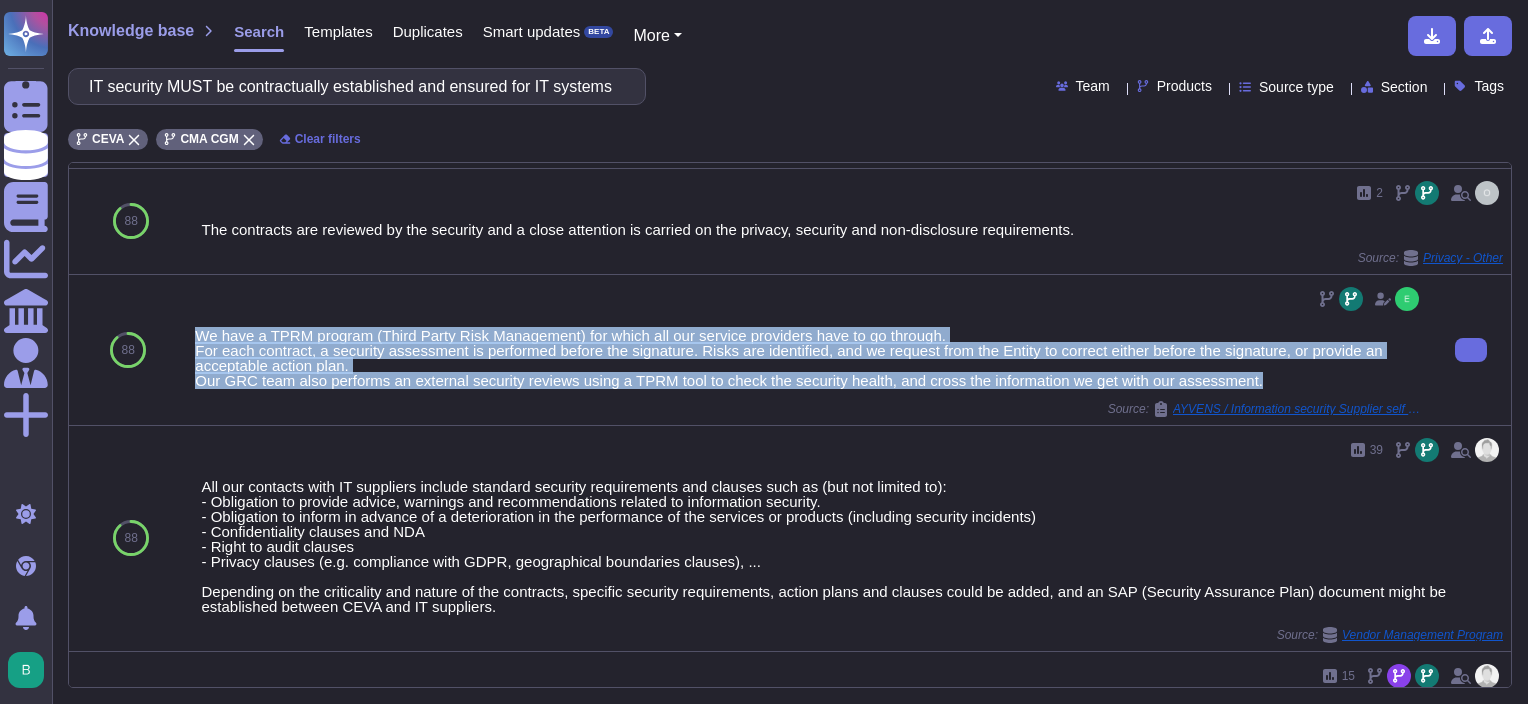 drag, startPoint x: 193, startPoint y: 327, endPoint x: 1264, endPoint y: 380, distance: 1072.3105 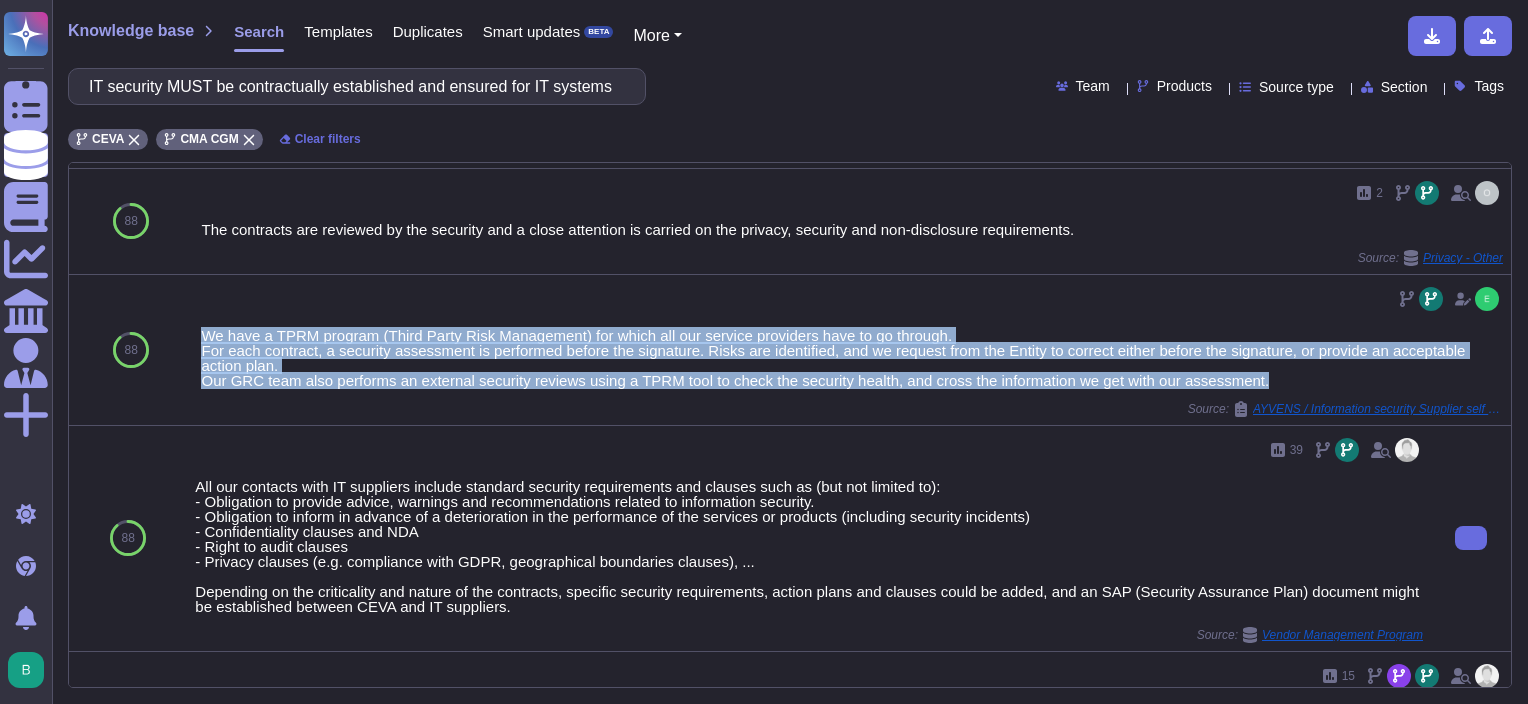 drag, startPoint x: 262, startPoint y: 488, endPoint x: 251, endPoint y: 490, distance: 11.18034 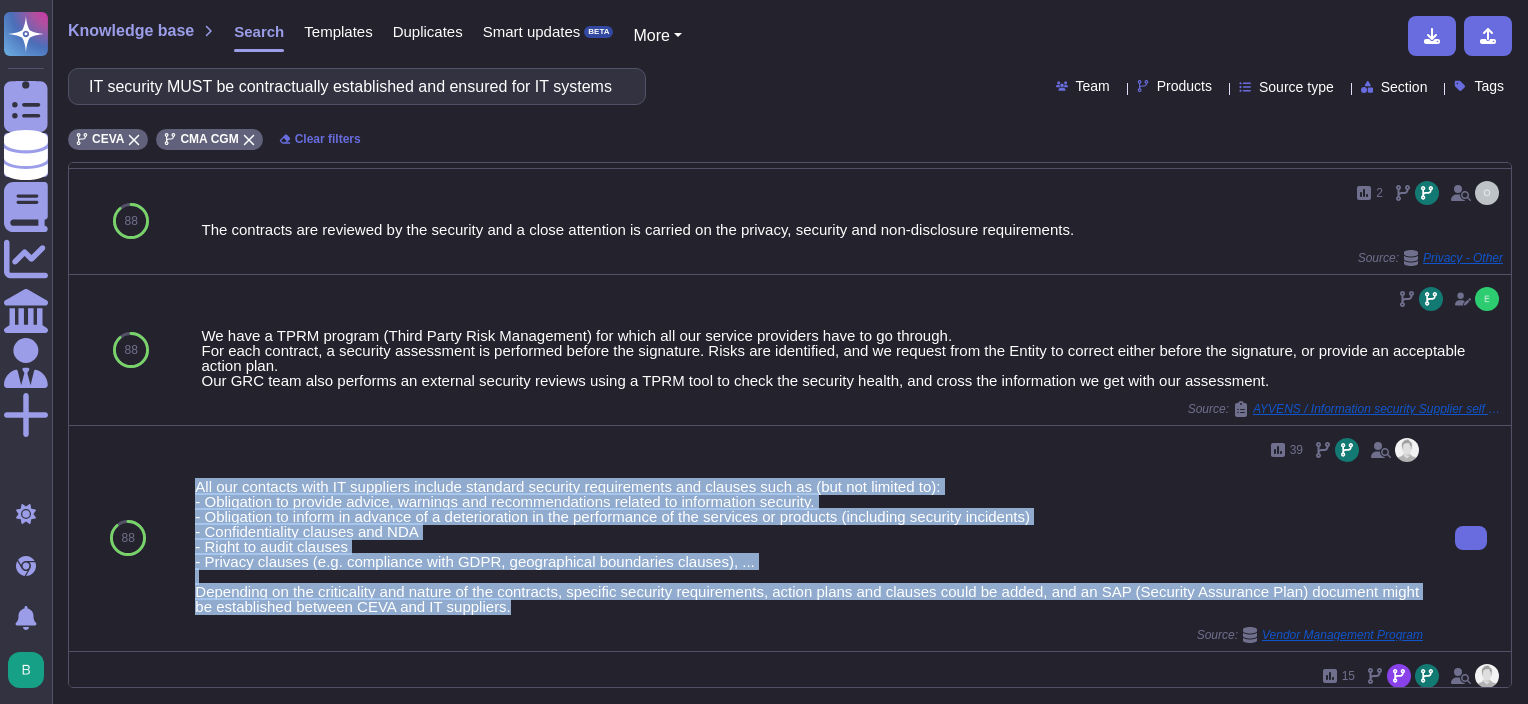 drag, startPoint x: 195, startPoint y: 482, endPoint x: 574, endPoint y: 611, distance: 400.35236 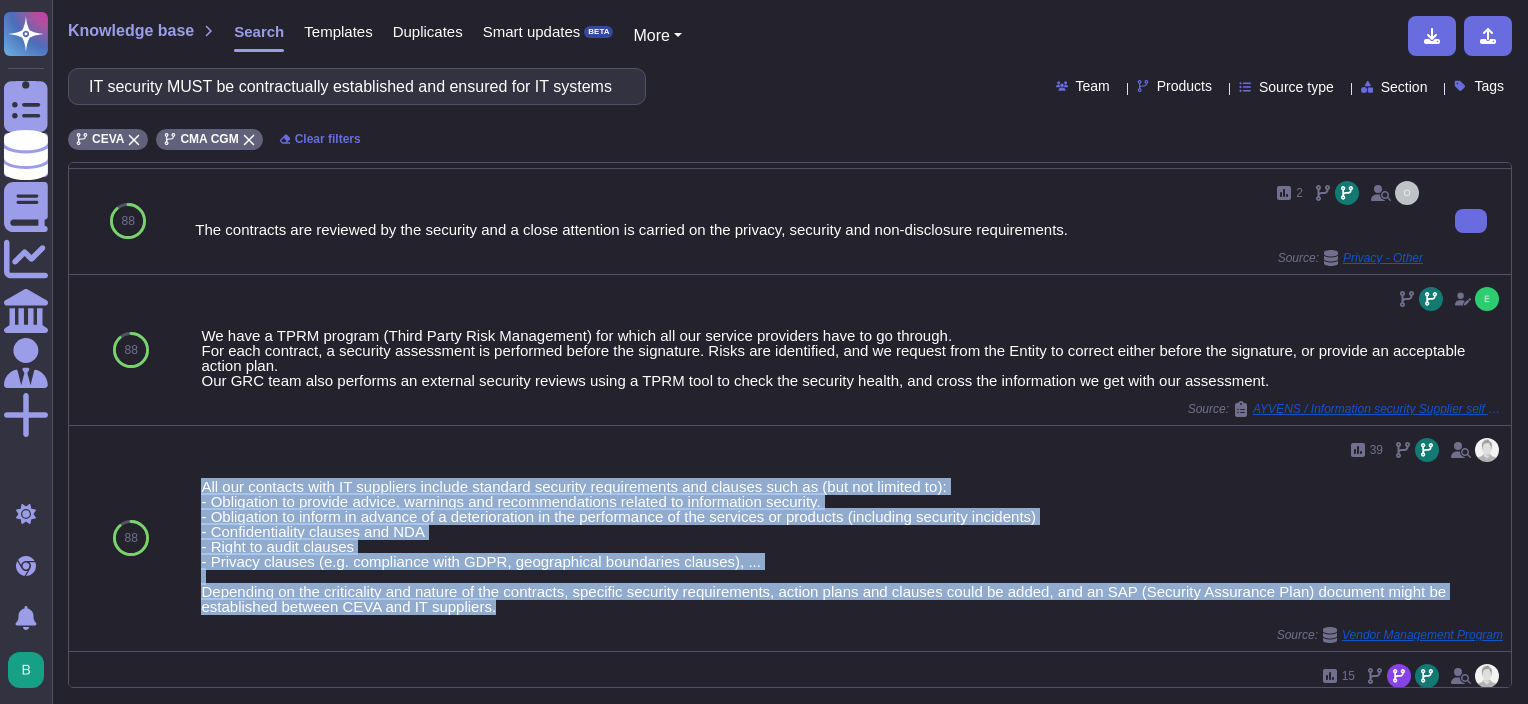 click on "2 The contracts are reviewed by the security and a close attention is carried on the privacy, security and non-disclosure requirements. Source: Privacy - Other" at bounding box center (809, 221) 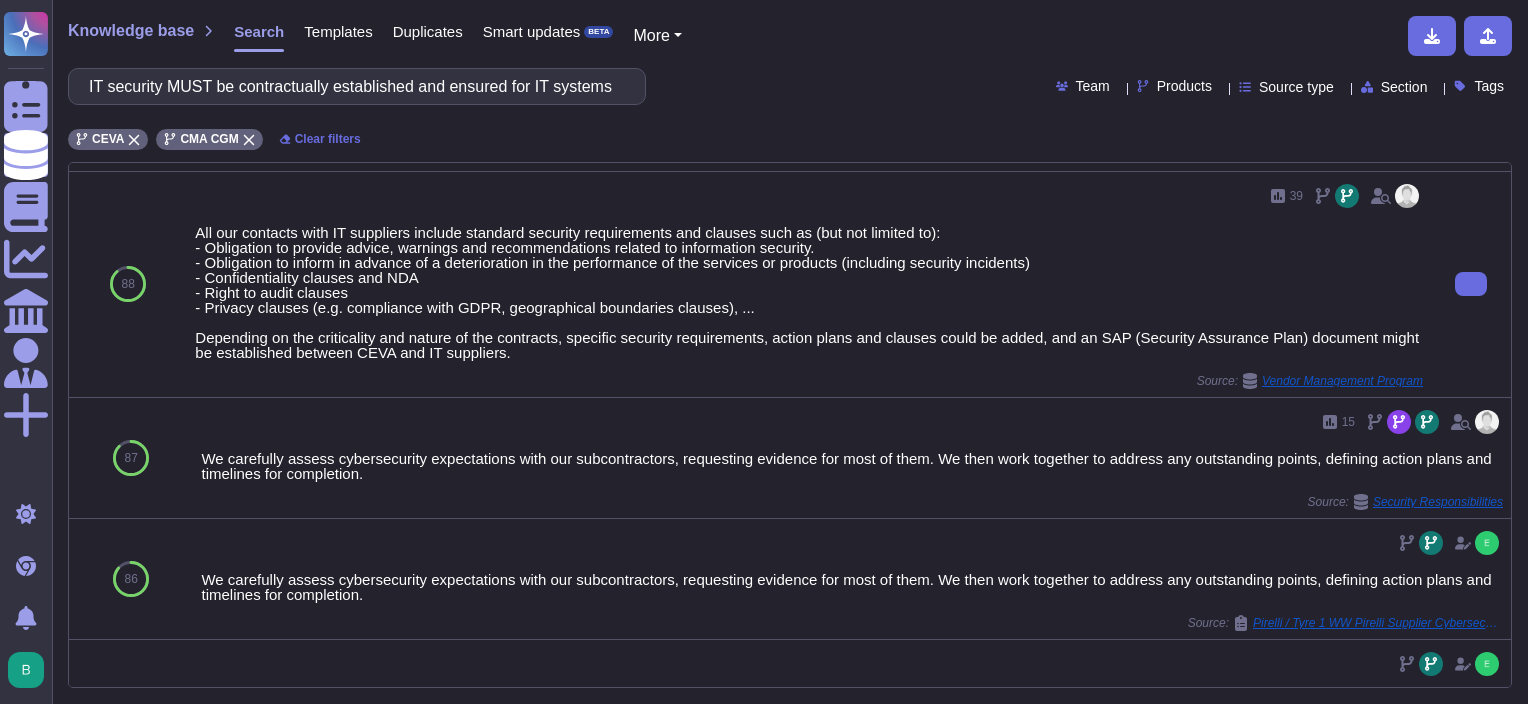 scroll, scrollTop: 400, scrollLeft: 0, axis: vertical 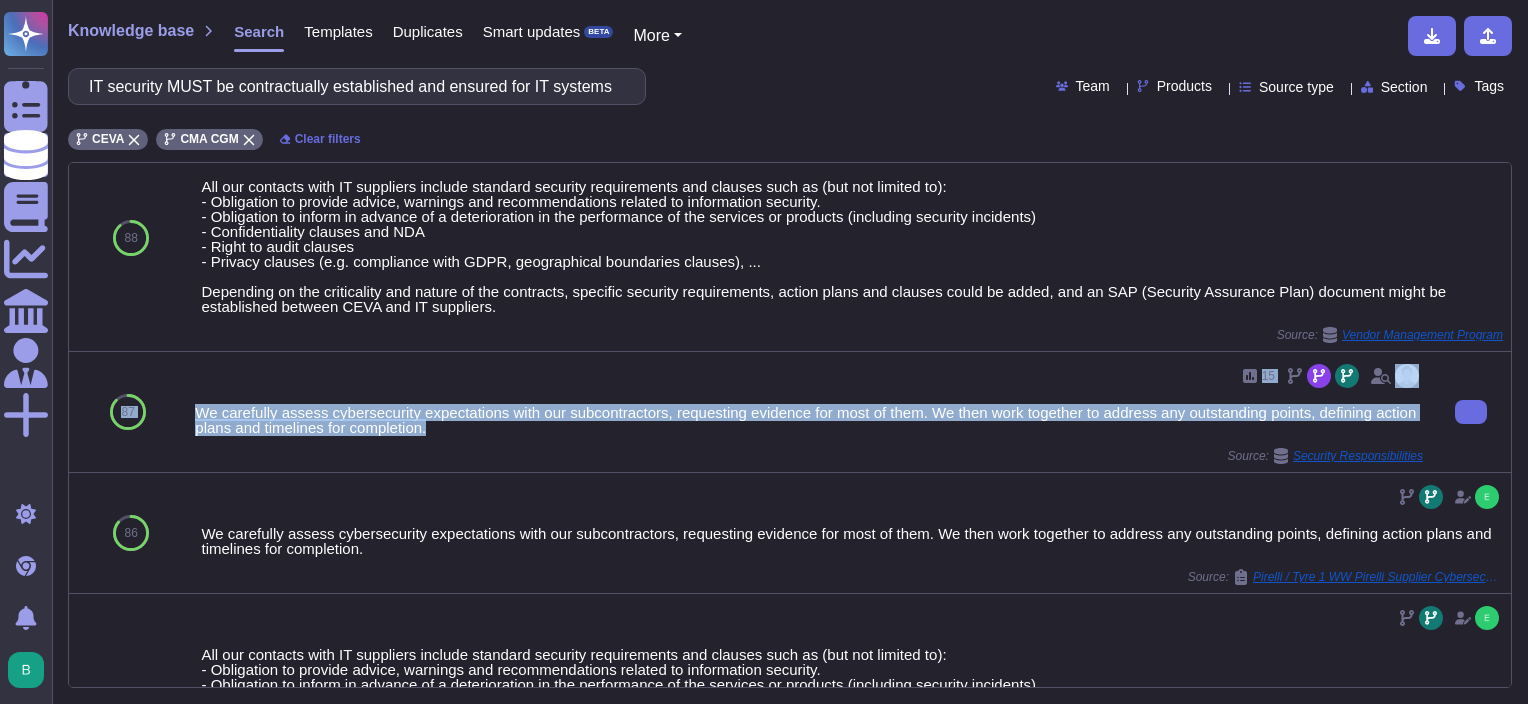drag, startPoint x: 527, startPoint y: 430, endPoint x: 174, endPoint y: 412, distance: 353.45862 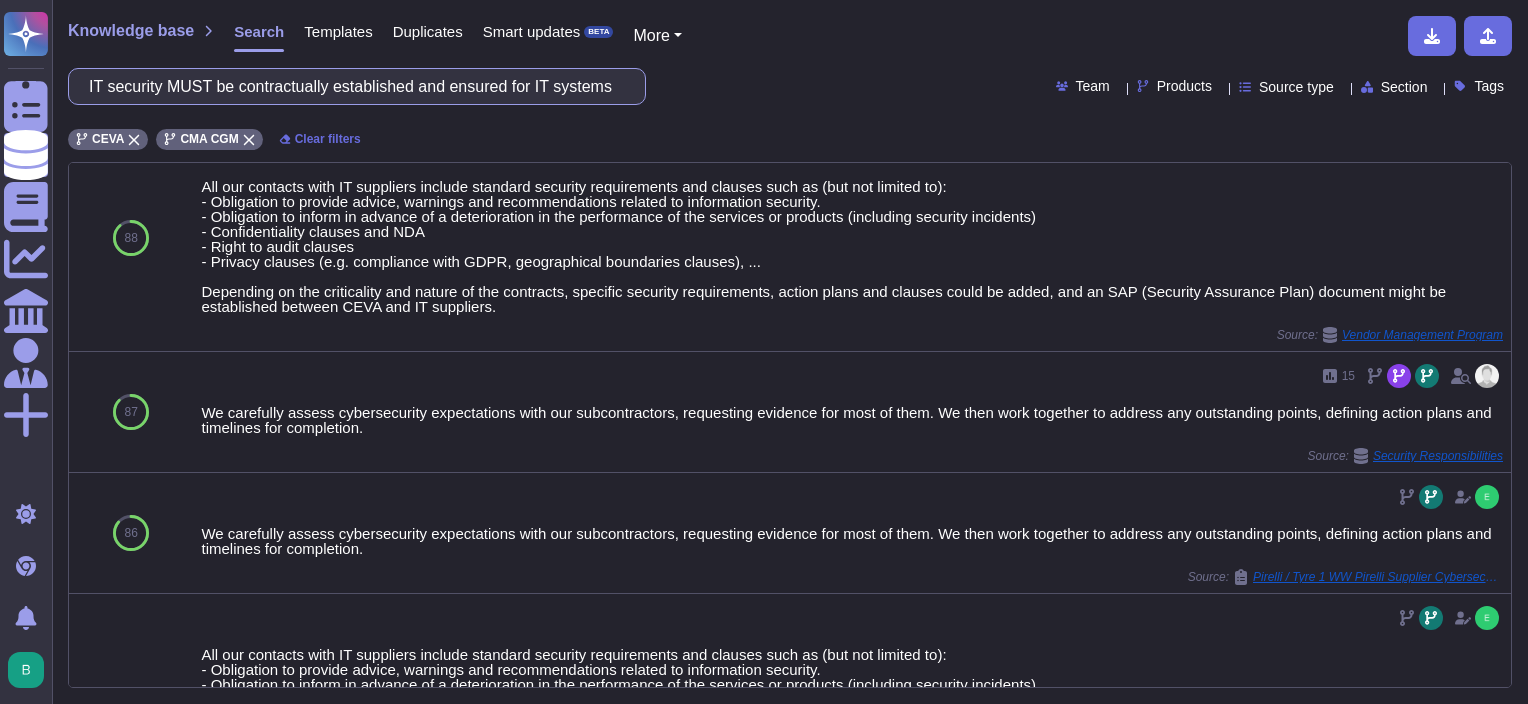 click on "IT security MUST be contractually established and ensured for IT systems and IT services provided by third parties." at bounding box center (352, 86) 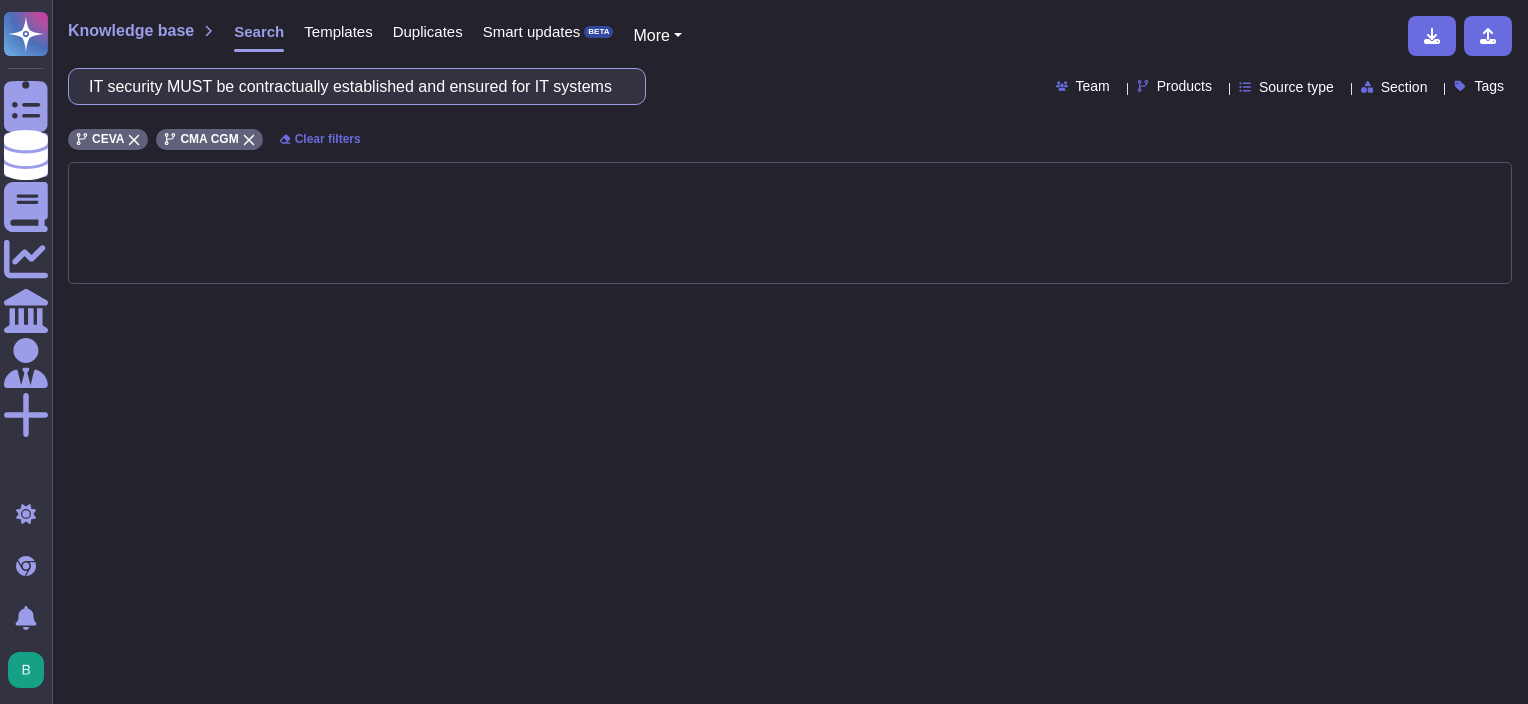 type on "Is it ensured that the IAM principles are considered by creating and implementing of the IAM requirements as described by ""Principles of IAM Governance""?" 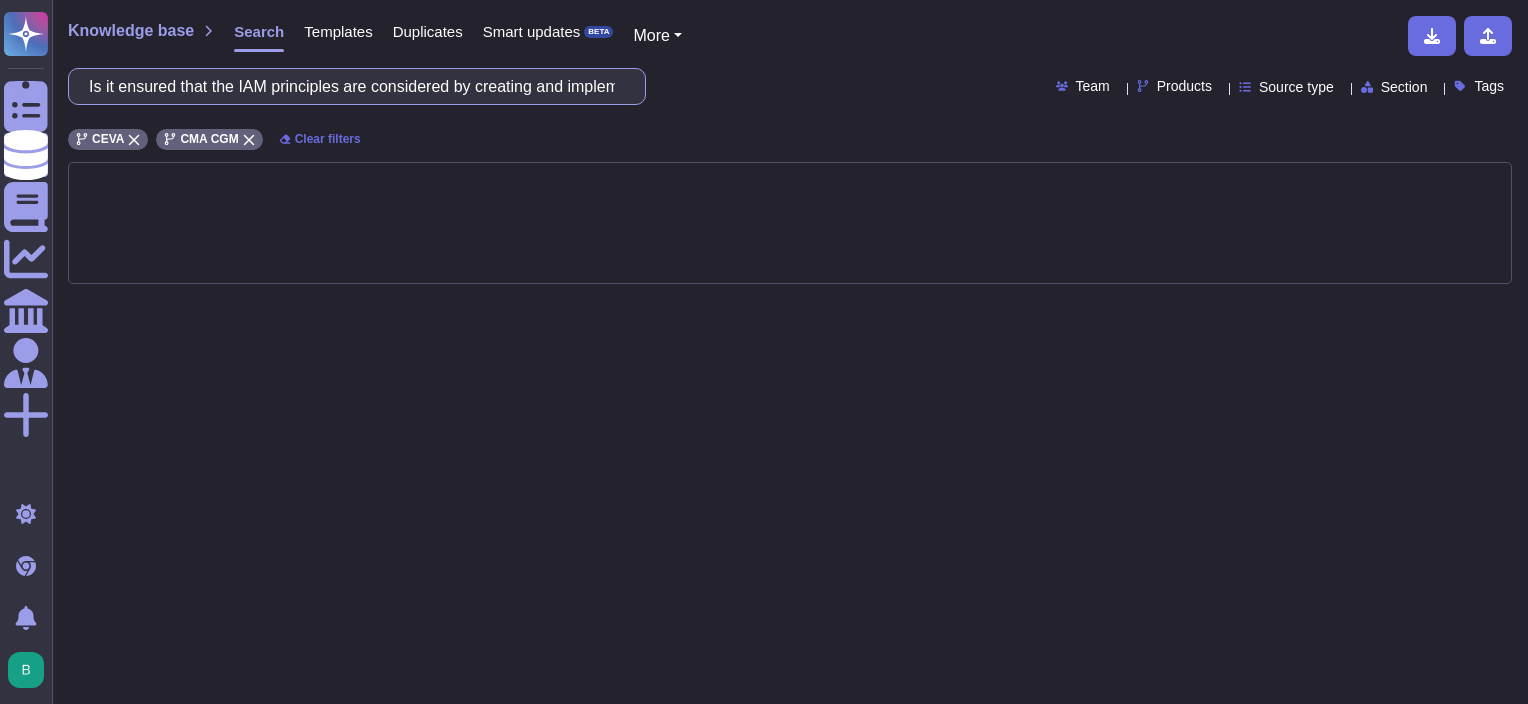 scroll, scrollTop: 0, scrollLeft: 600, axis: horizontal 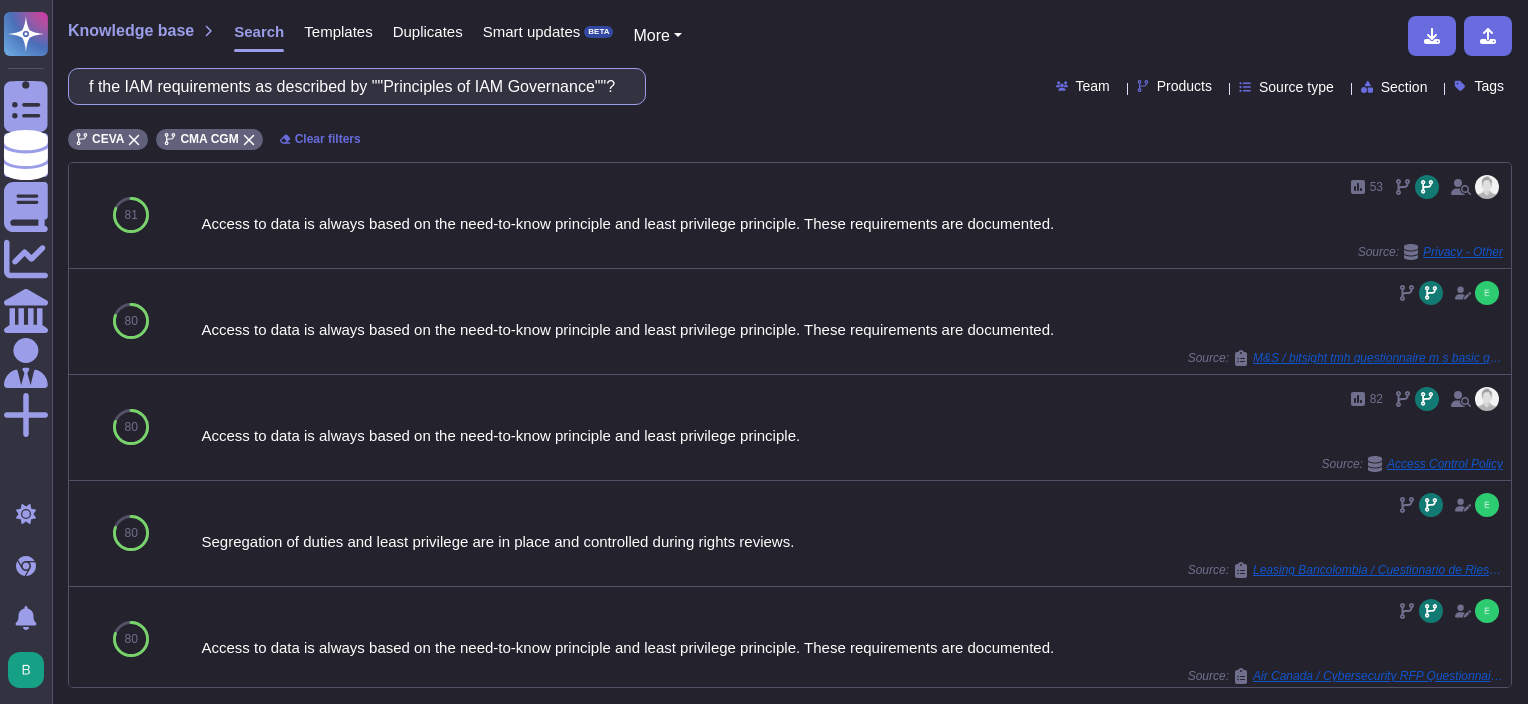 click on "Is it ensured that the IAM principles are considered by creating and implementing of the IAM requirements as described by ""Principles of IAM Governance""?" at bounding box center (352, 86) 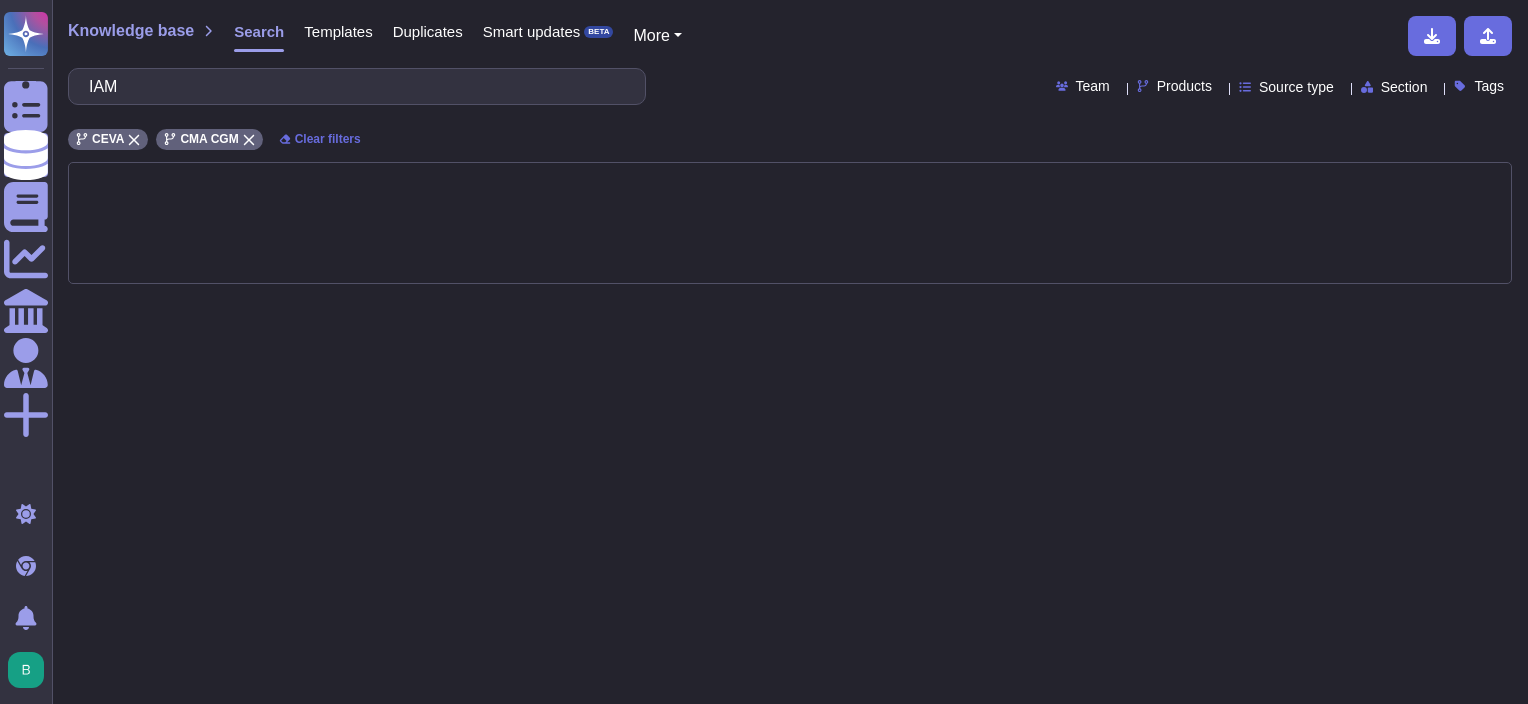 type on "IAM" 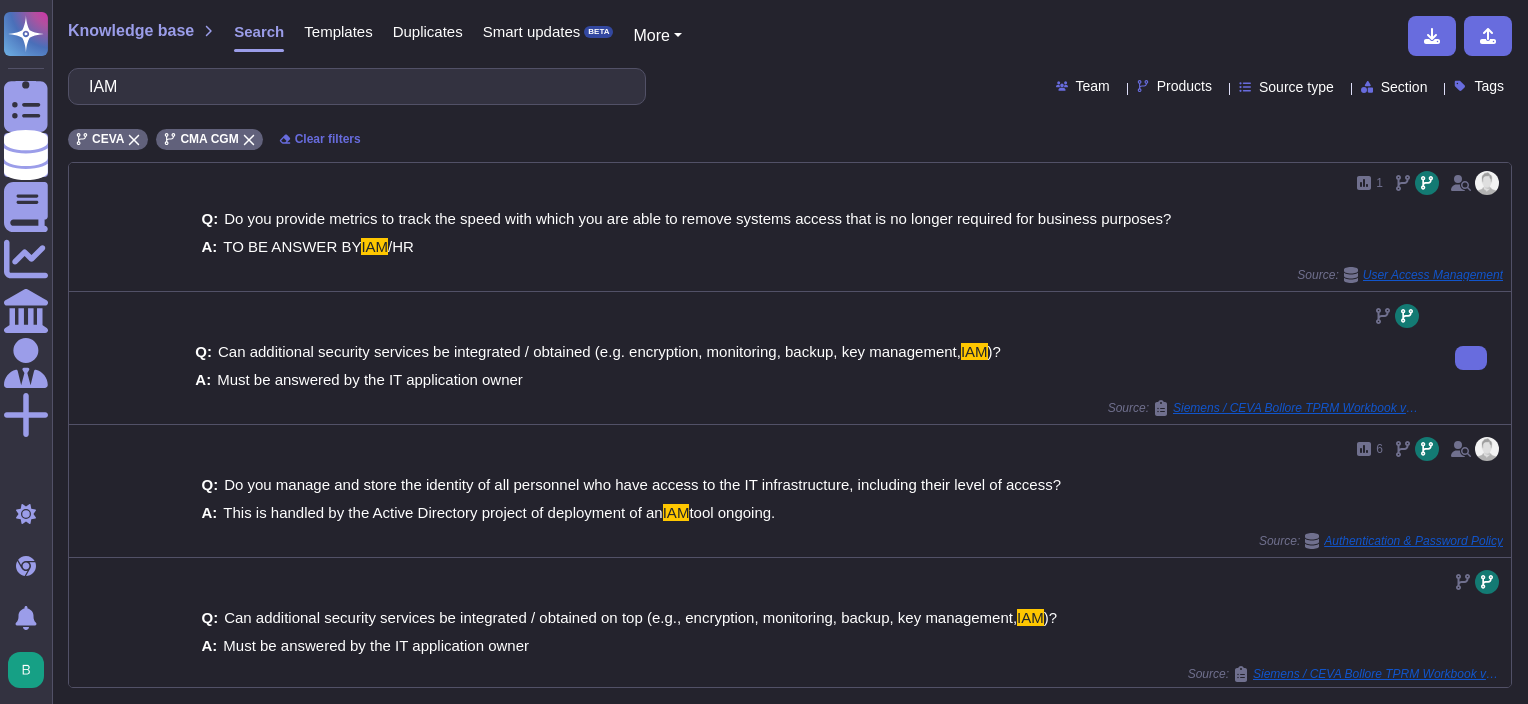scroll, scrollTop: 5, scrollLeft: 0, axis: vertical 